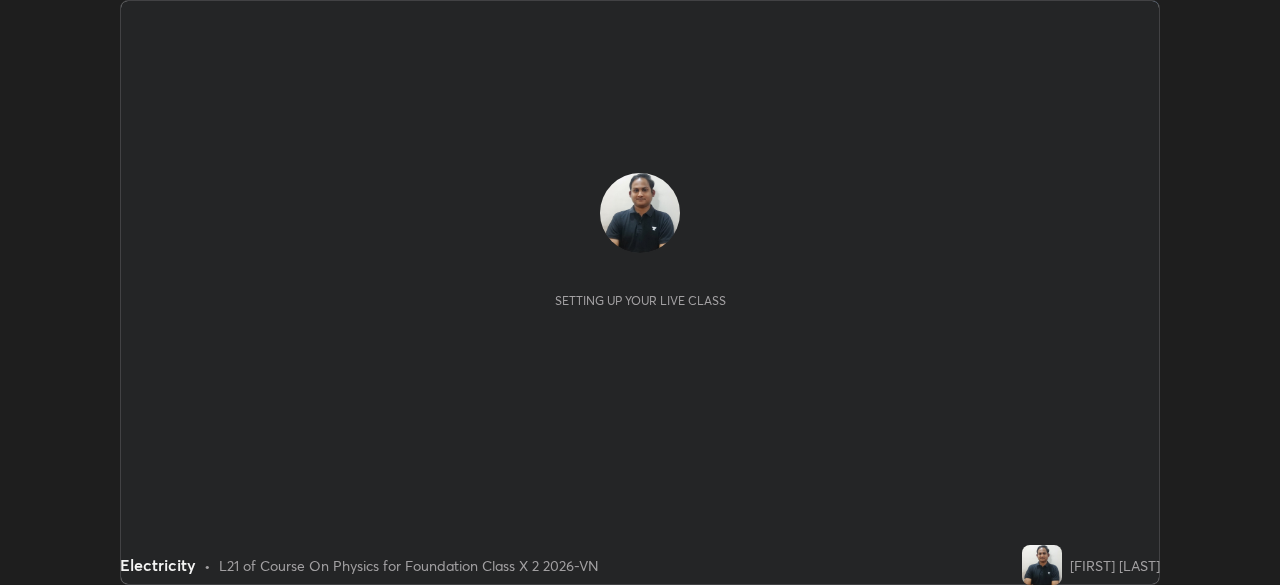 scroll, scrollTop: 0, scrollLeft: 0, axis: both 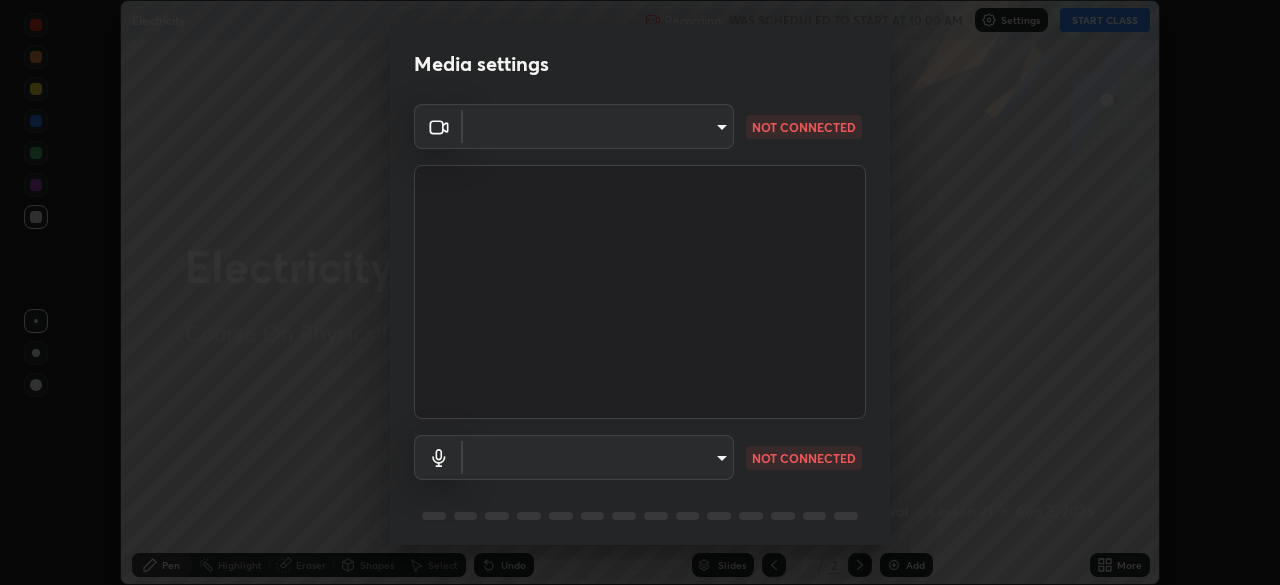 type on "0098613ca96d1cb365b3845fa694b9755ae94ec2d7c0f75973c998bbbf9ace16" 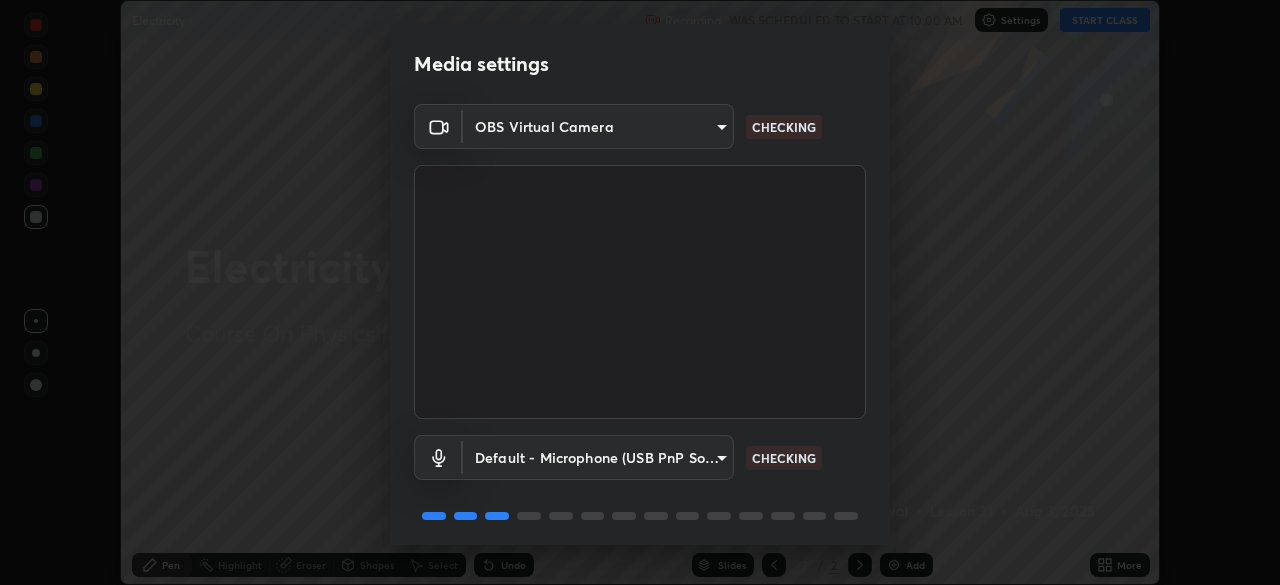 scroll, scrollTop: 71, scrollLeft: 0, axis: vertical 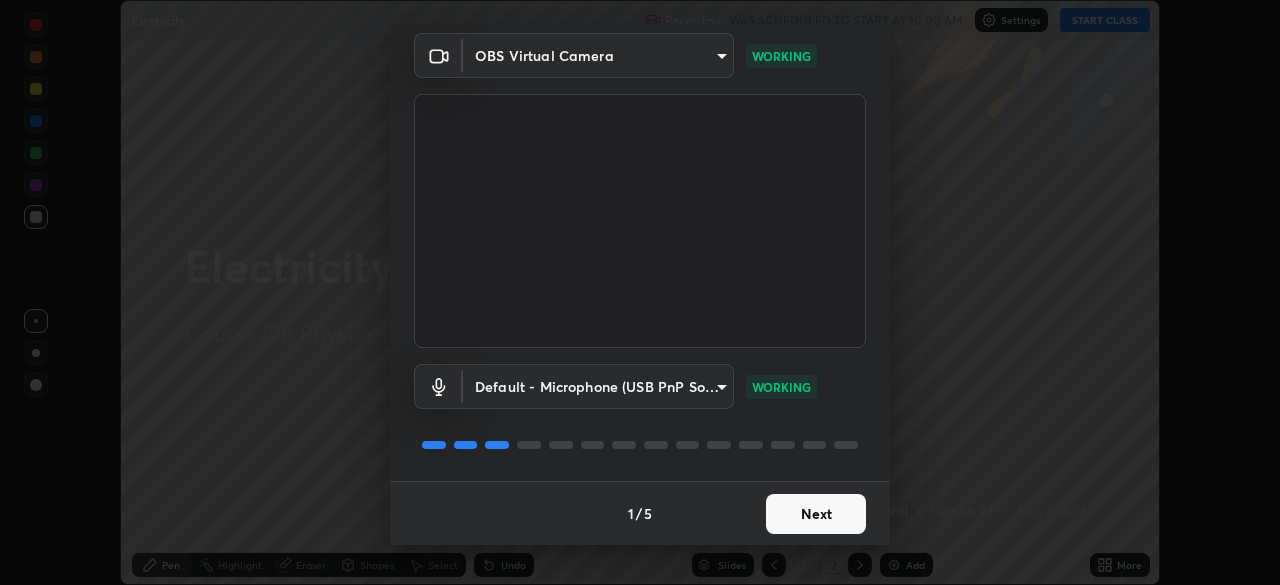 click on "Next" at bounding box center [816, 514] 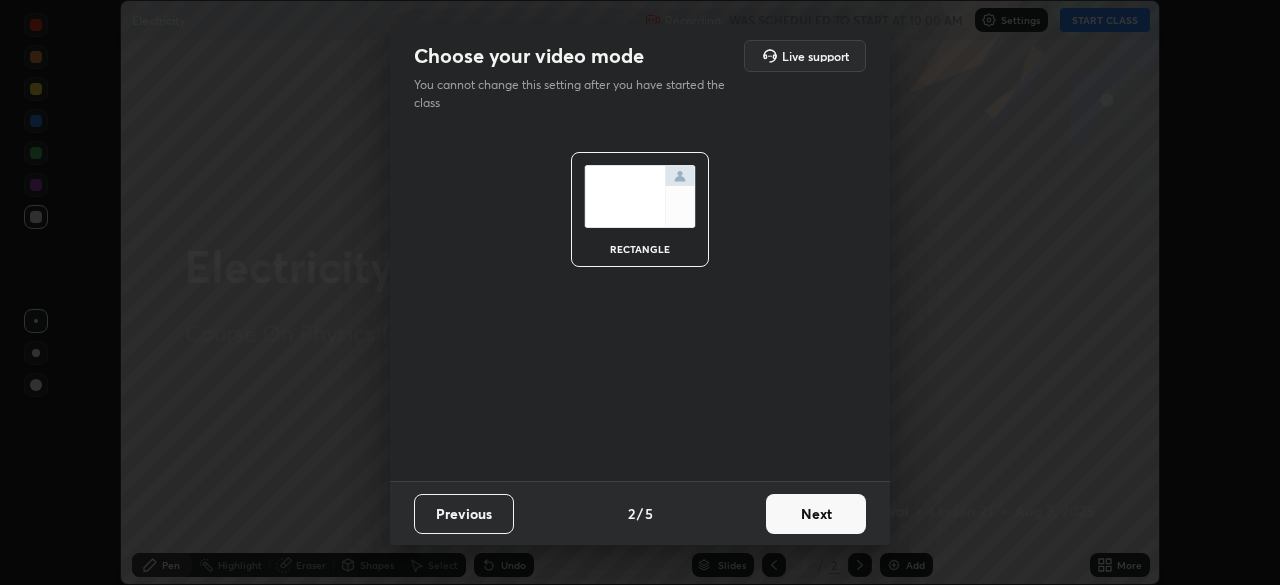 click on "Next" at bounding box center (816, 514) 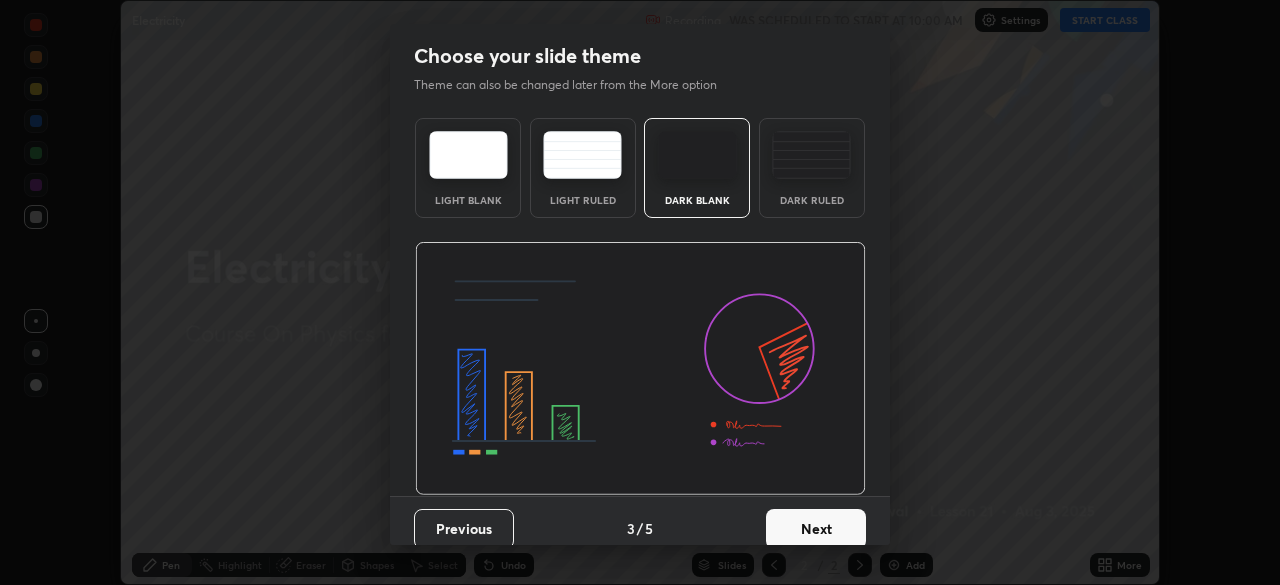 click on "Next" at bounding box center [816, 529] 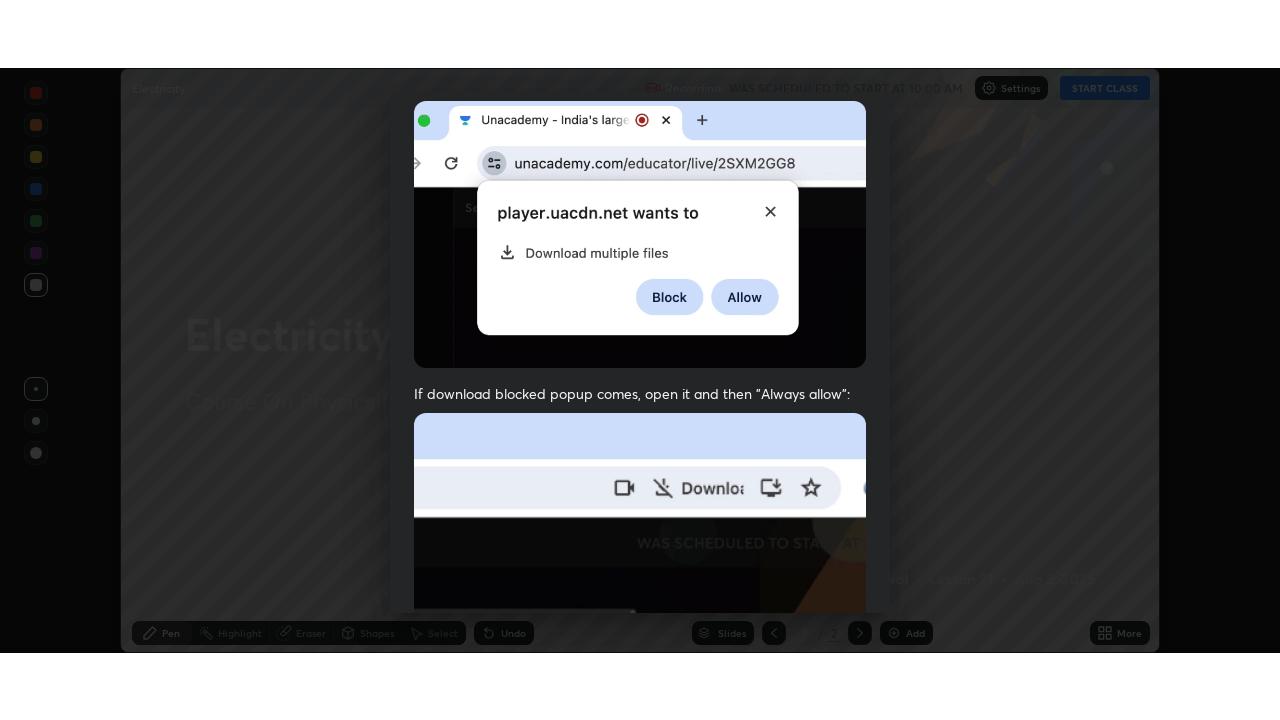 scroll, scrollTop: 479, scrollLeft: 0, axis: vertical 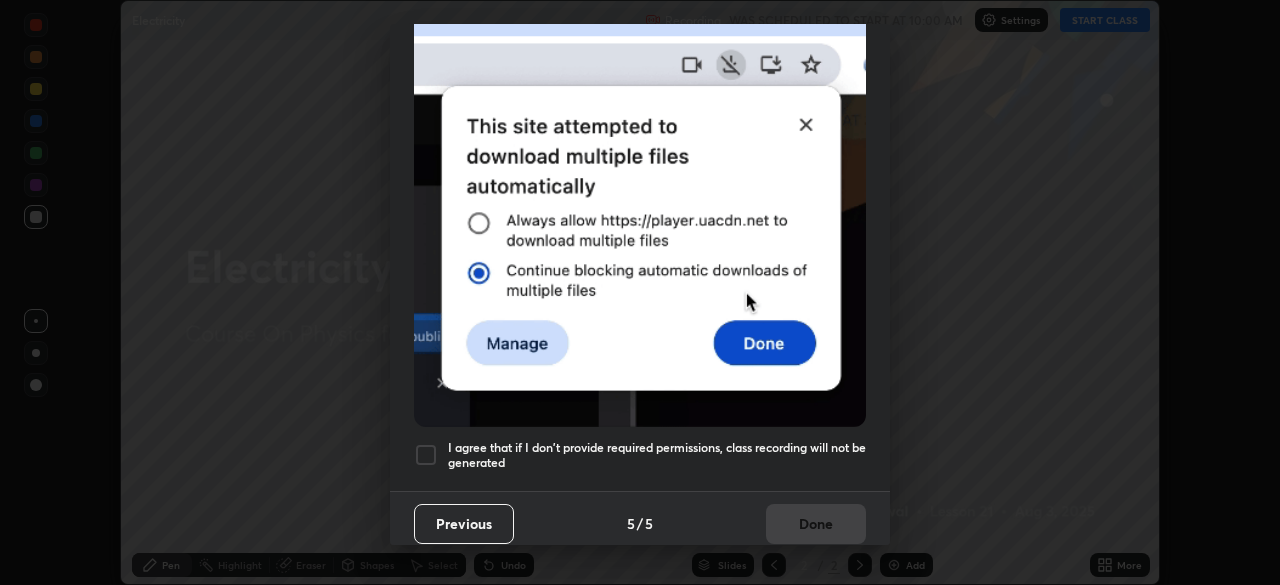 click on "I agree that if I don't provide required permissions, class recording will not be generated" at bounding box center [657, 455] 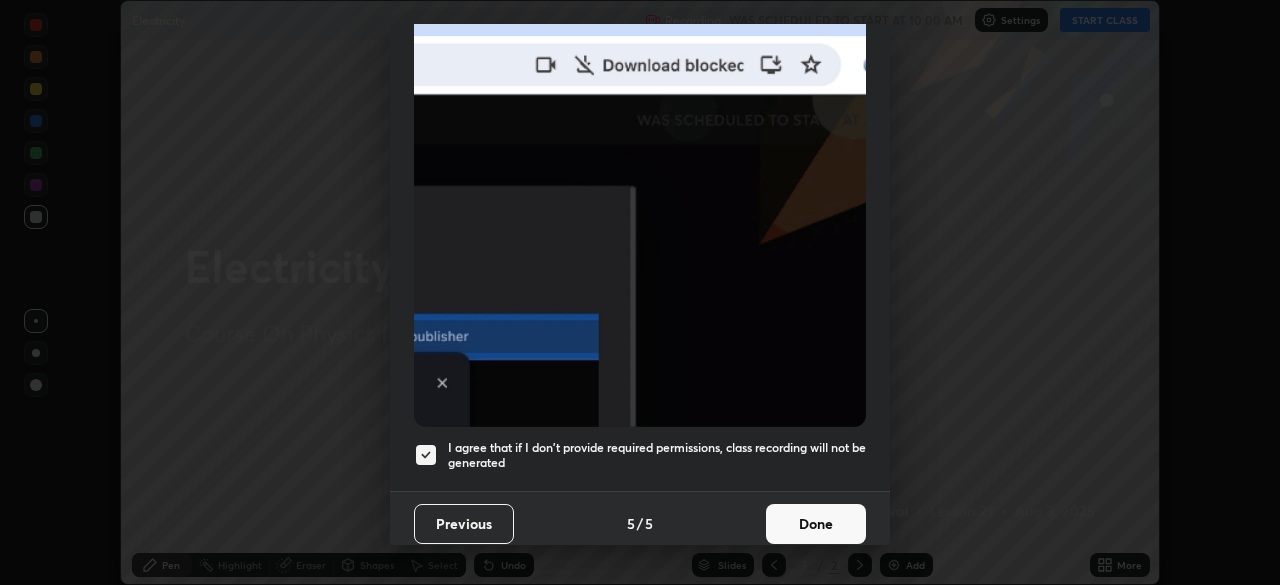 click on "Done" at bounding box center [816, 524] 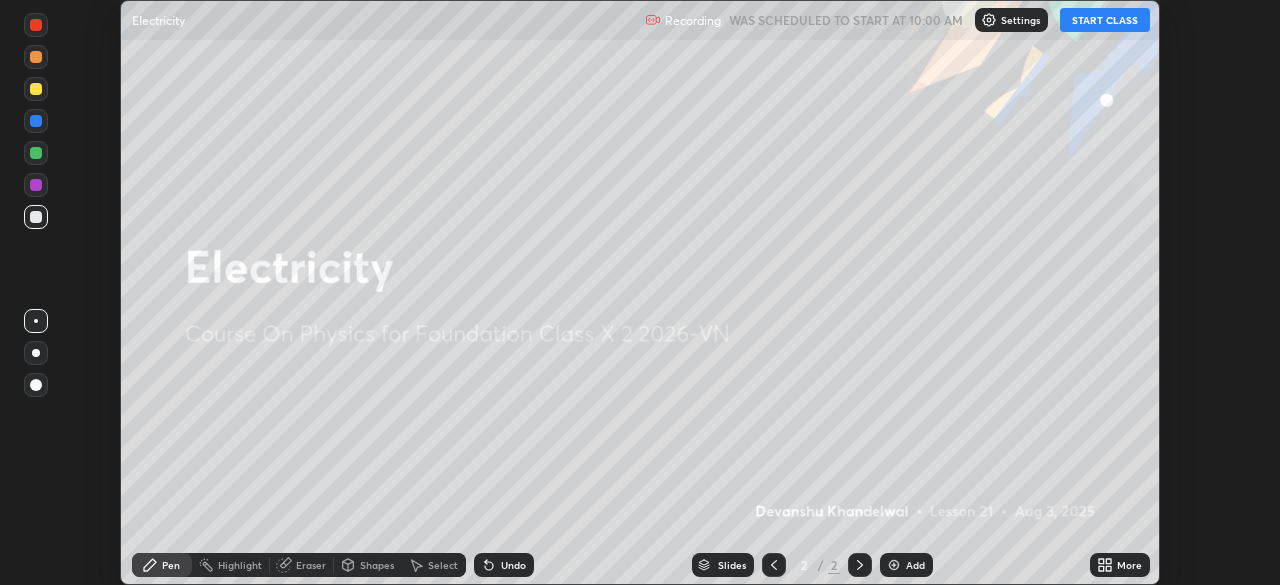 click 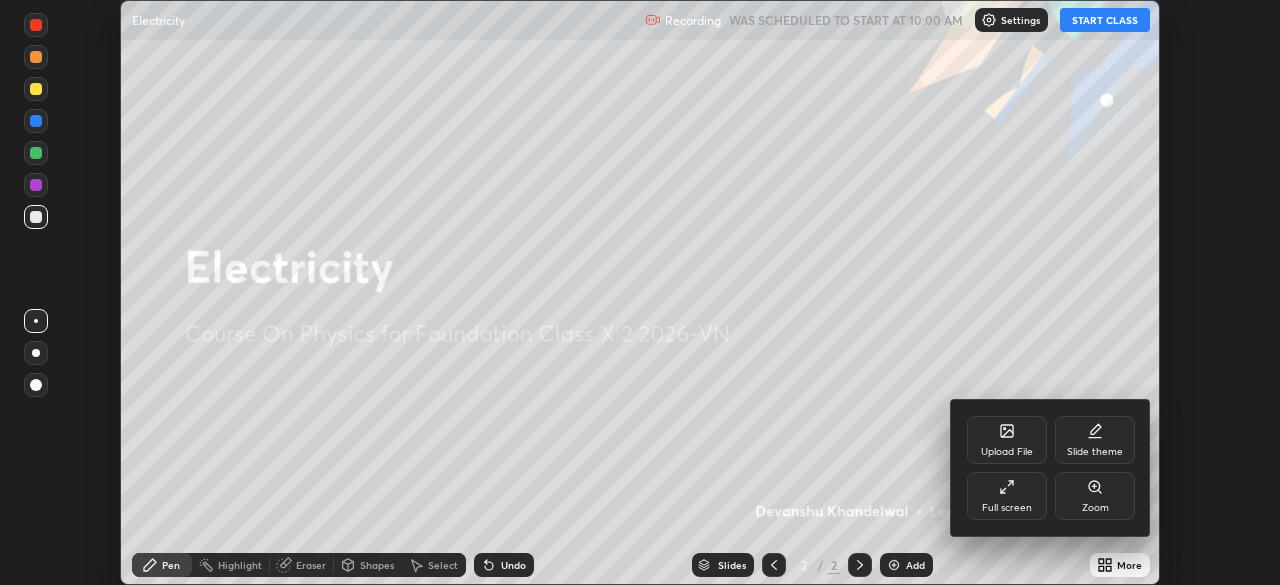 click 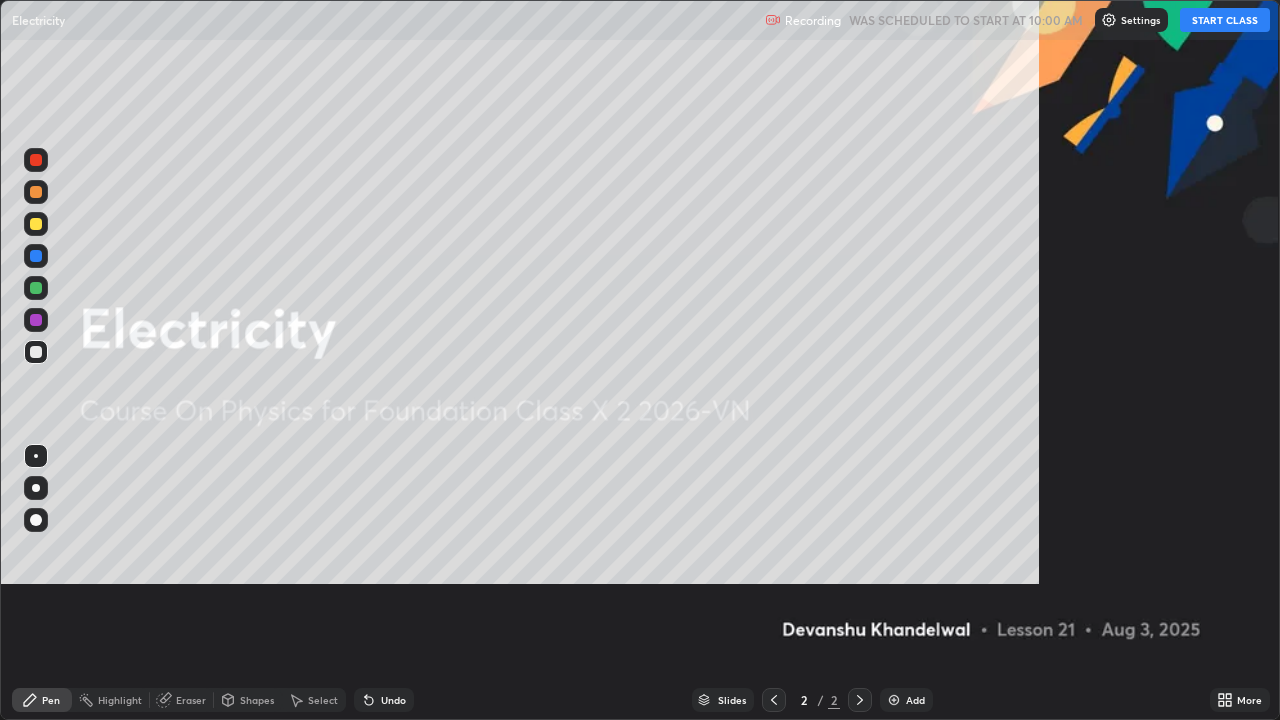 scroll, scrollTop: 99280, scrollLeft: 98720, axis: both 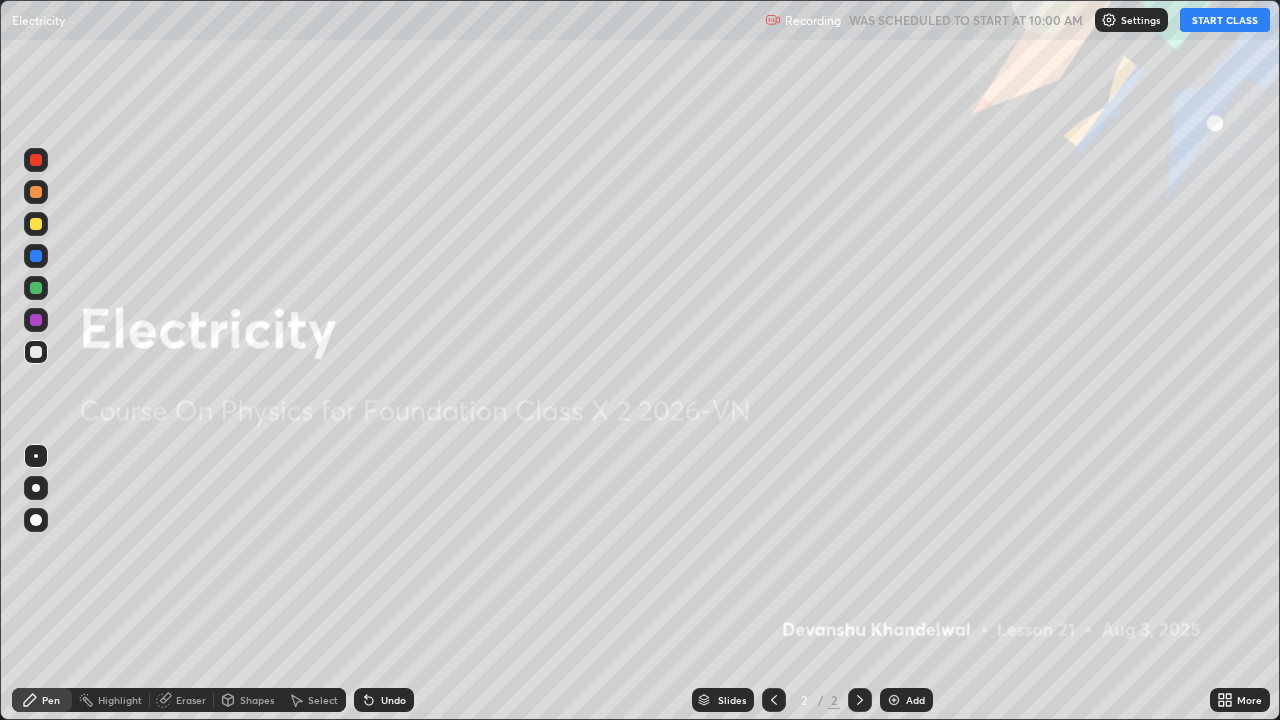 click on "Add" at bounding box center [906, 700] 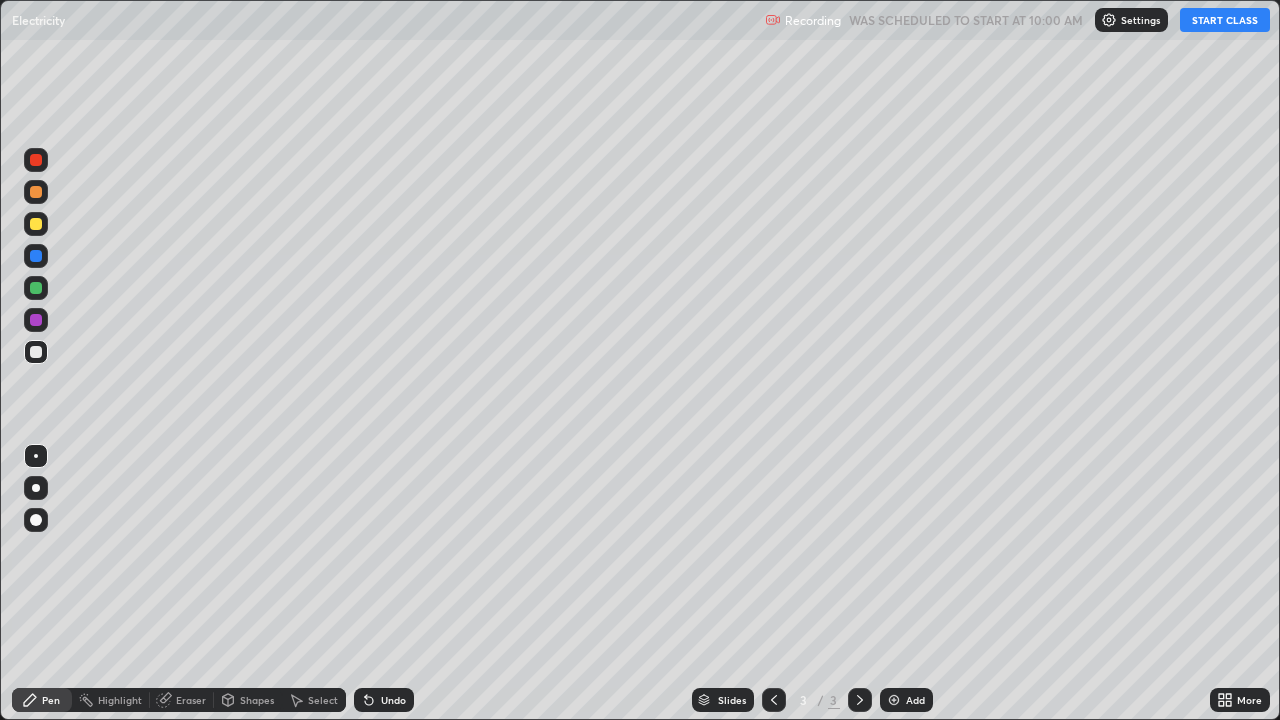 click on "START CLASS" at bounding box center [1225, 20] 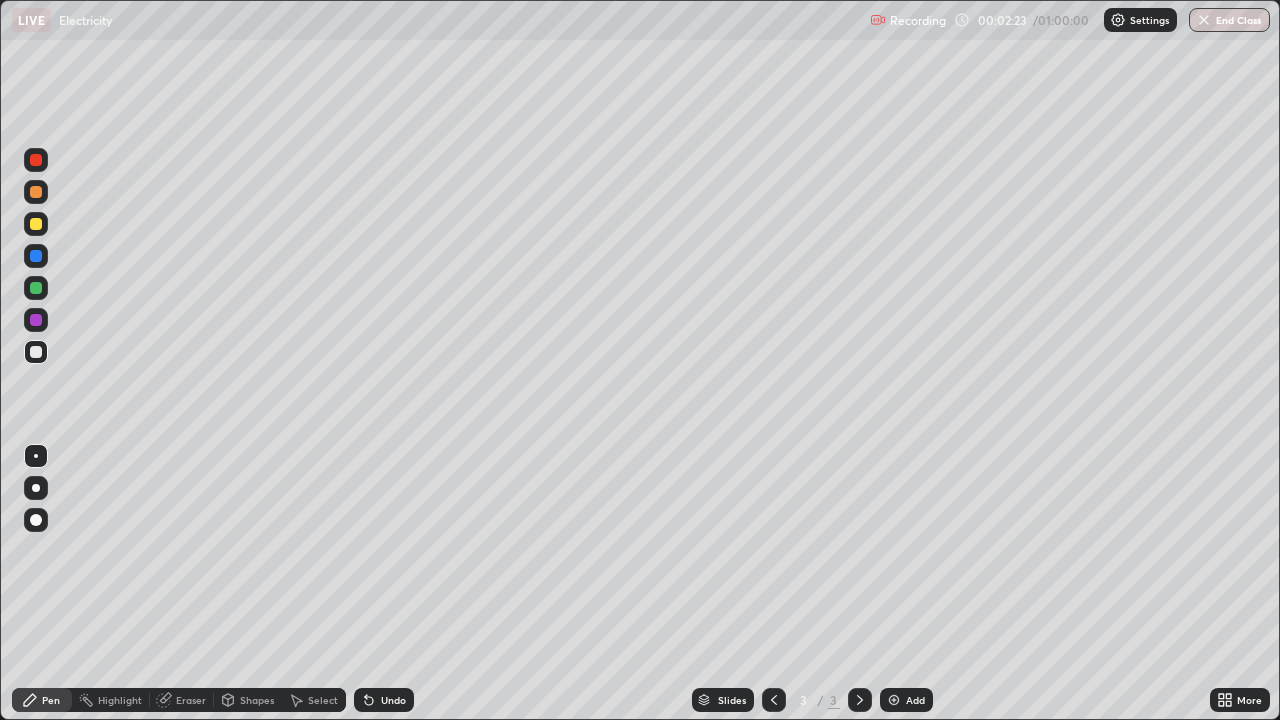 click on "Undo" at bounding box center (393, 700) 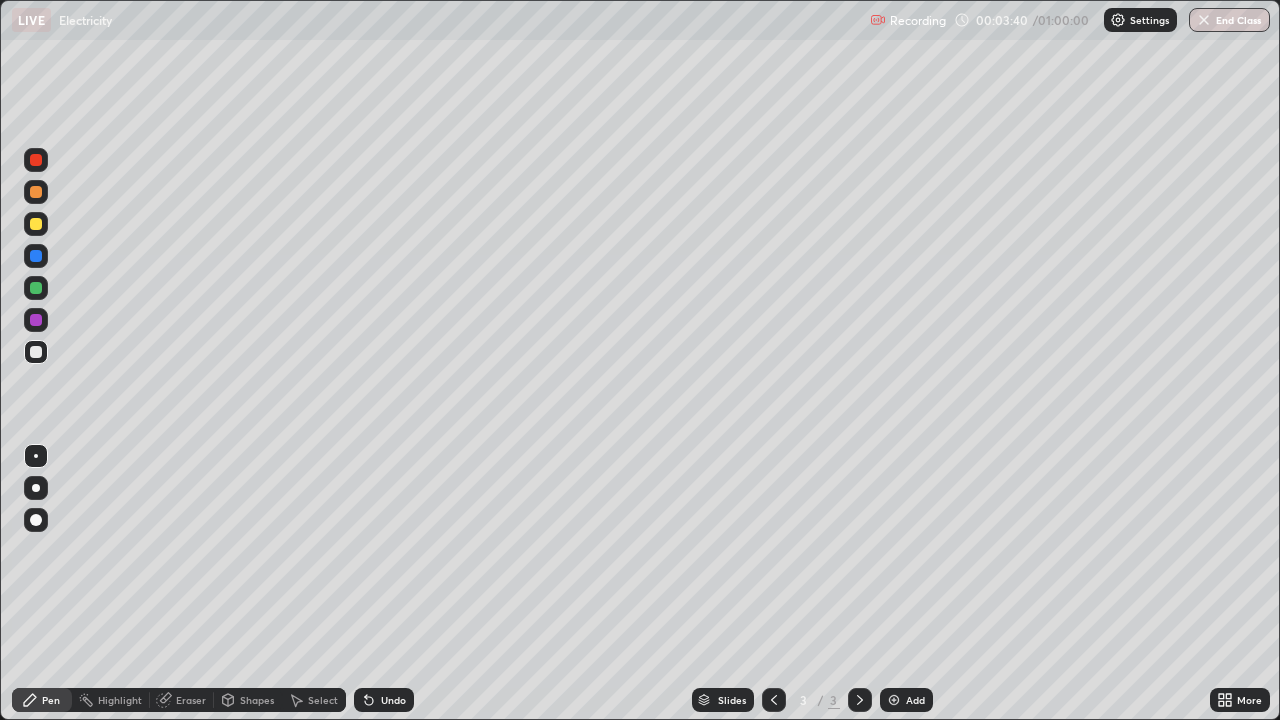 click on "Undo" at bounding box center (393, 700) 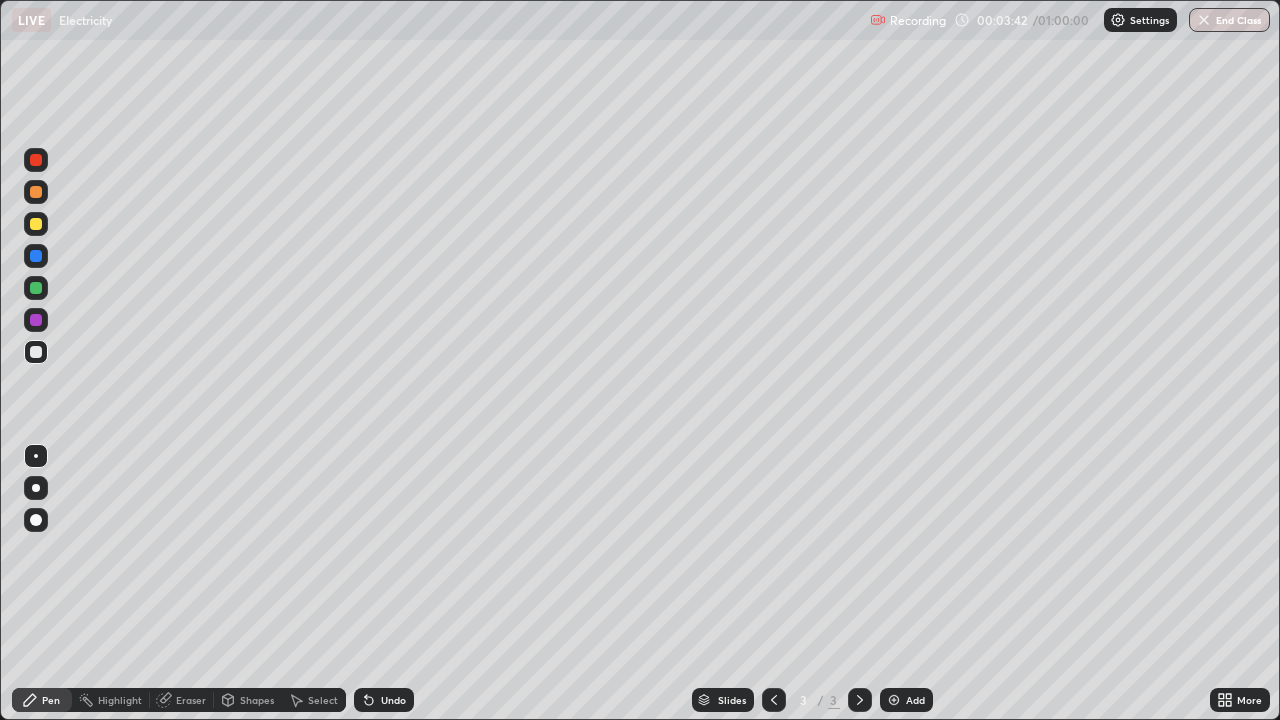 click 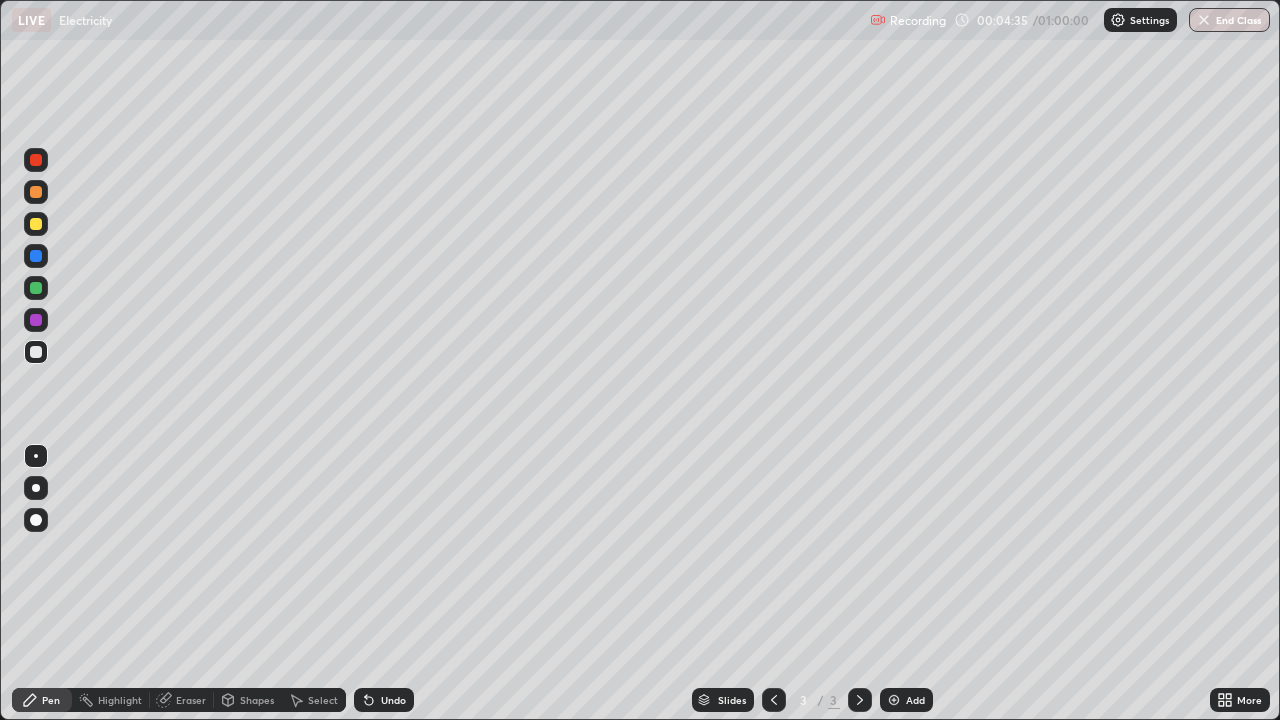 click at bounding box center (894, 700) 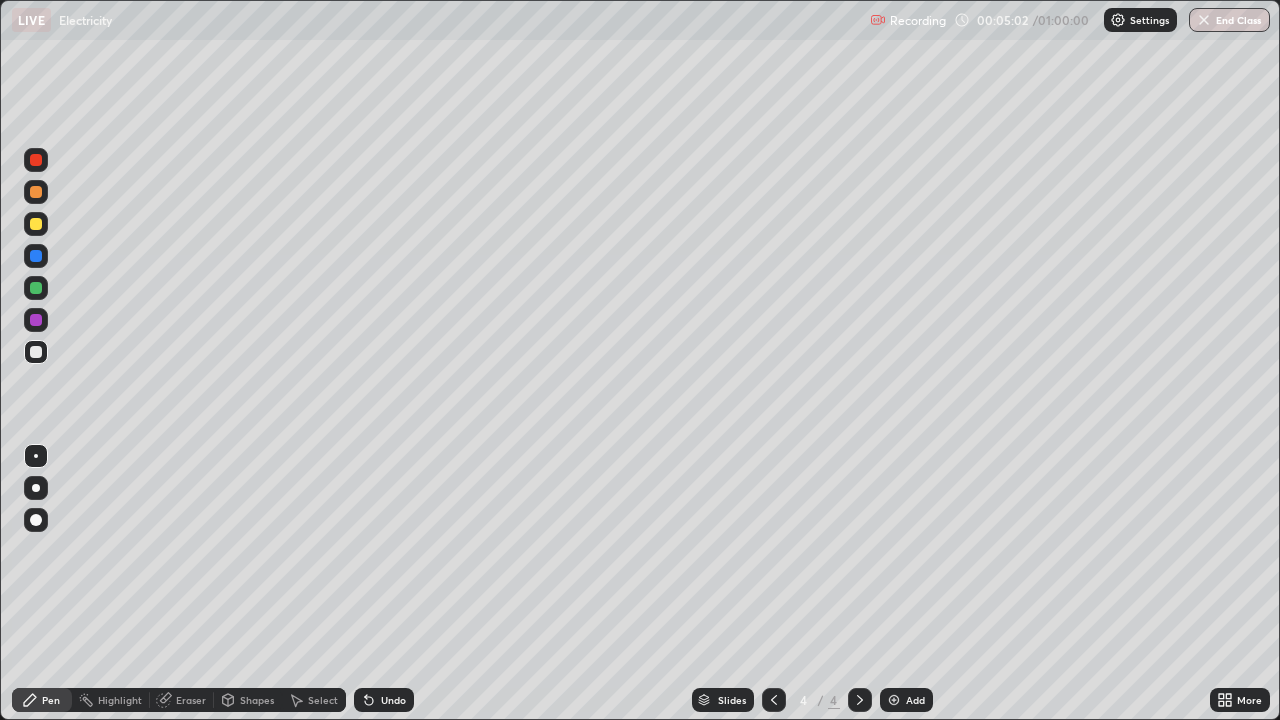 click on "Undo" at bounding box center (384, 700) 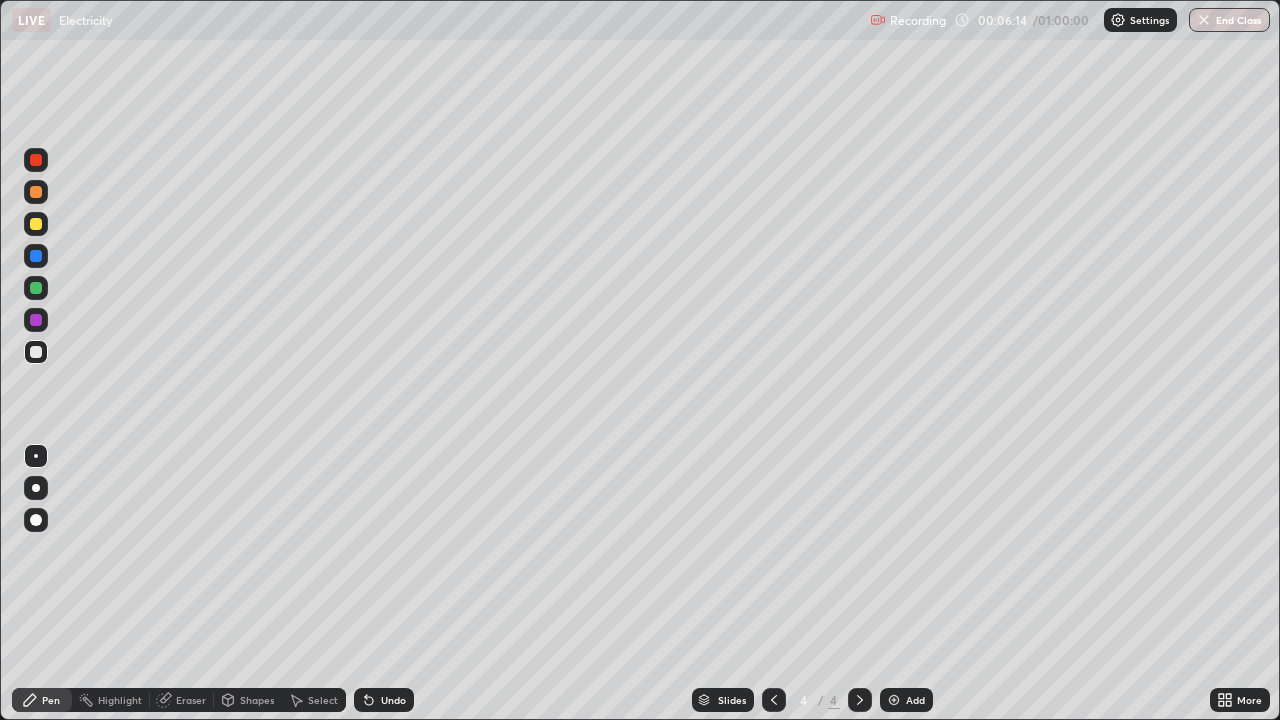 click 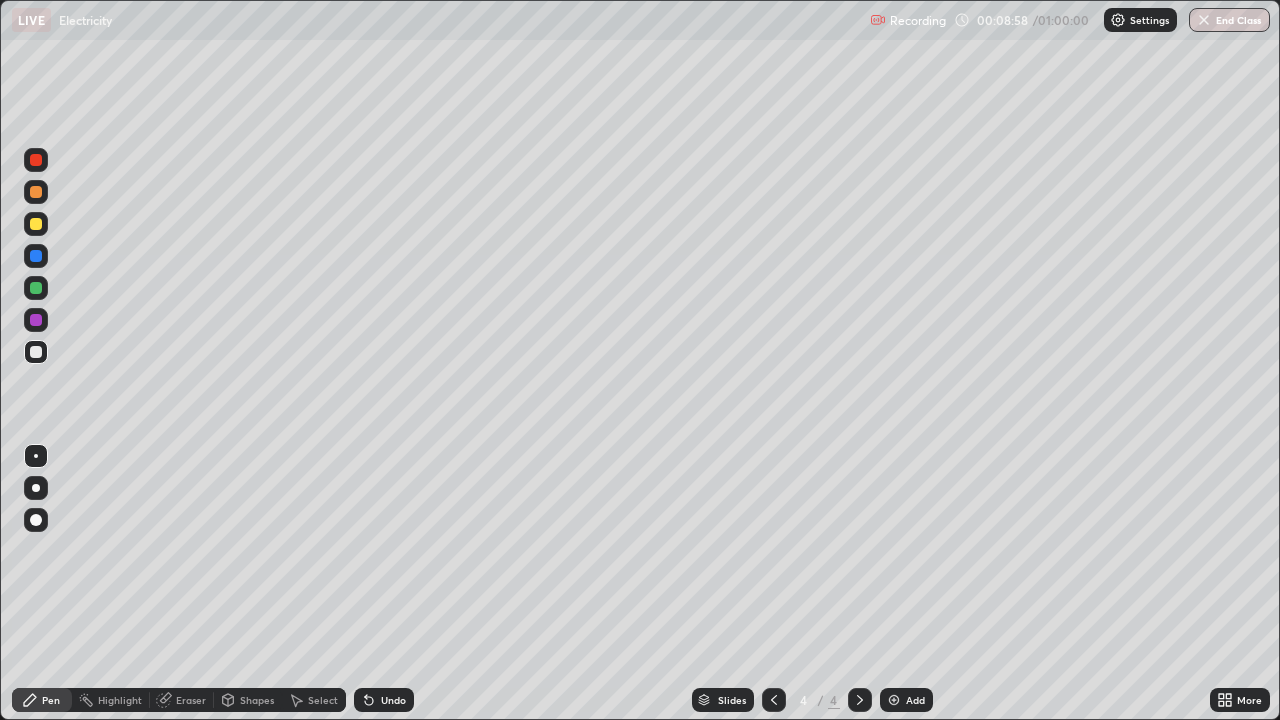 click at bounding box center [894, 700] 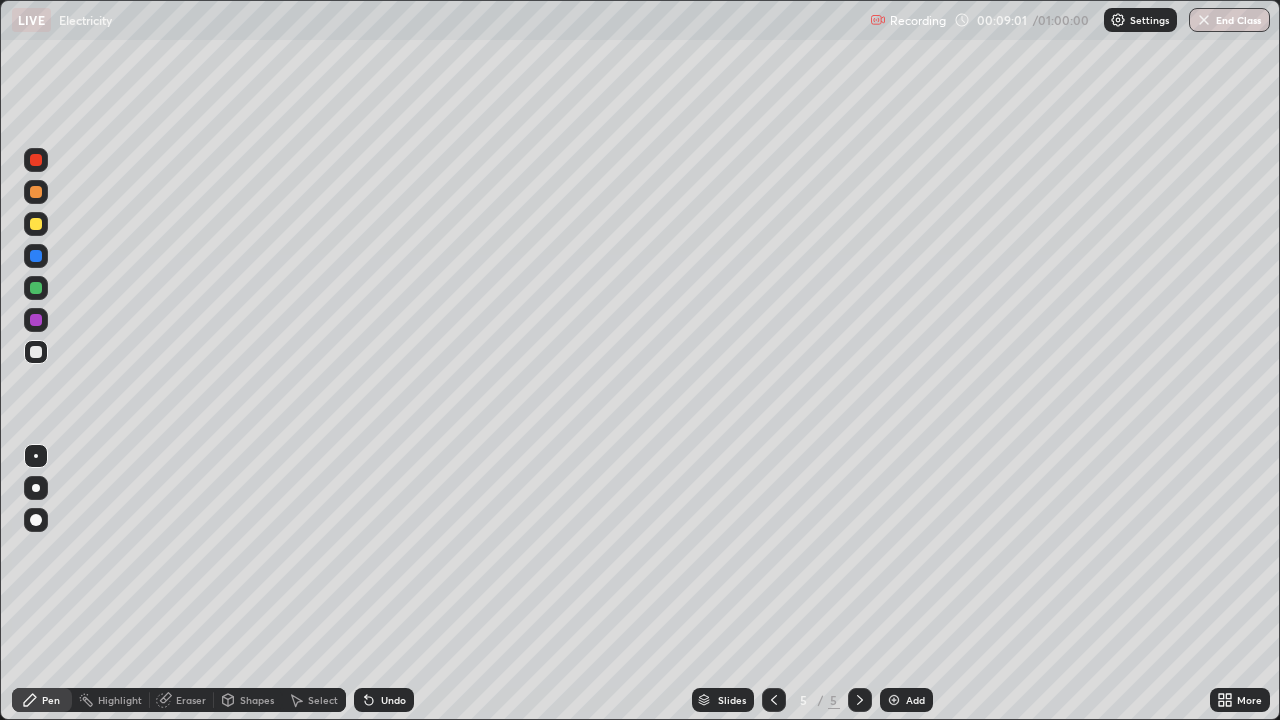 click 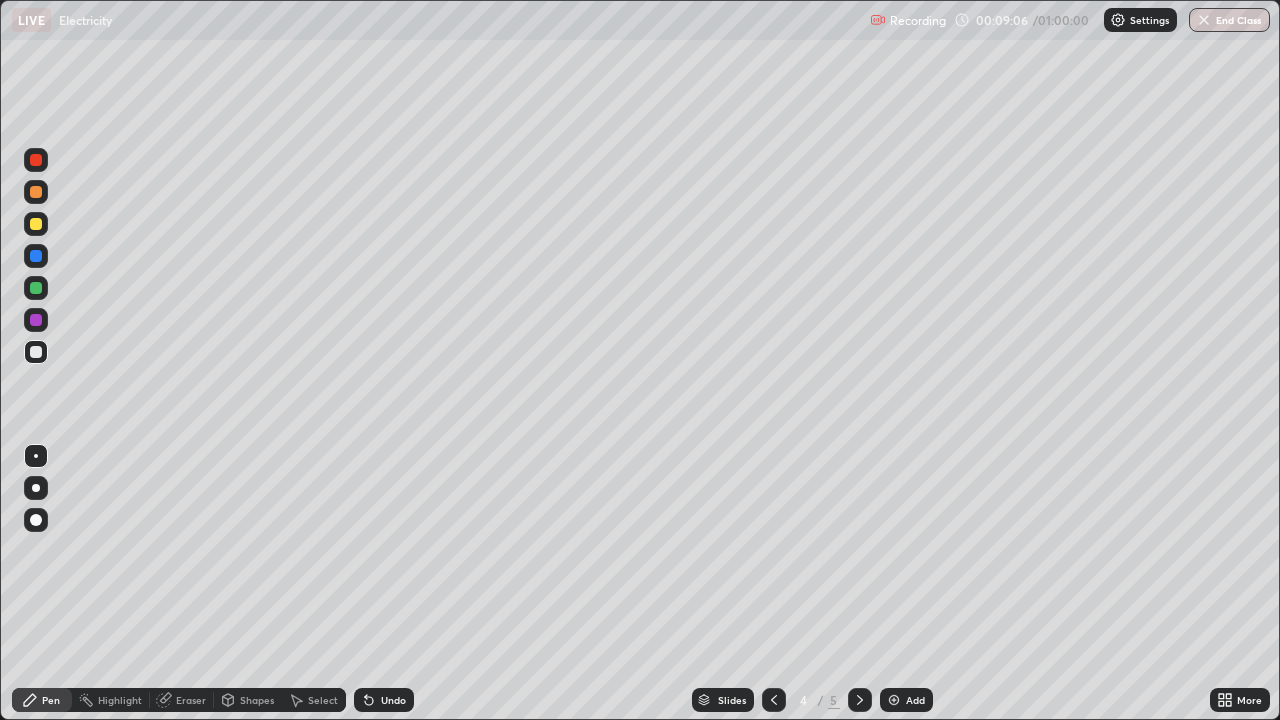 click at bounding box center (860, 700) 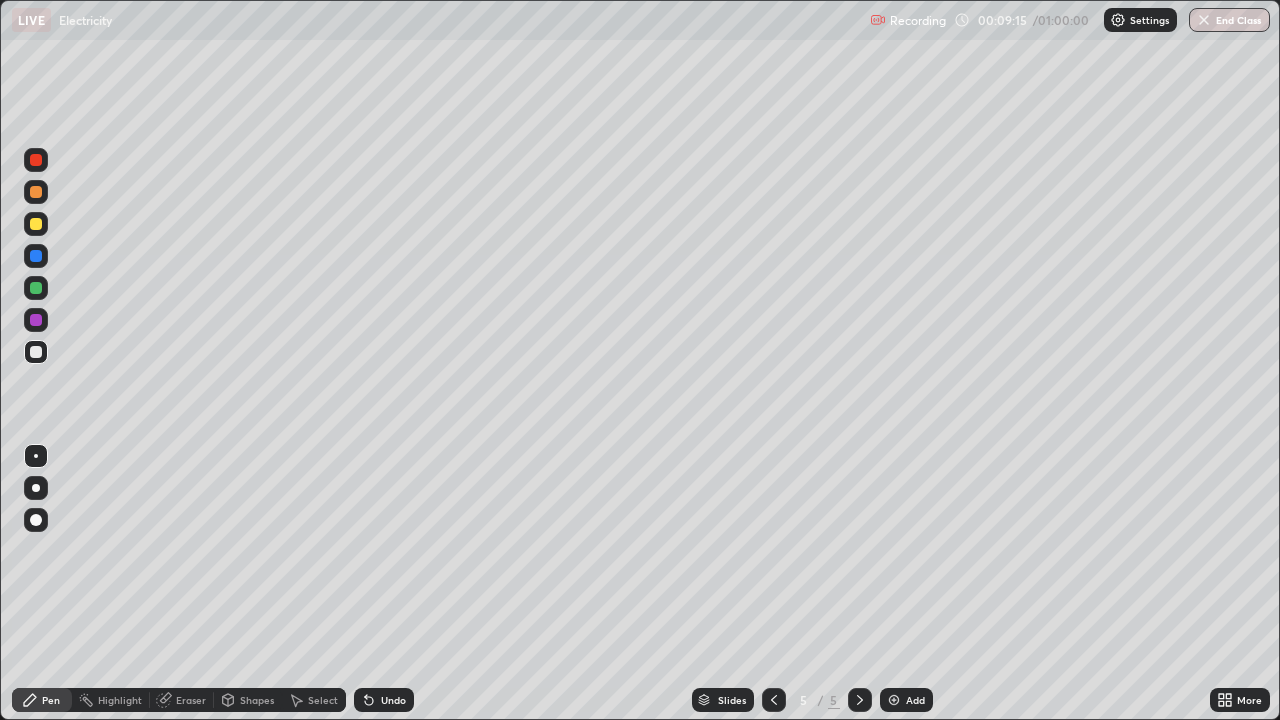 click at bounding box center [774, 700] 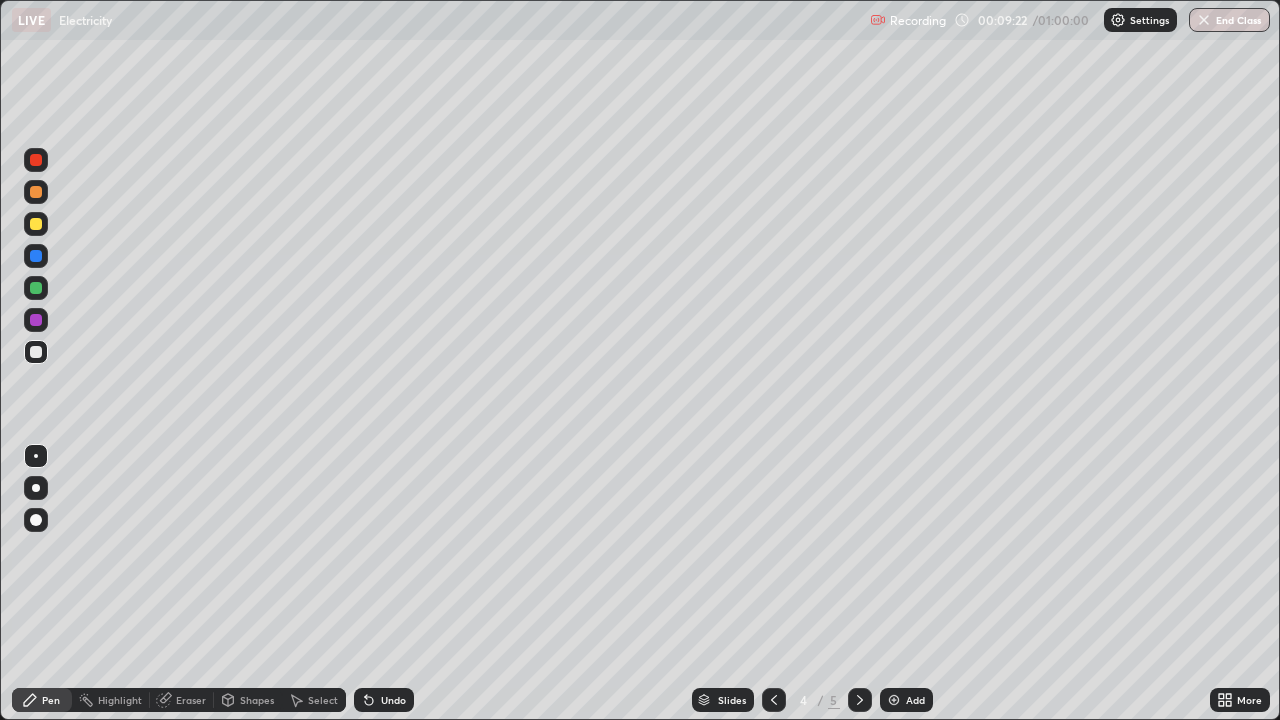 click 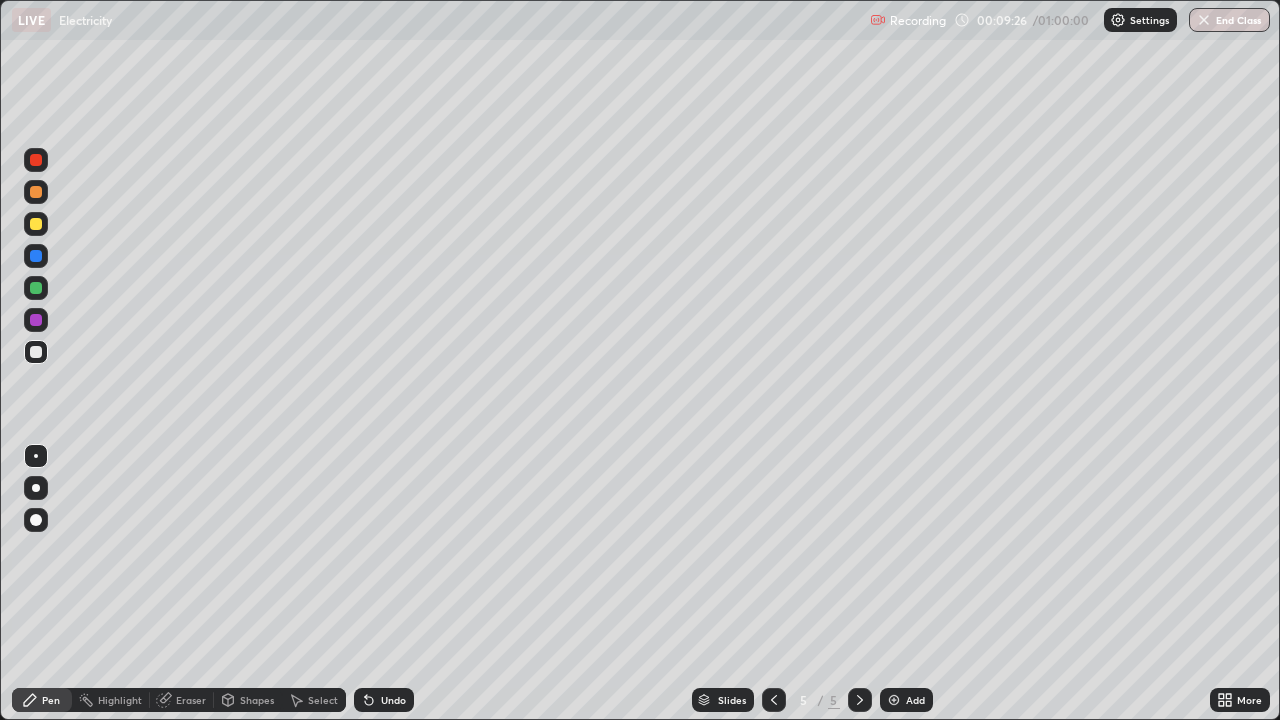 click on "Undo" at bounding box center [384, 700] 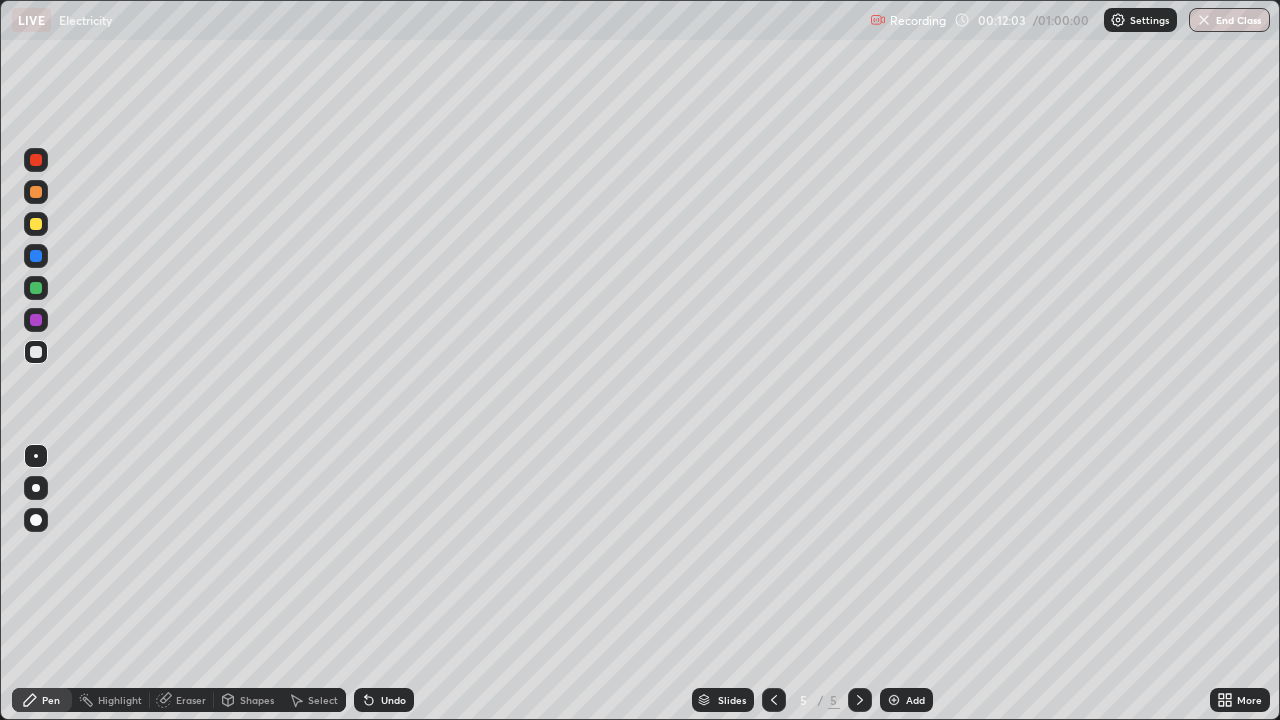 click on "Undo" at bounding box center (393, 700) 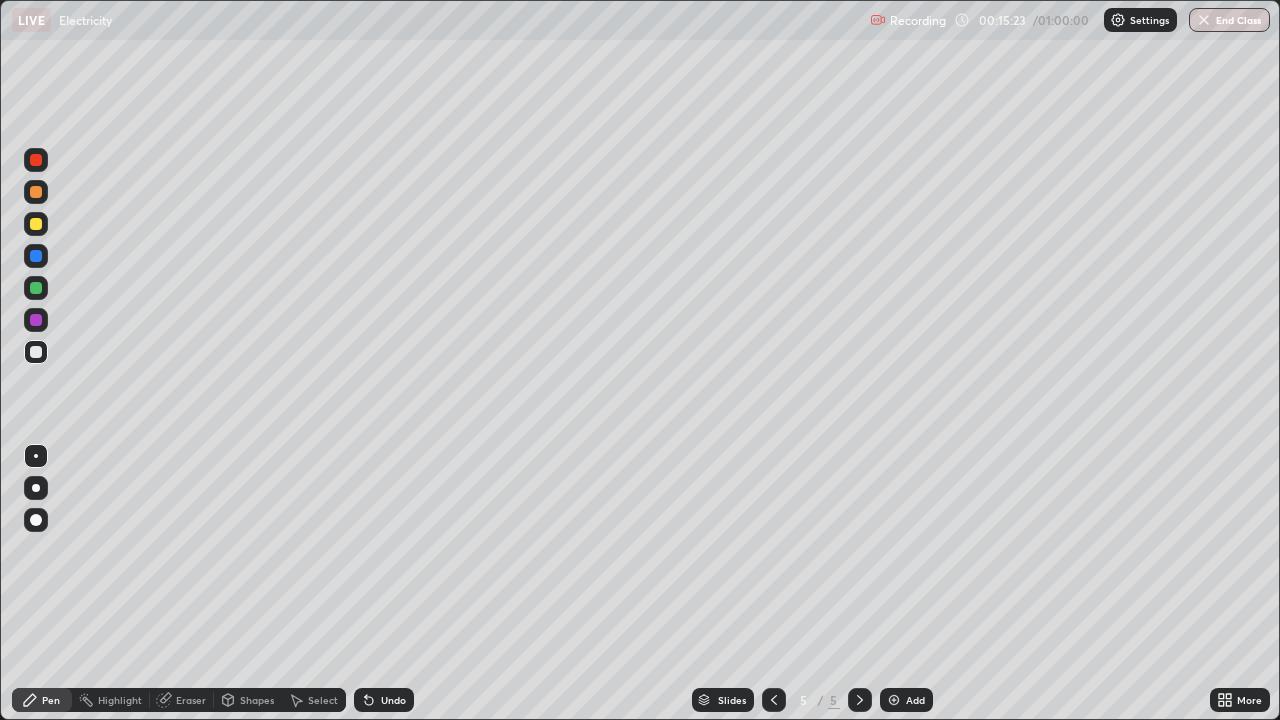 click at bounding box center [36, 160] 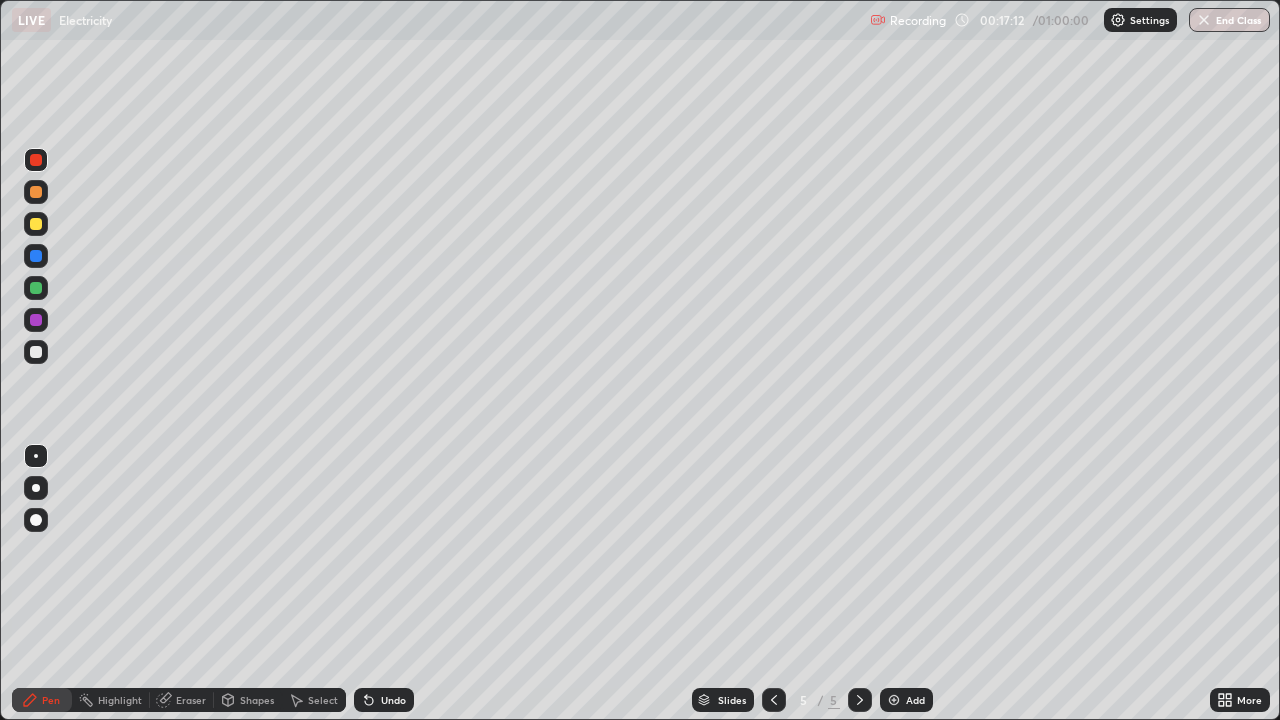 click on "Add" at bounding box center (906, 700) 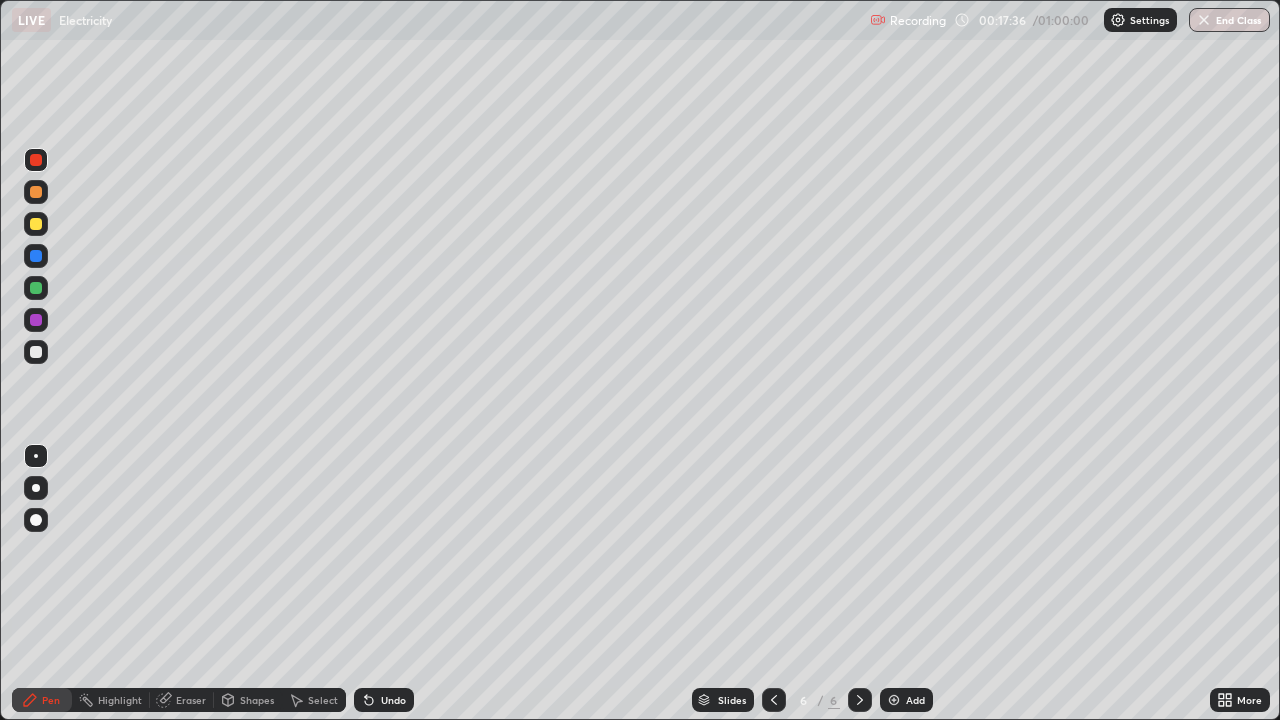 click 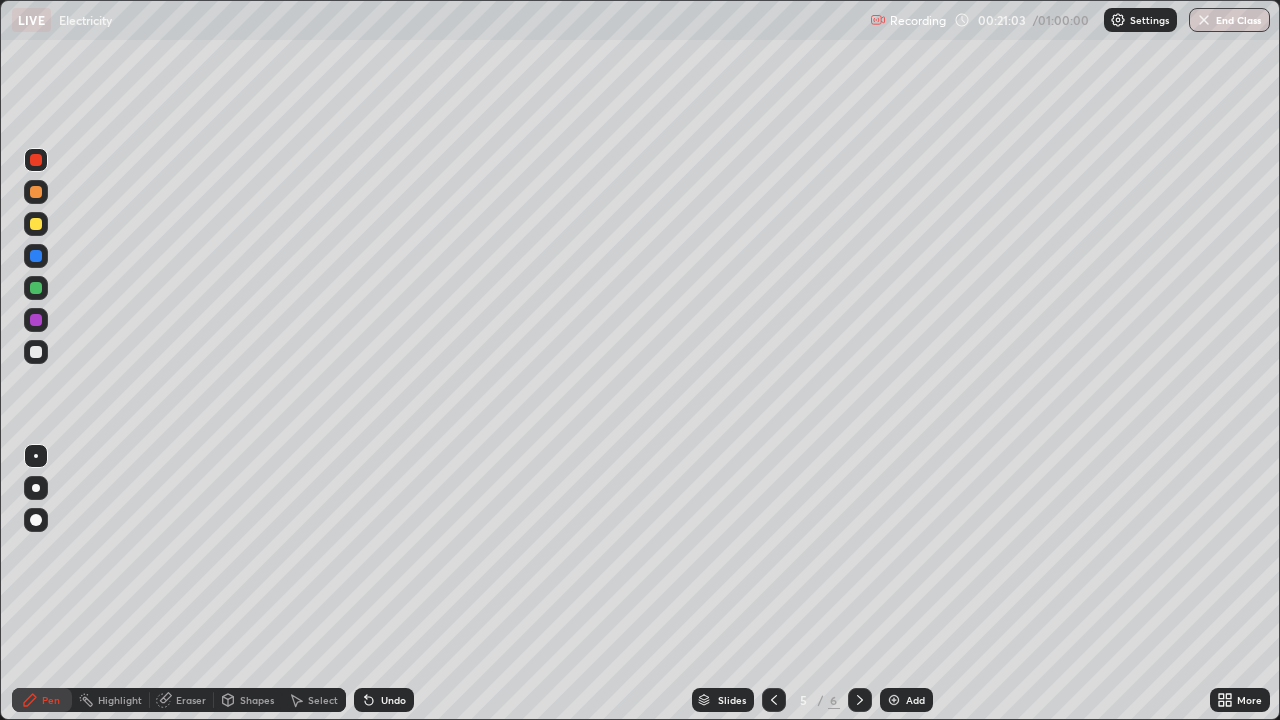 click on "Undo" at bounding box center [393, 700] 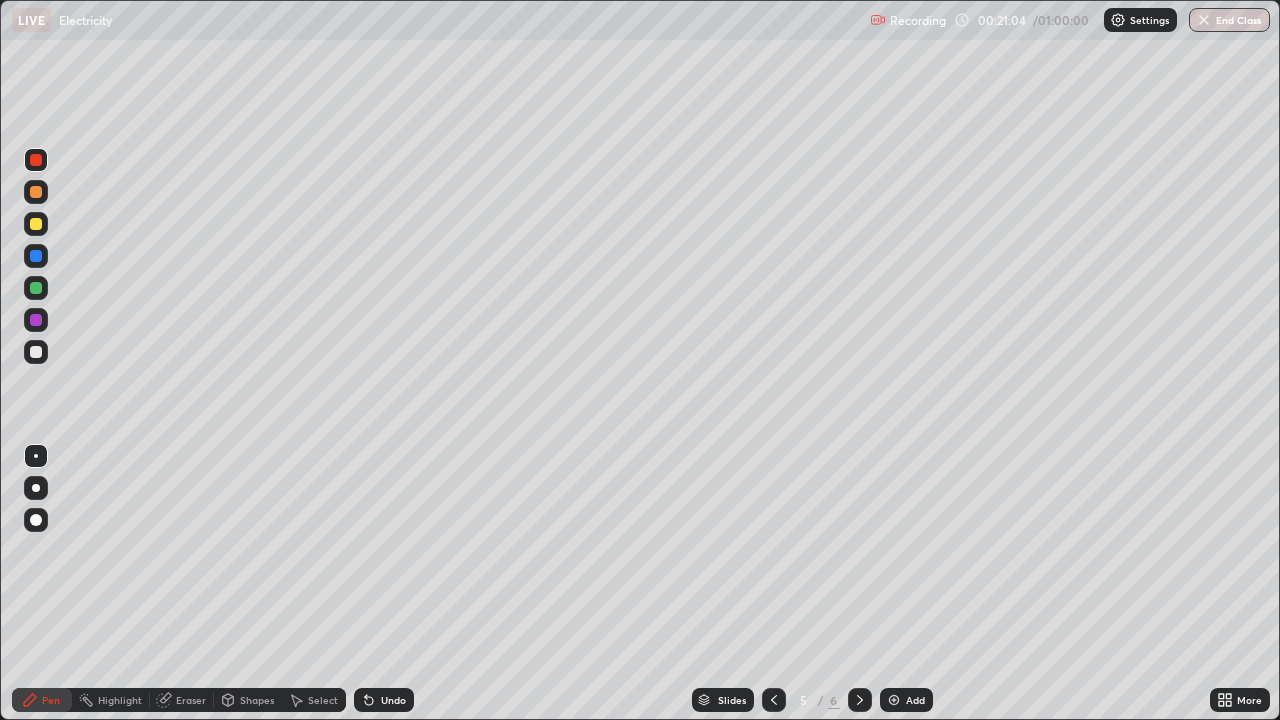 click on "Undo" at bounding box center [384, 700] 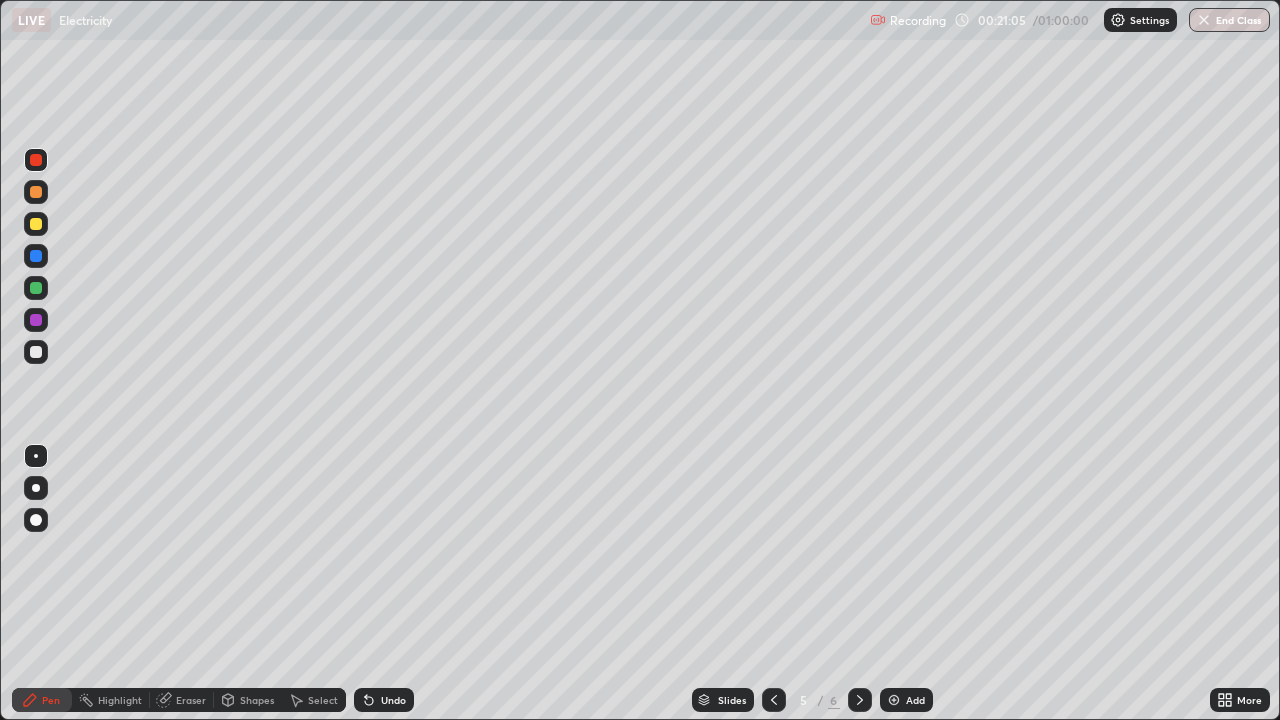 click on "Undo" at bounding box center (384, 700) 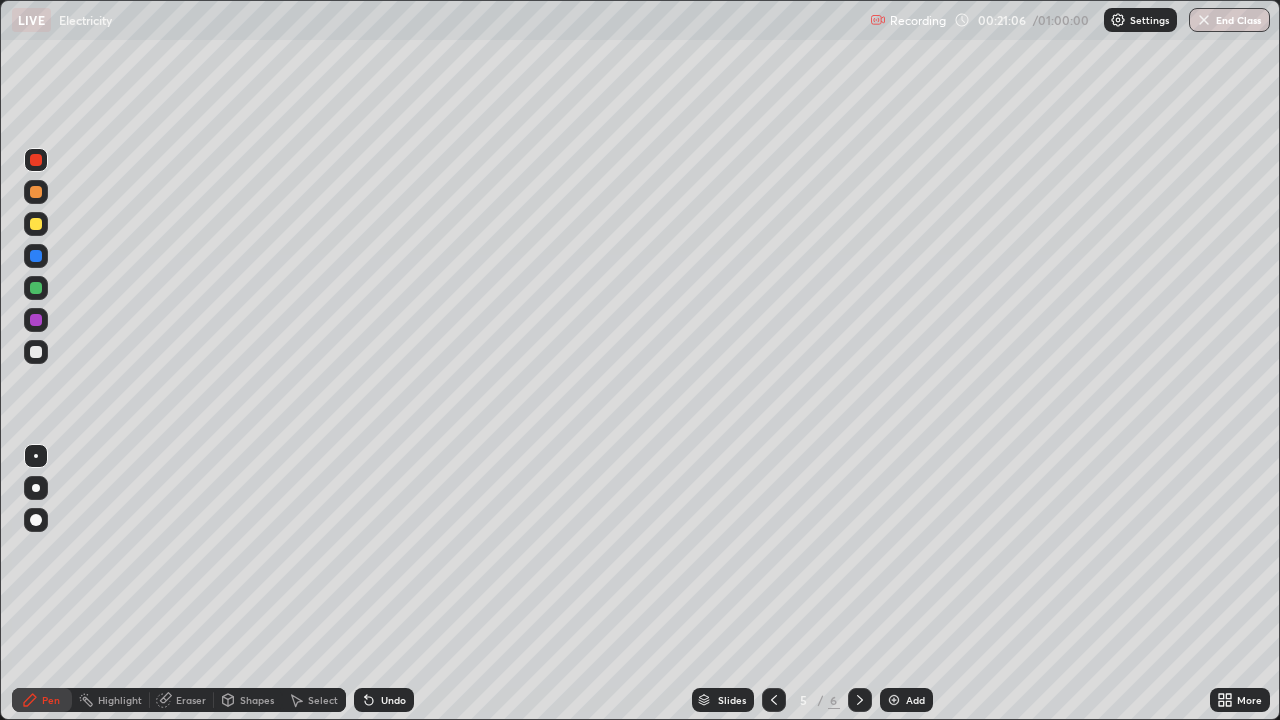 click on "Undo" at bounding box center (384, 700) 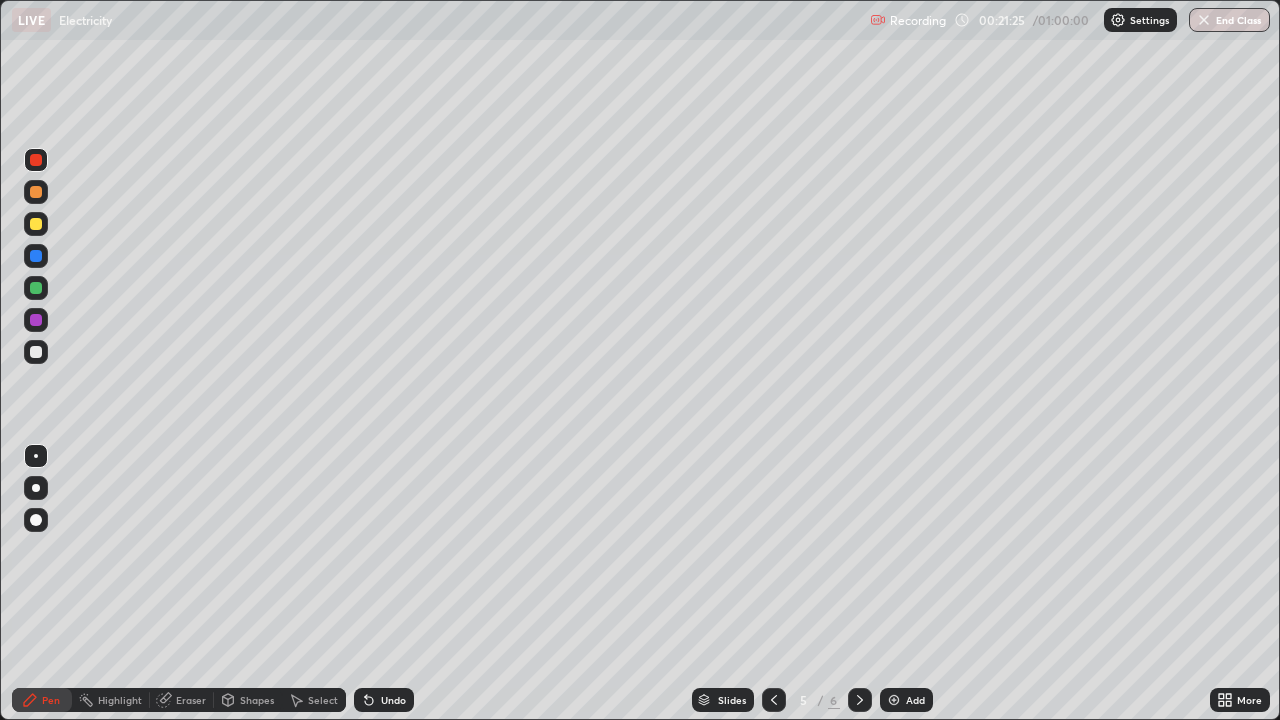 click on "Undo" at bounding box center (384, 700) 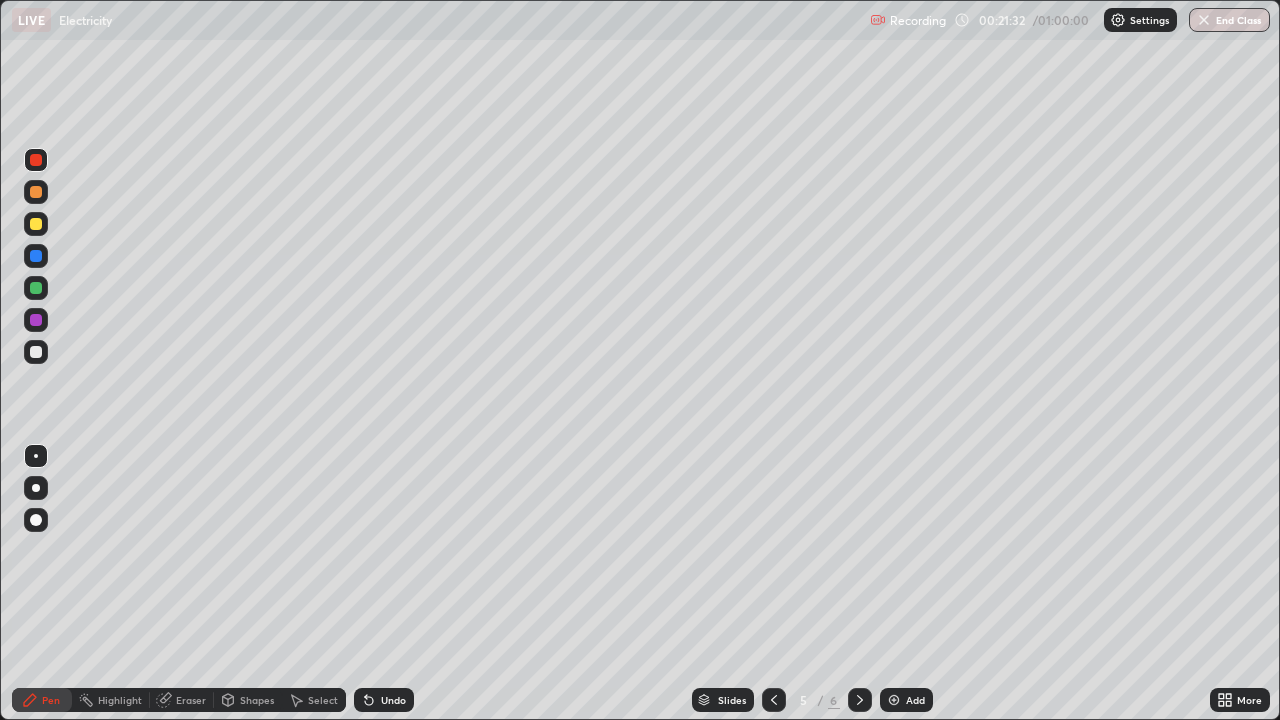 click at bounding box center [36, 352] 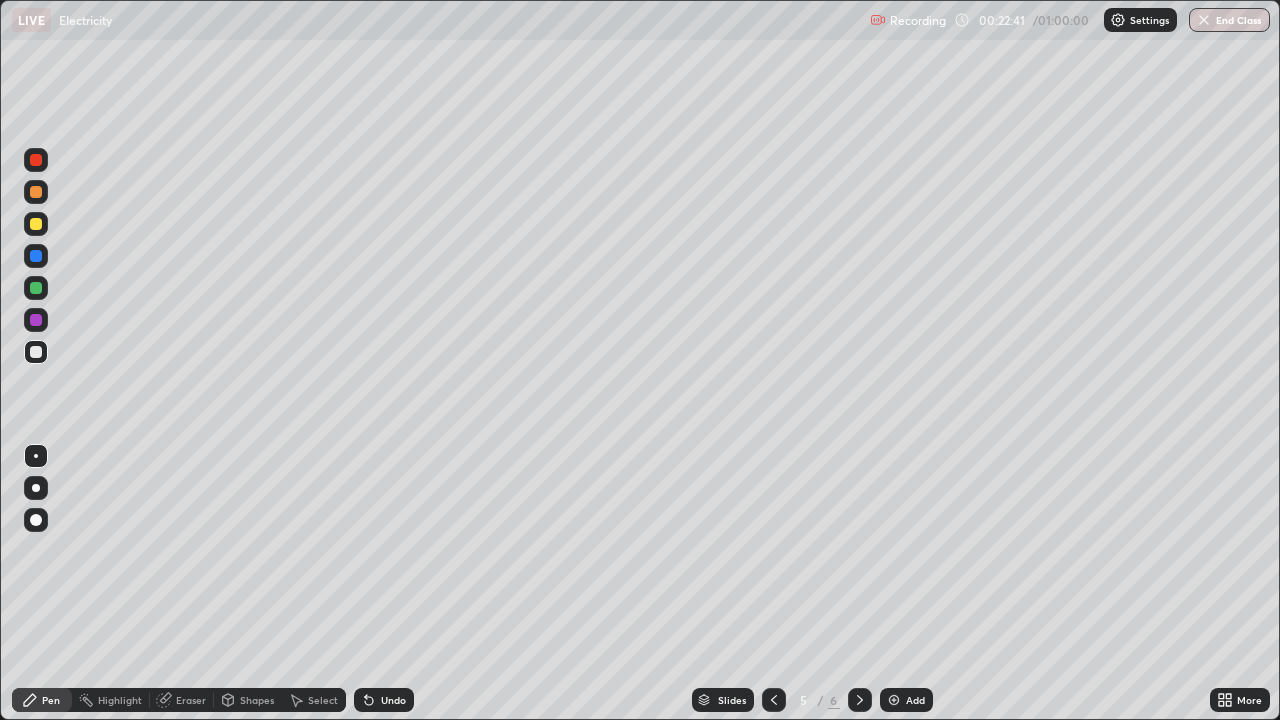 click at bounding box center (860, 700) 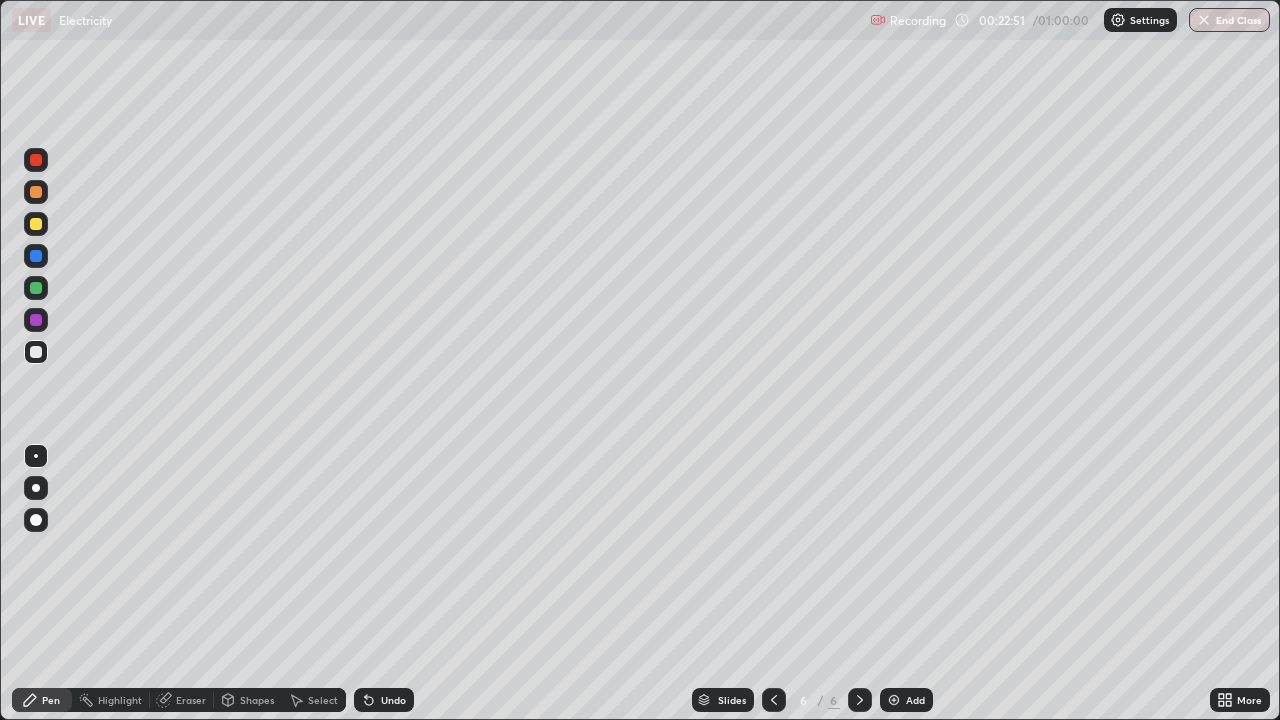 click at bounding box center [774, 700] 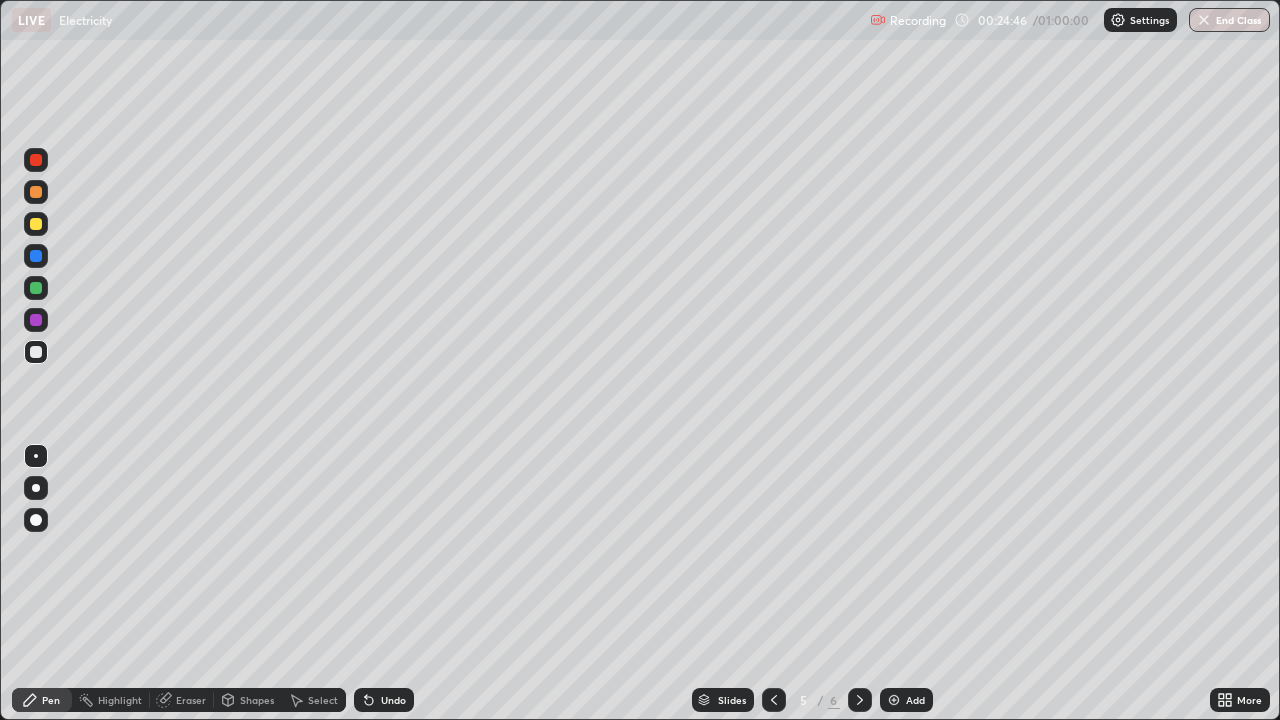 click at bounding box center (894, 700) 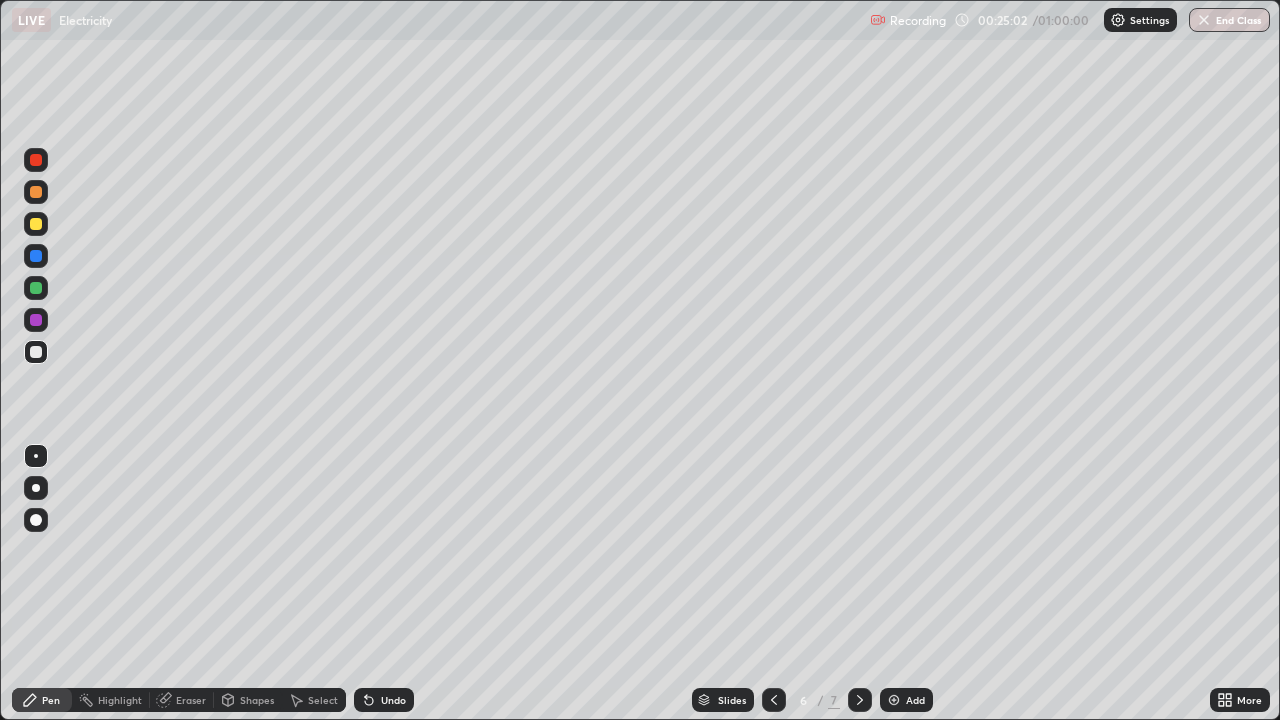 click 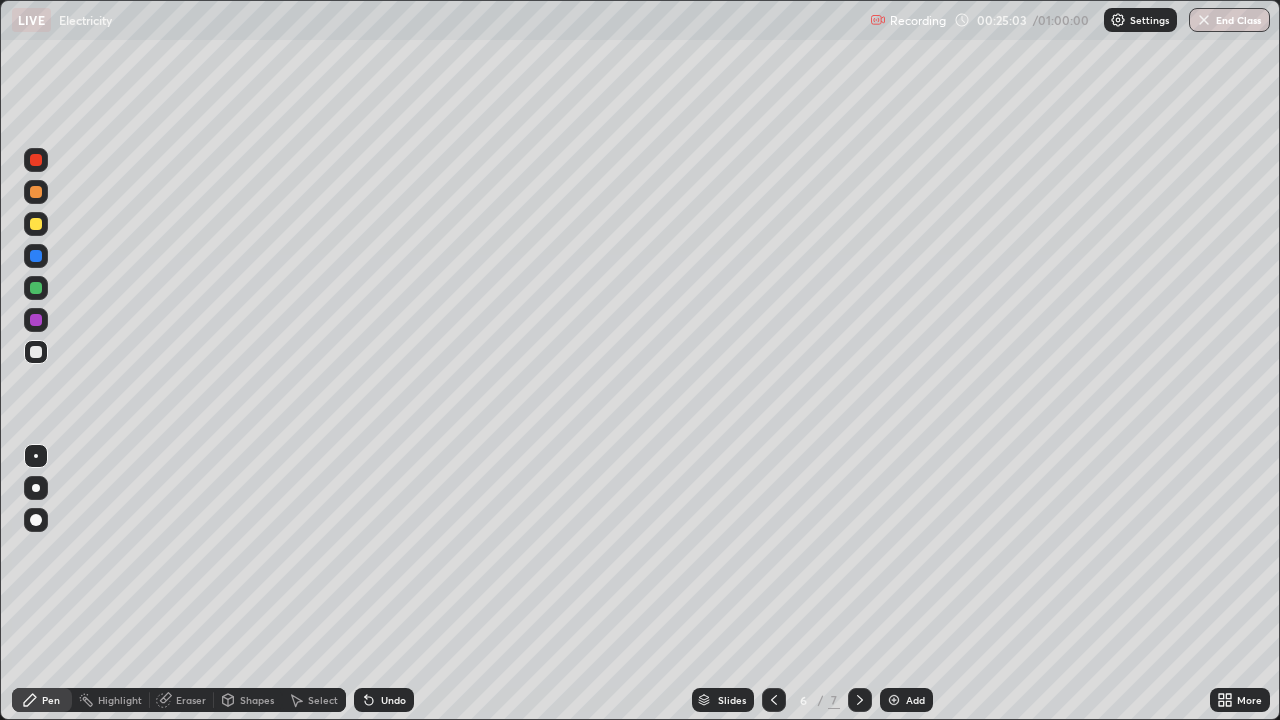 click 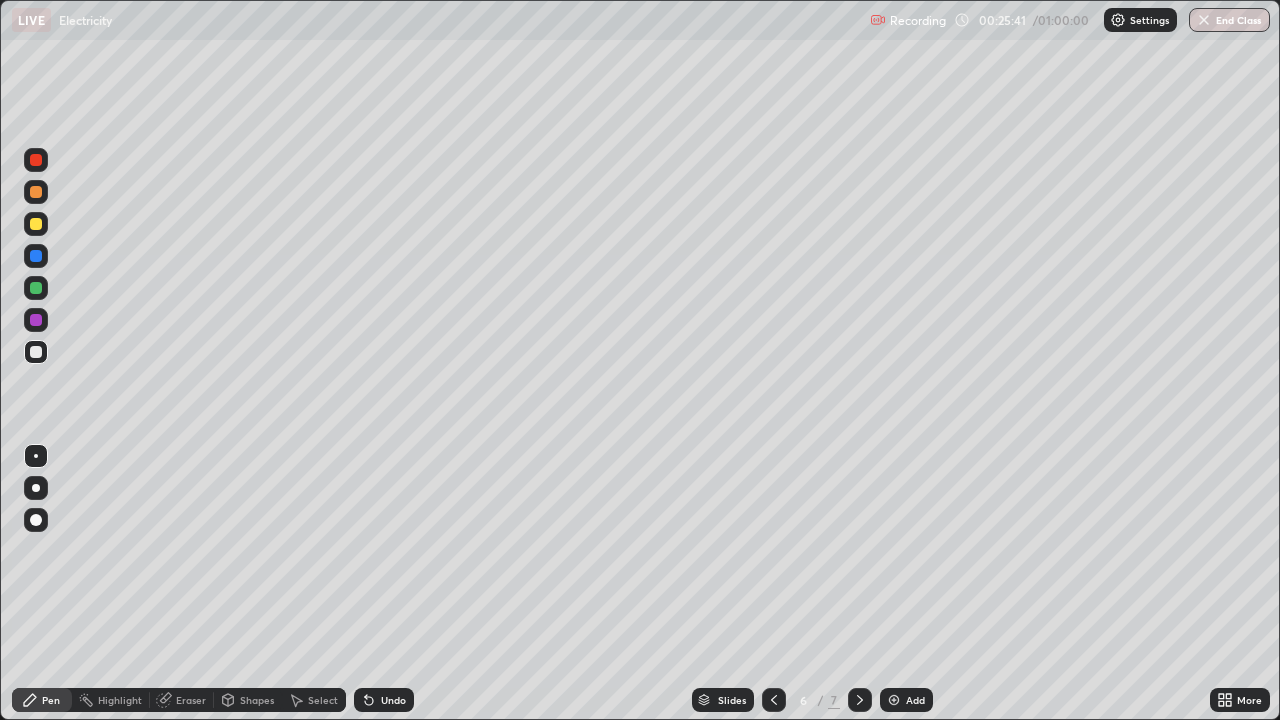 click on "Undo" at bounding box center (393, 700) 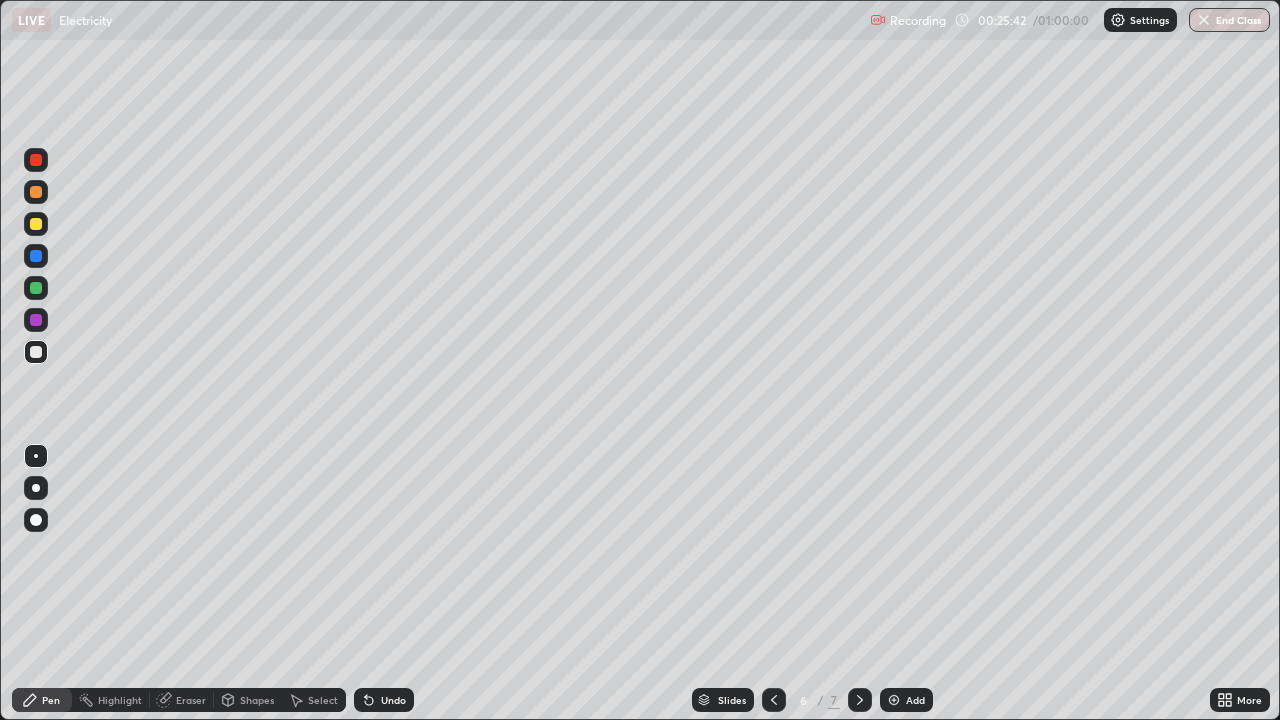 click on "Undo" at bounding box center [384, 700] 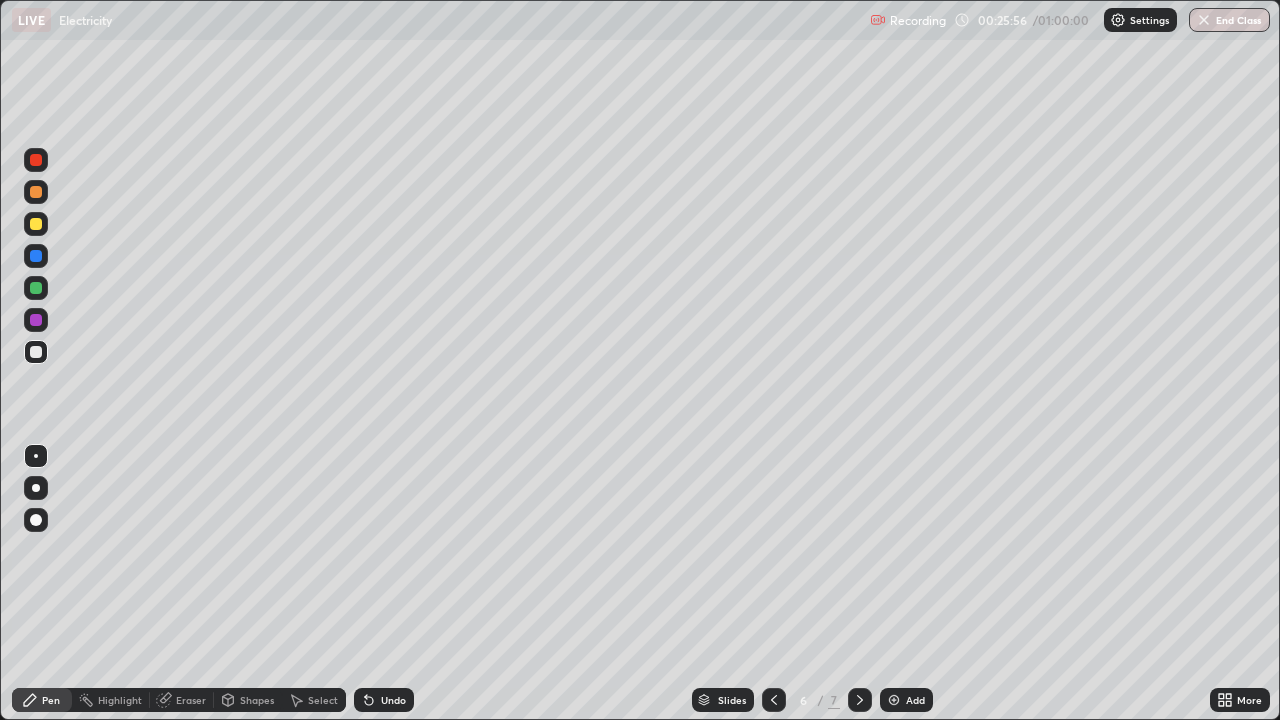 click on "Undo" at bounding box center [384, 700] 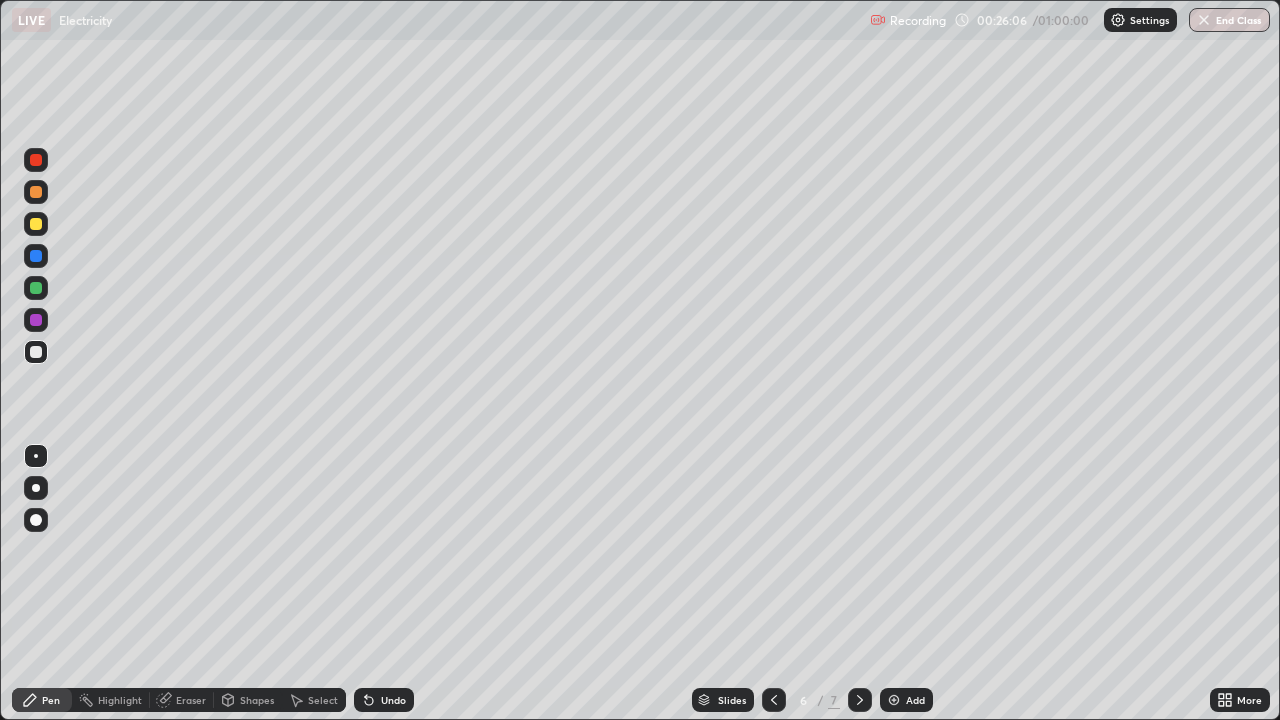 click 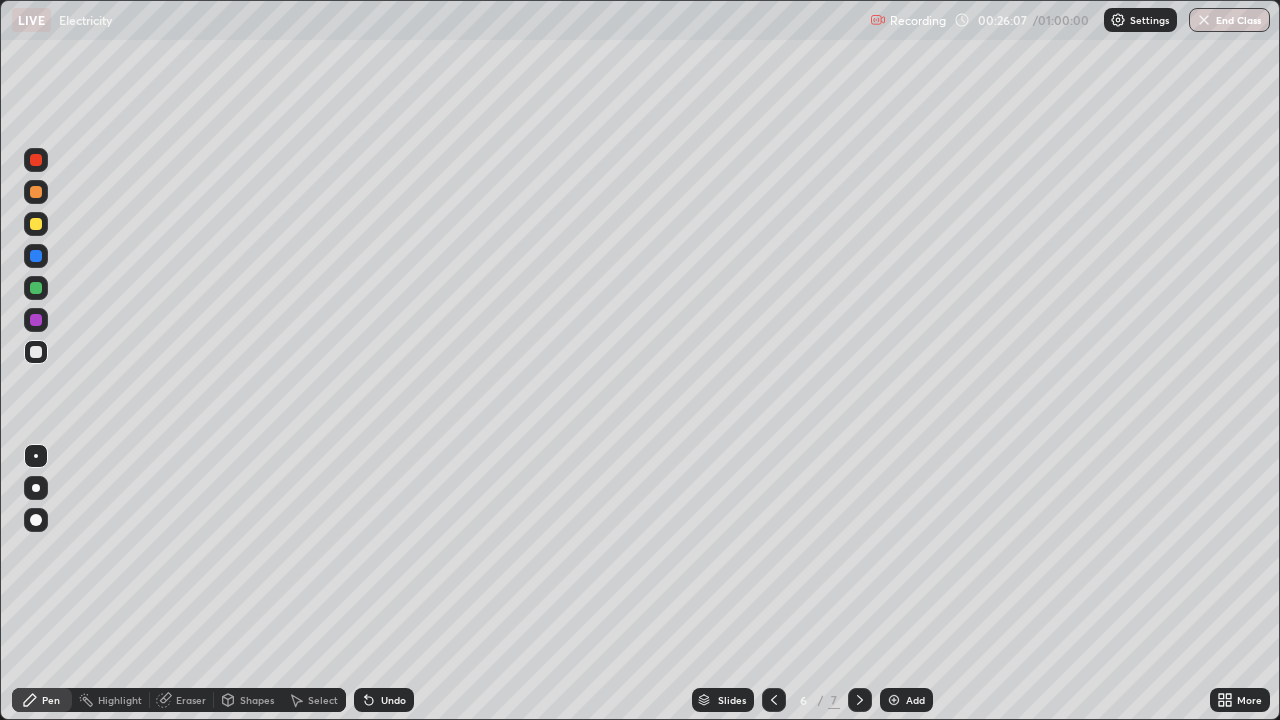 click on "Undo" at bounding box center (384, 700) 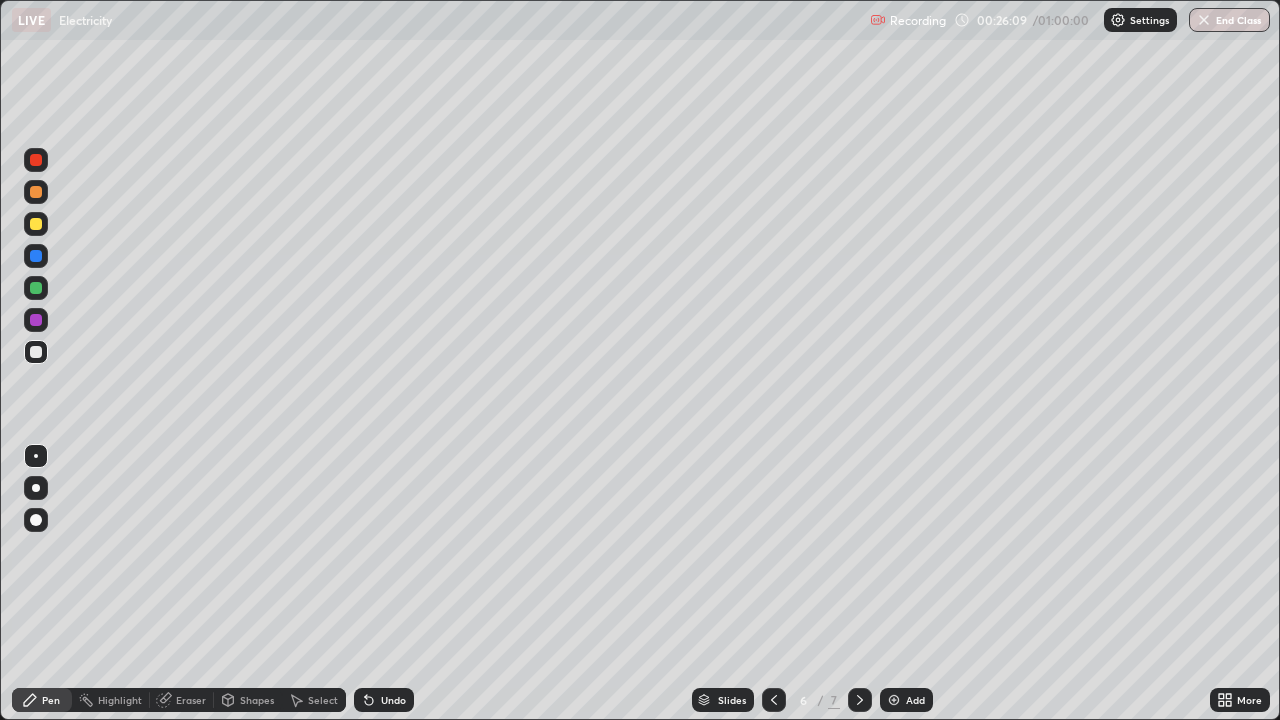 click at bounding box center [774, 700] 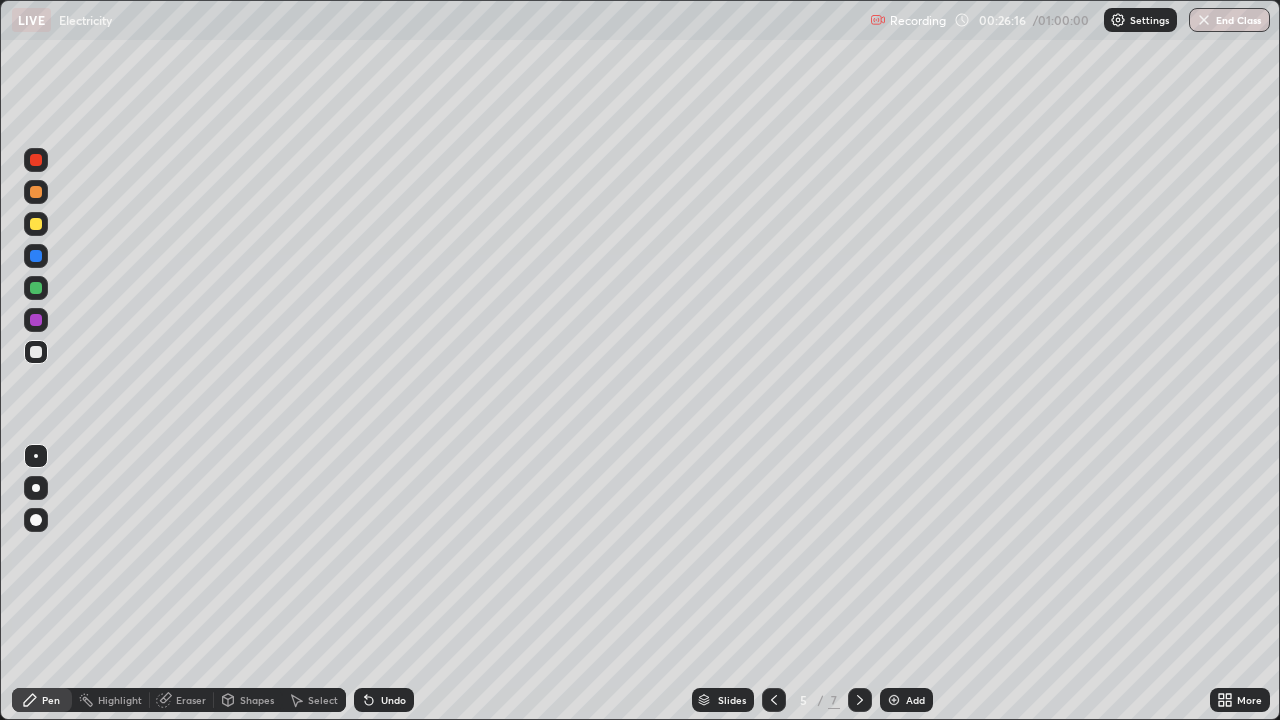 click 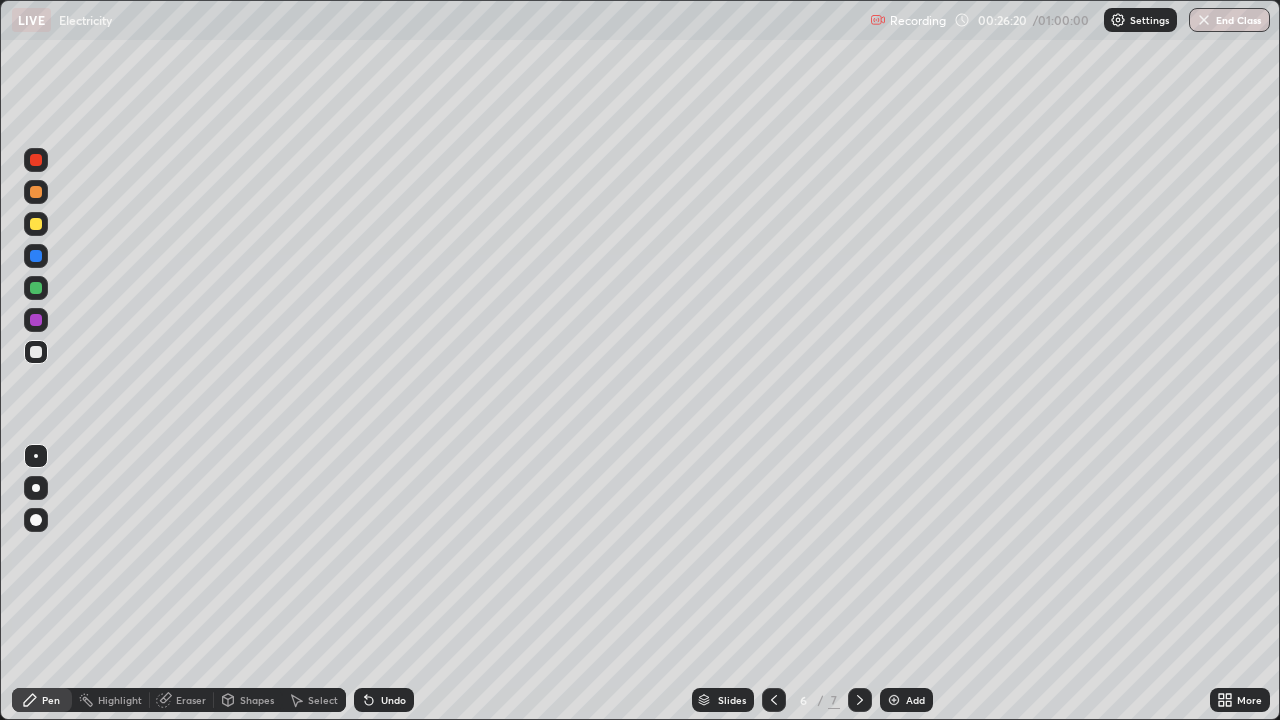 click on "Undo" at bounding box center (384, 700) 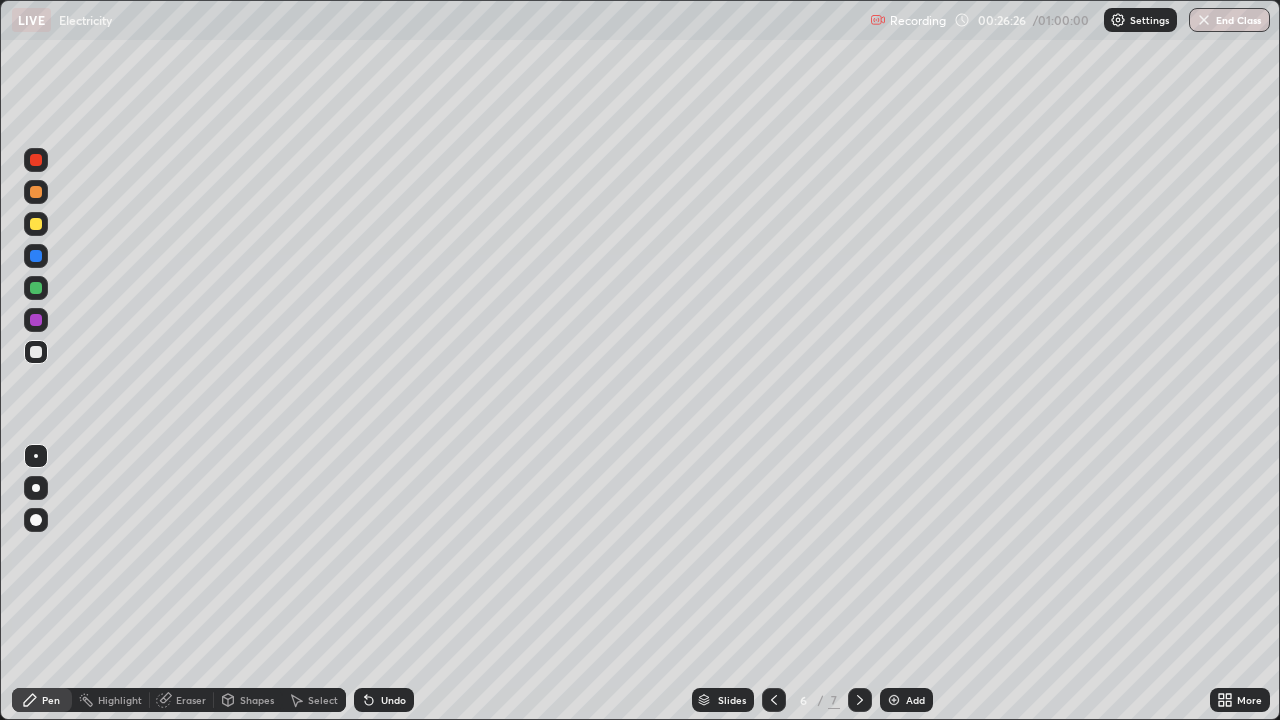 click 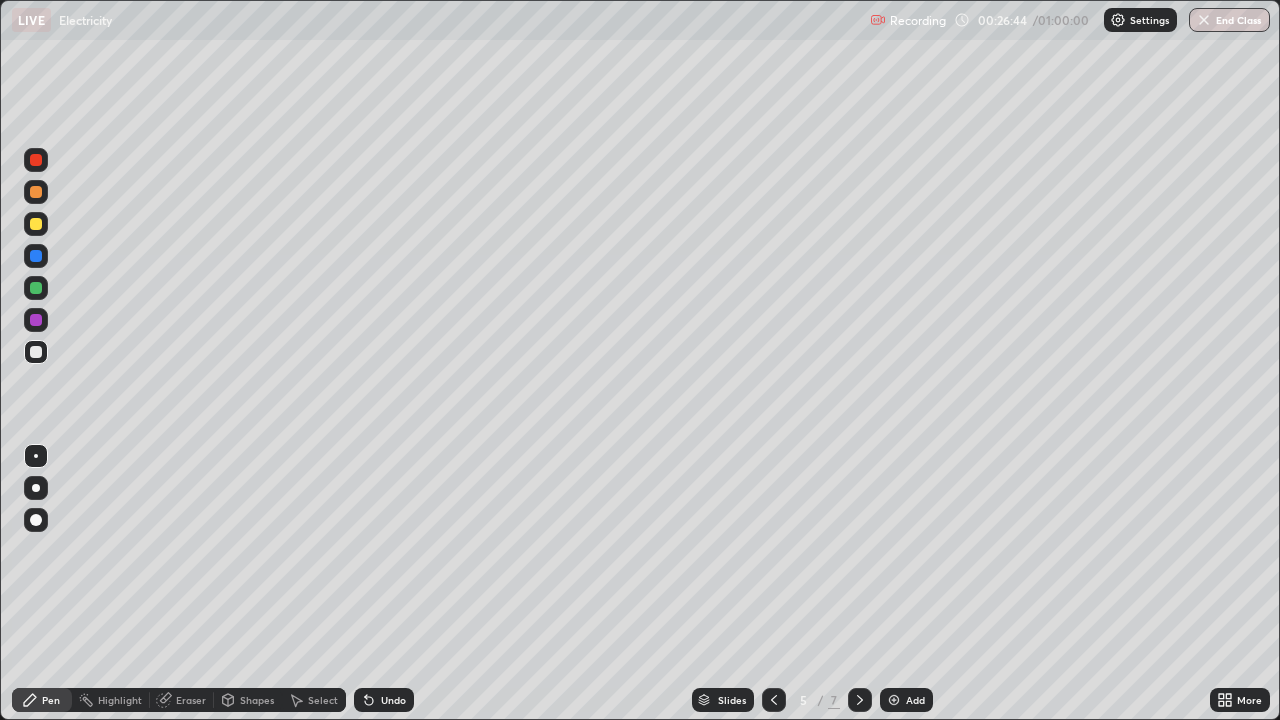 click on "7" at bounding box center [834, 700] 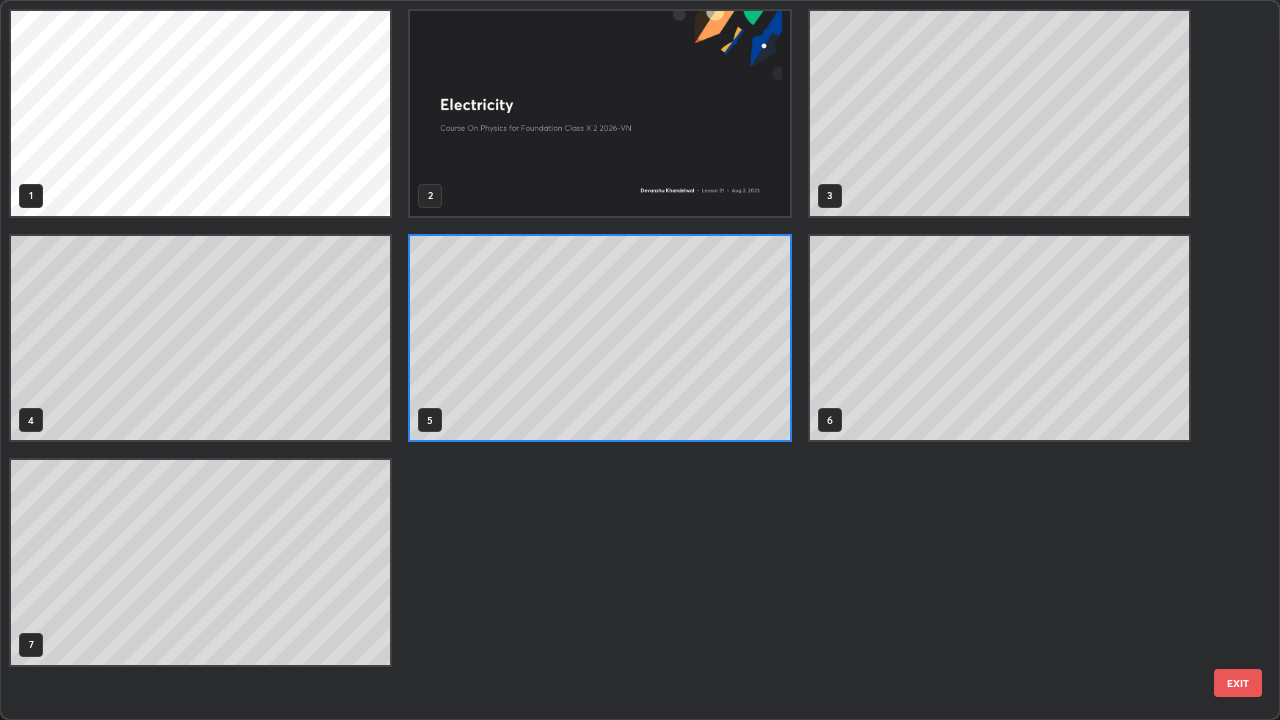 scroll, scrollTop: 7, scrollLeft: 11, axis: both 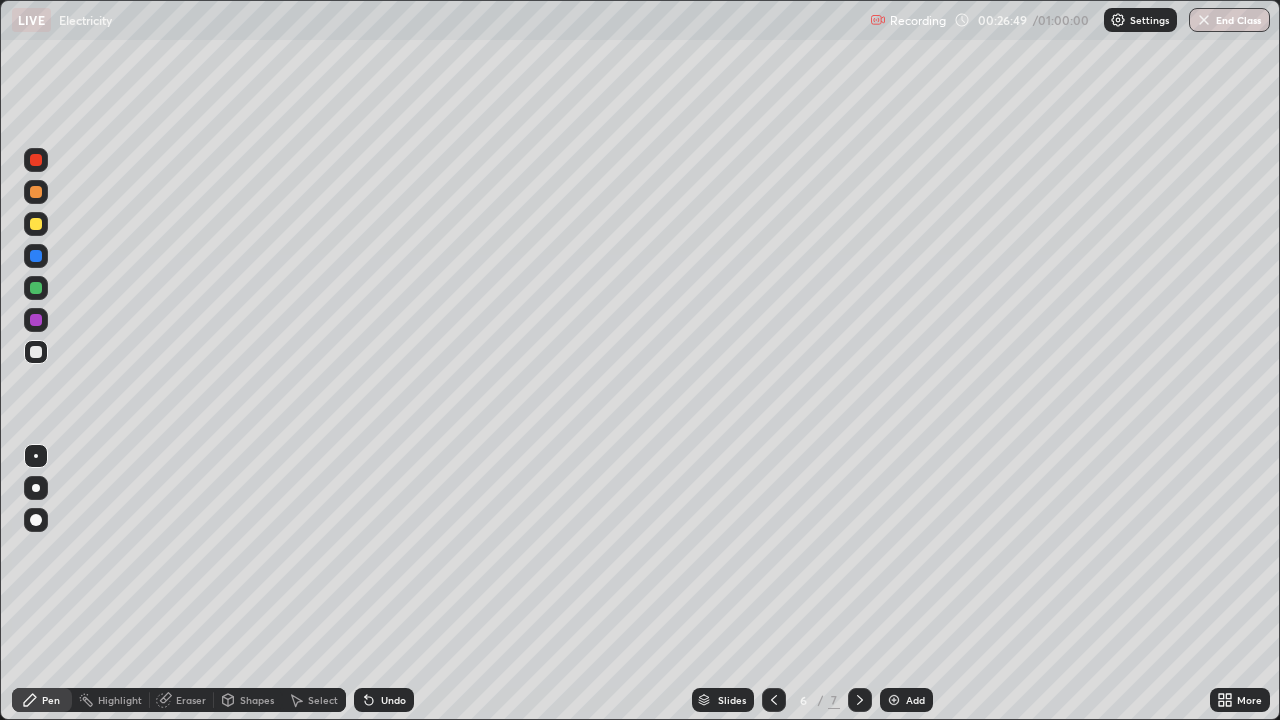 click on "Undo" at bounding box center [384, 700] 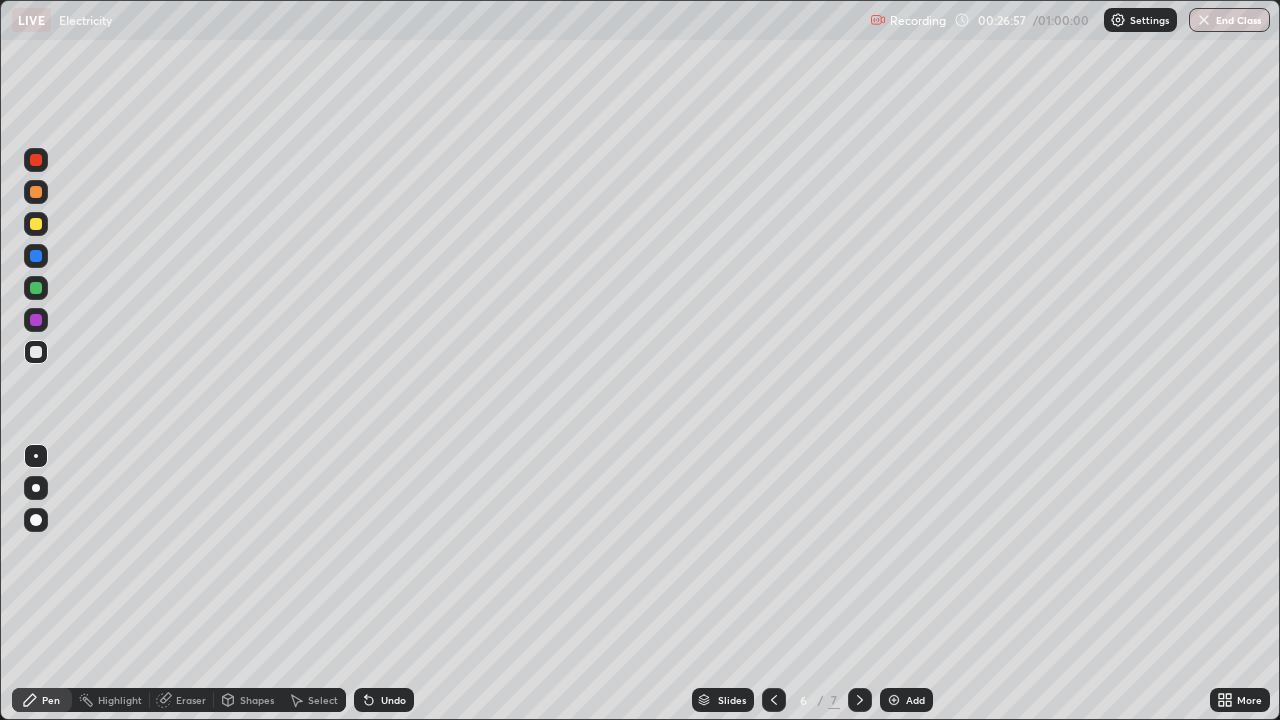 click at bounding box center [774, 700] 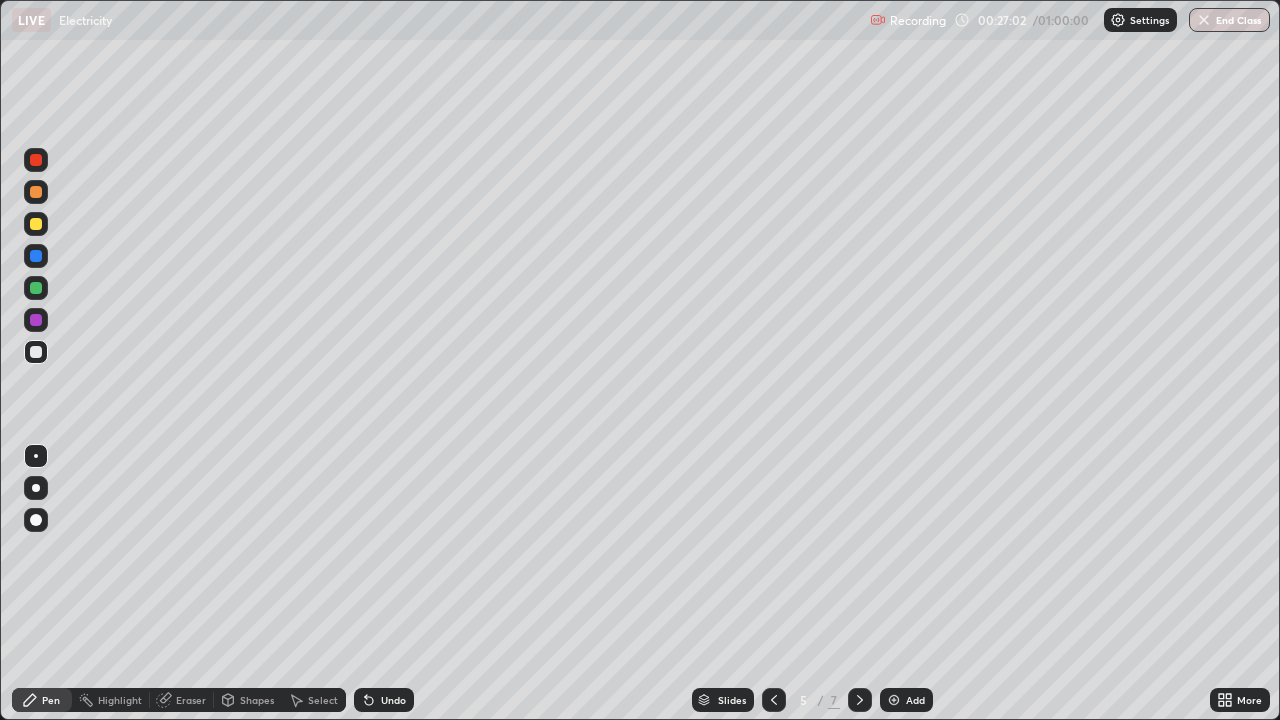 click 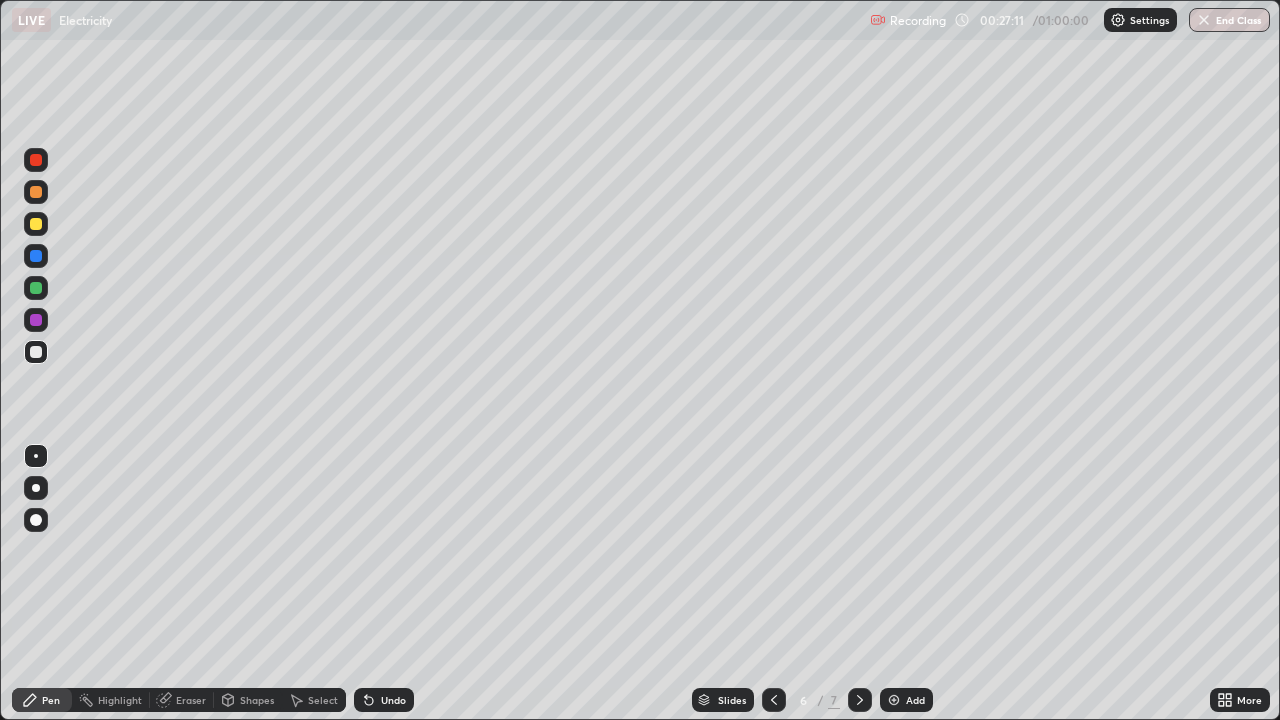 click at bounding box center [774, 700] 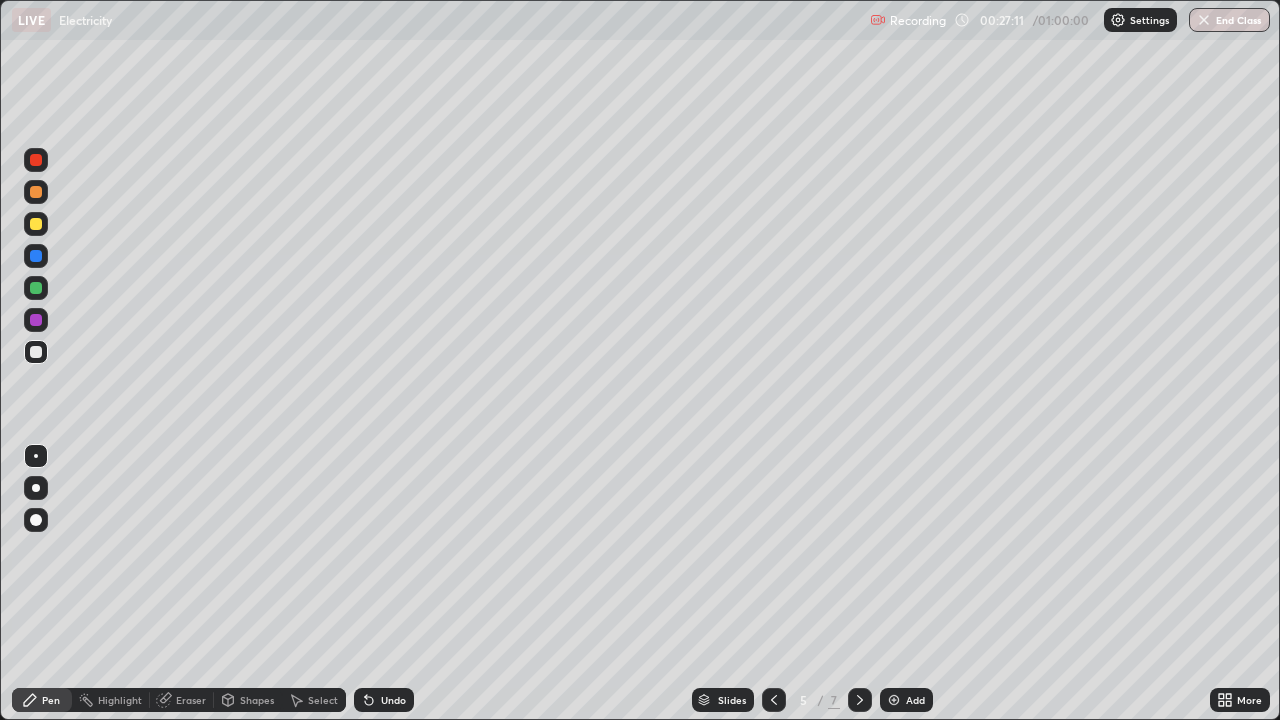 click at bounding box center [774, 700] 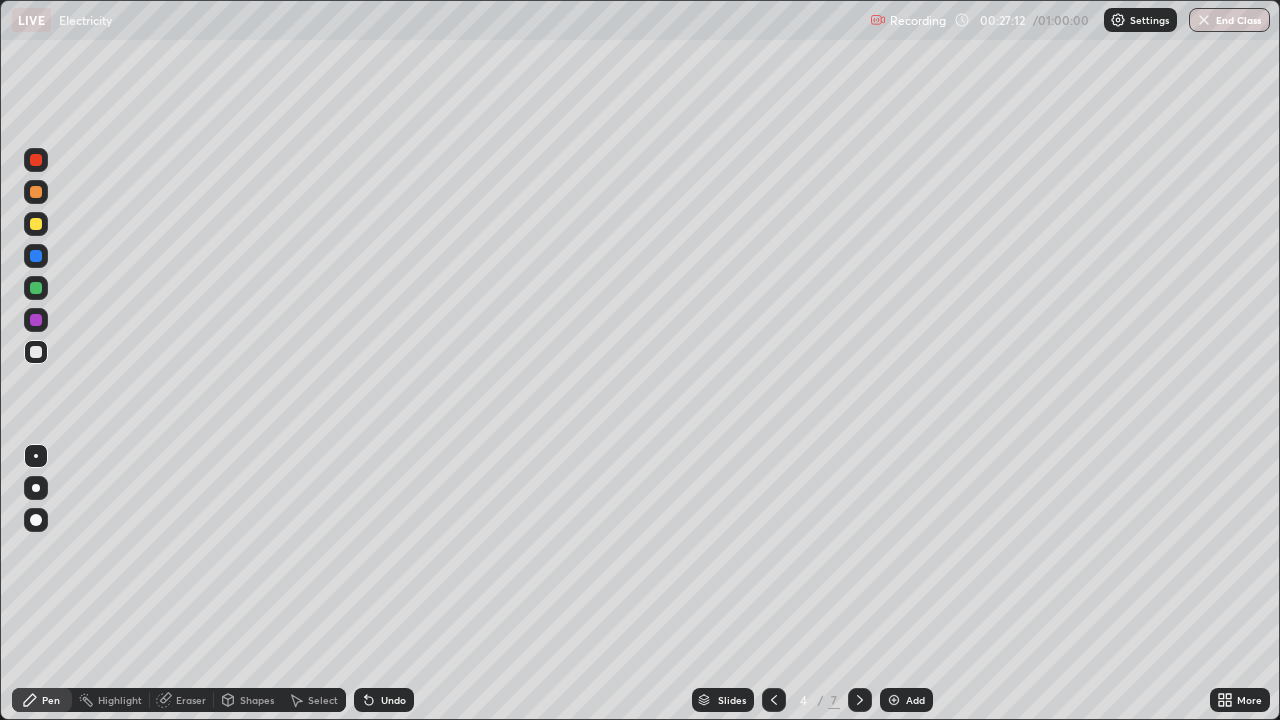 click on "7" at bounding box center (834, 700) 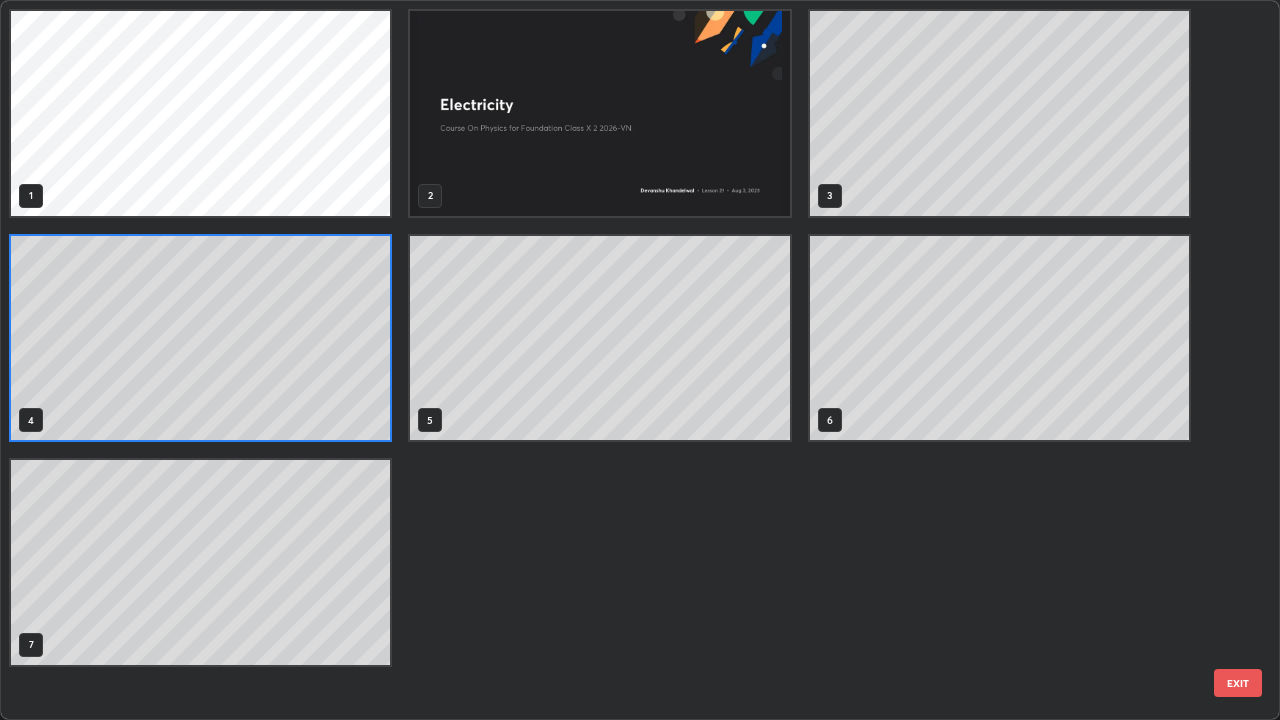 scroll, scrollTop: 7, scrollLeft: 11, axis: both 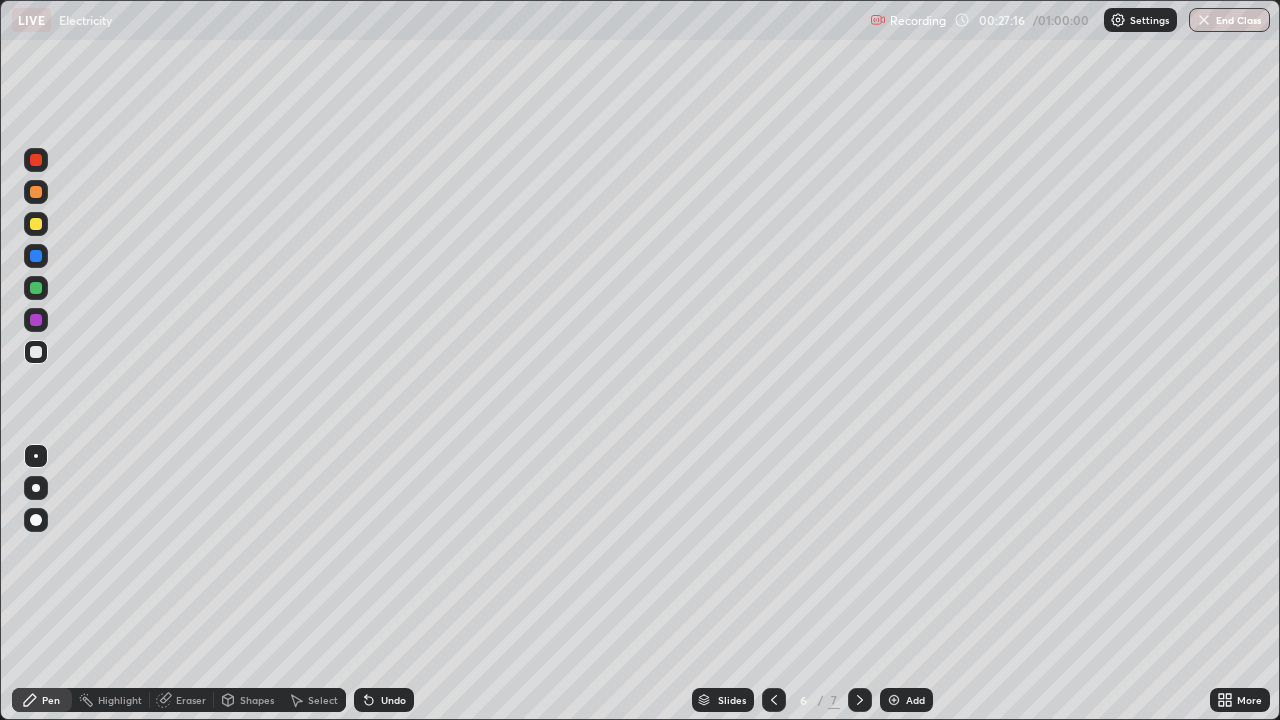click on "Undo" at bounding box center [384, 700] 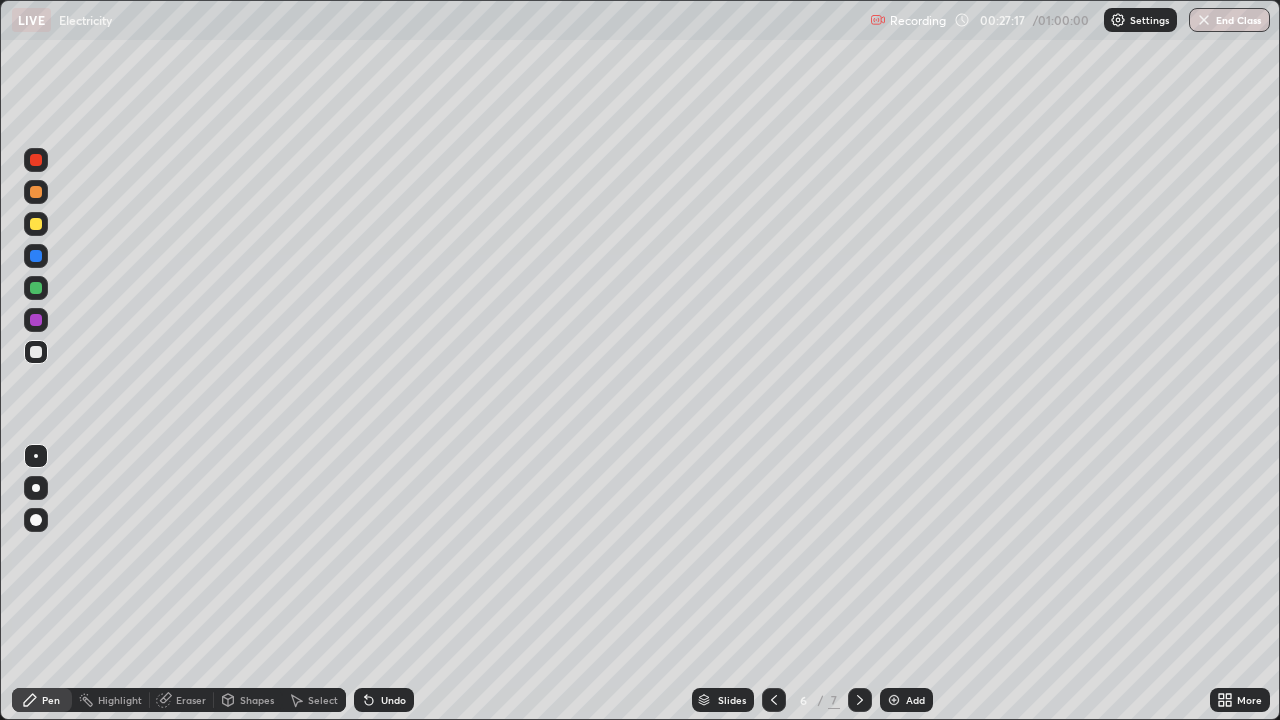 click on "Undo" at bounding box center [393, 700] 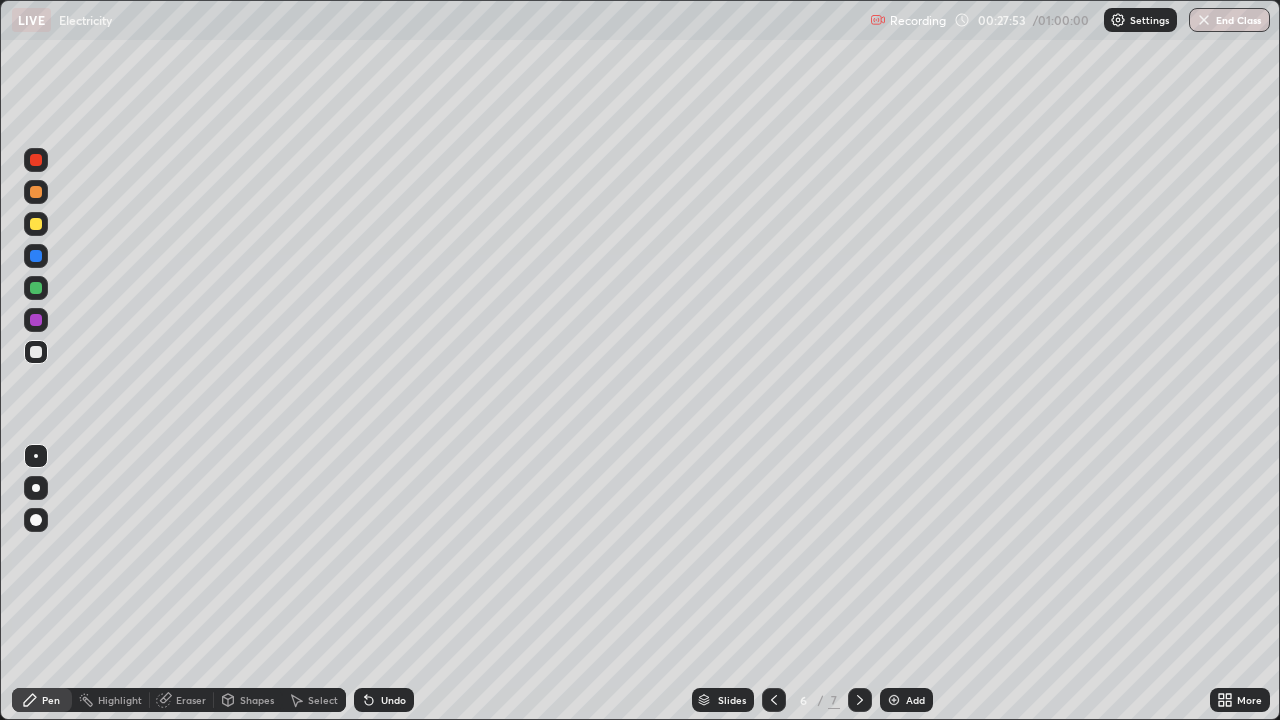 click 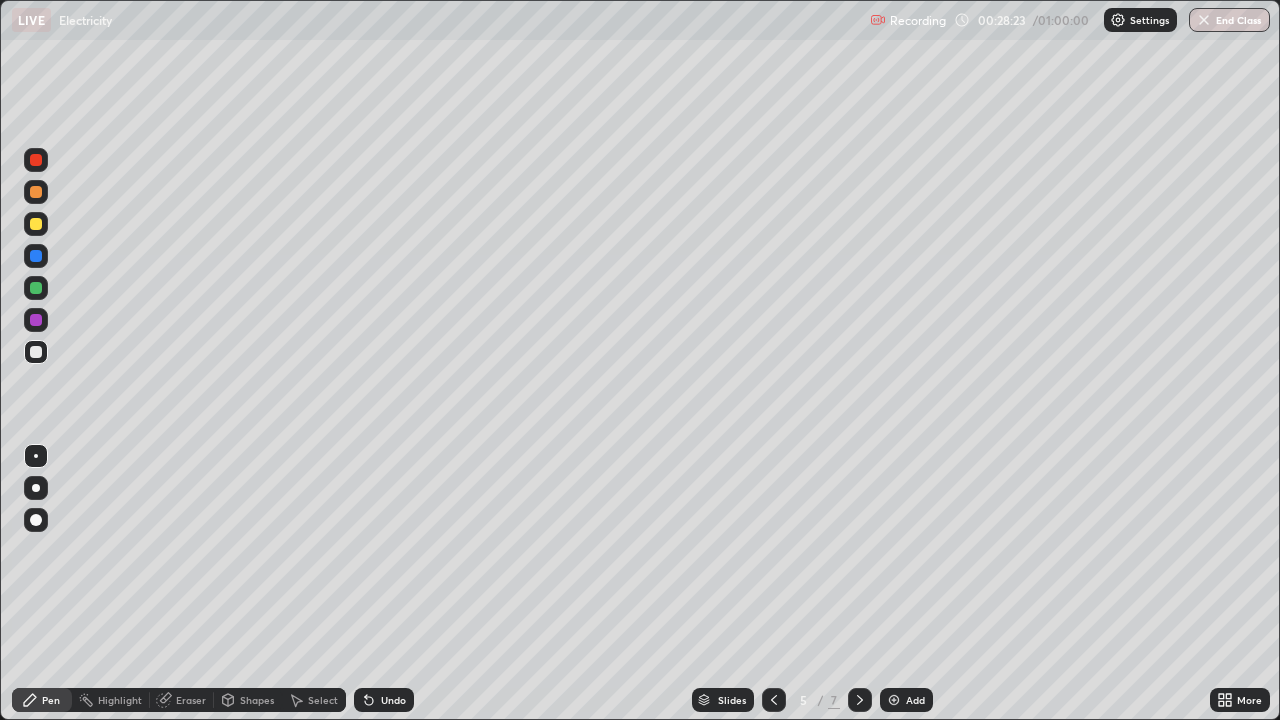 click 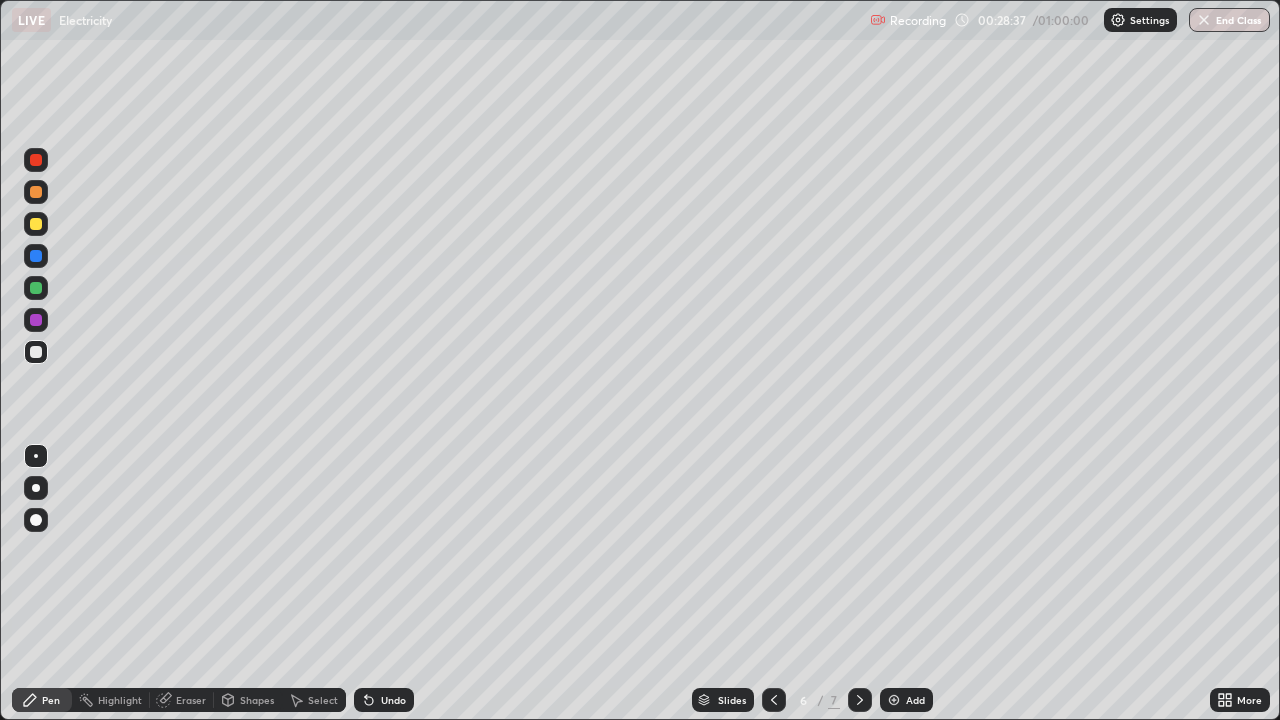 click 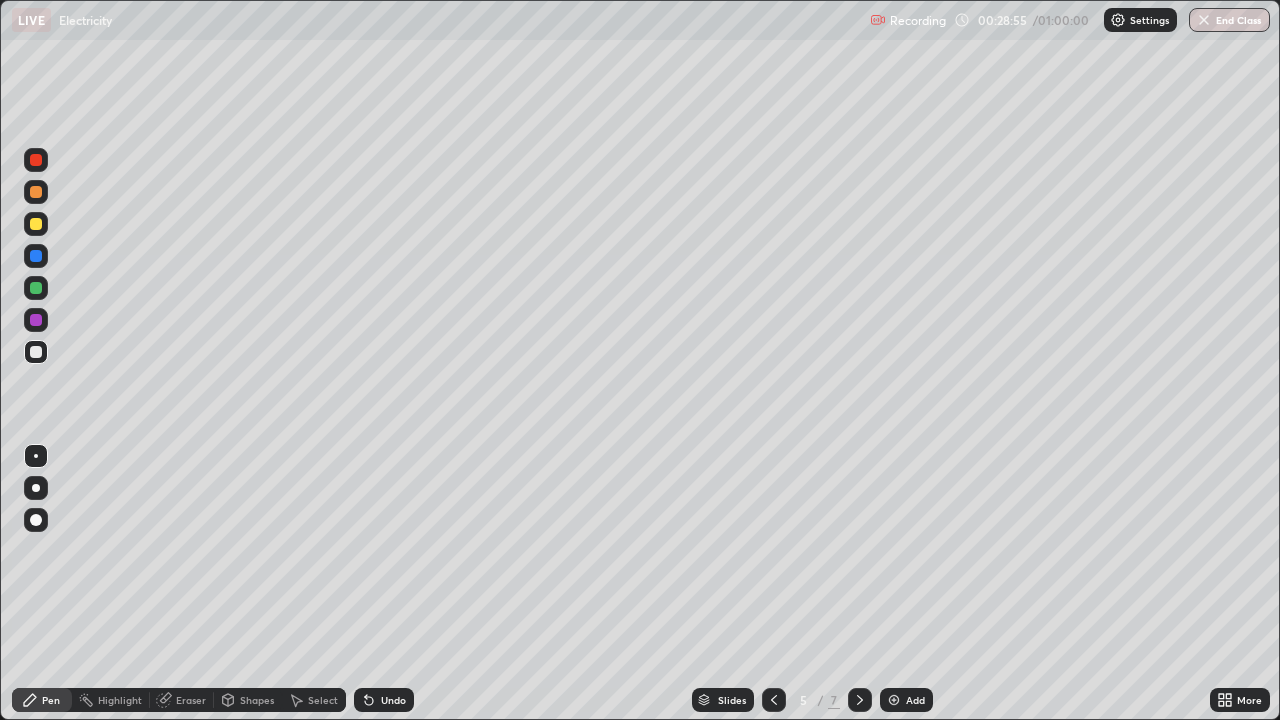 click at bounding box center [860, 700] 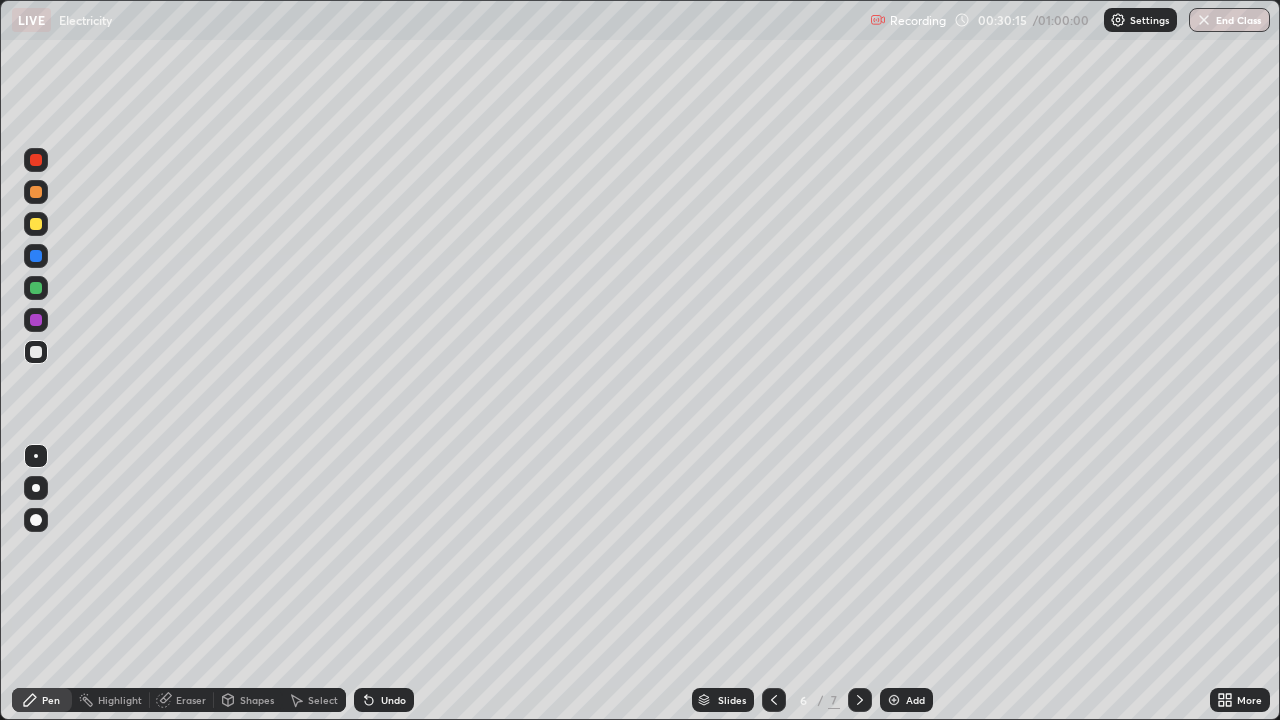 click 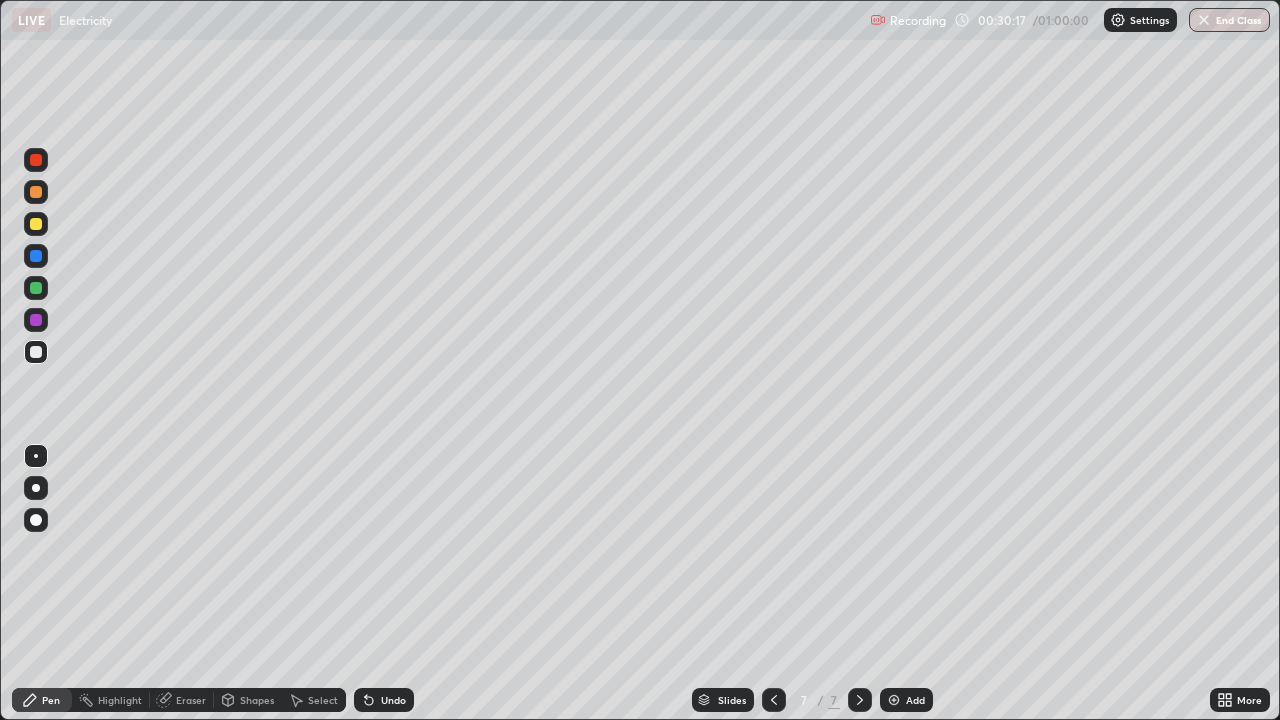 click at bounding box center [894, 700] 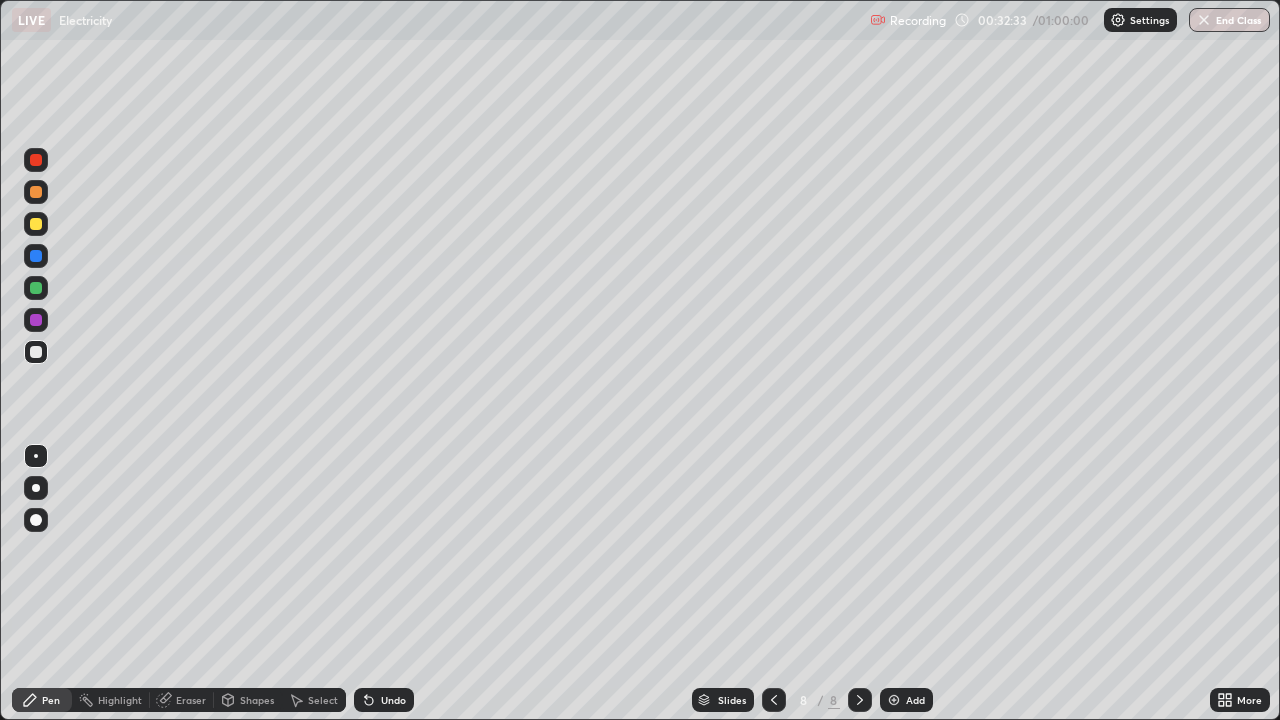 click on "Undo" at bounding box center (393, 700) 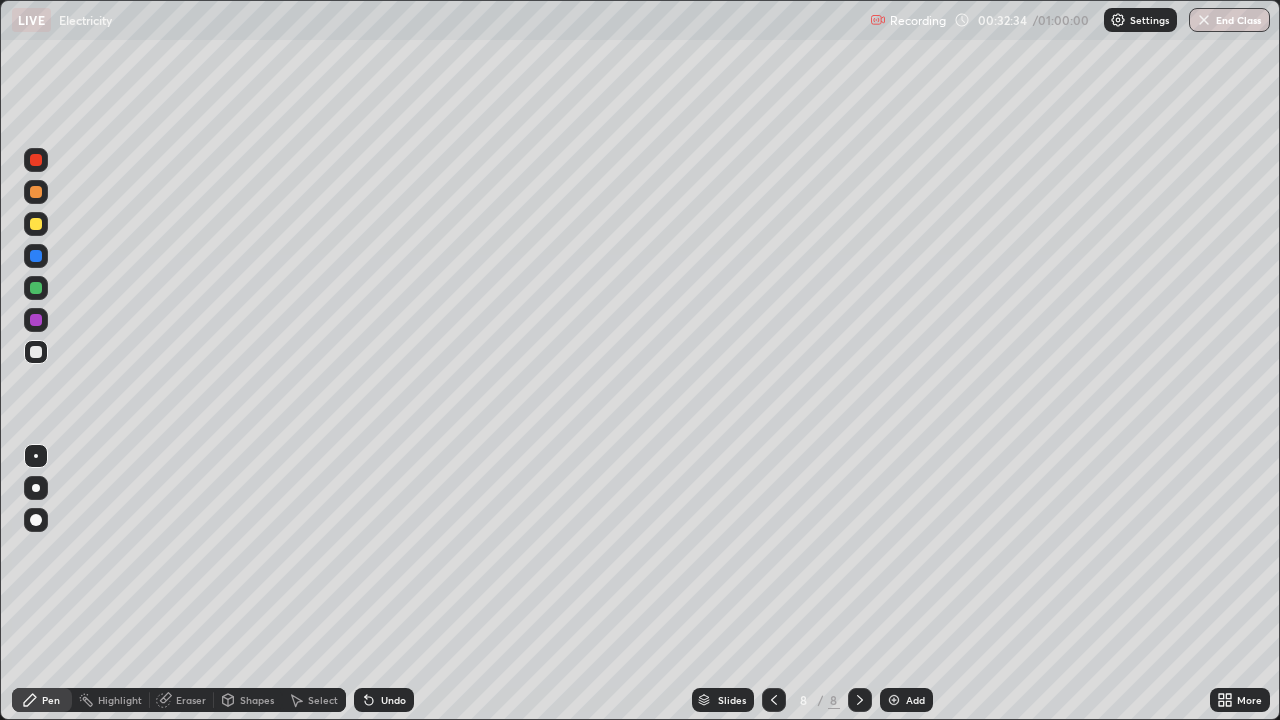 click on "Undo" at bounding box center [384, 700] 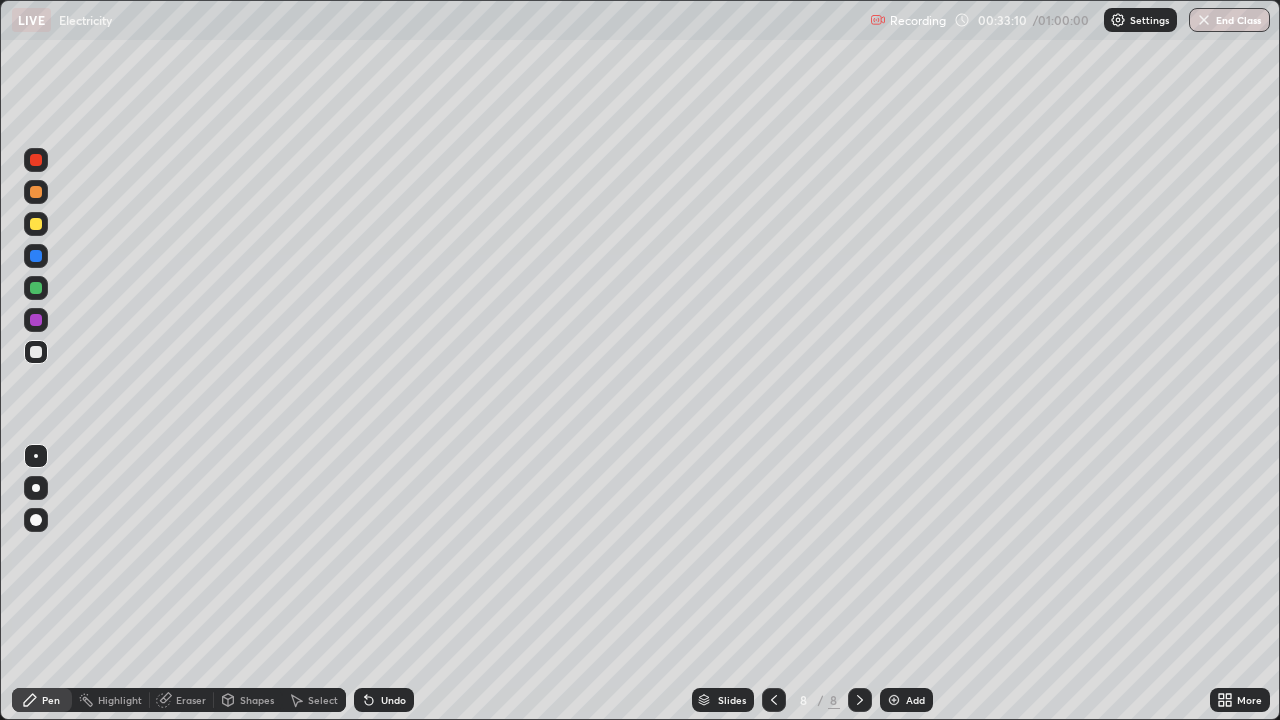 click at bounding box center (774, 700) 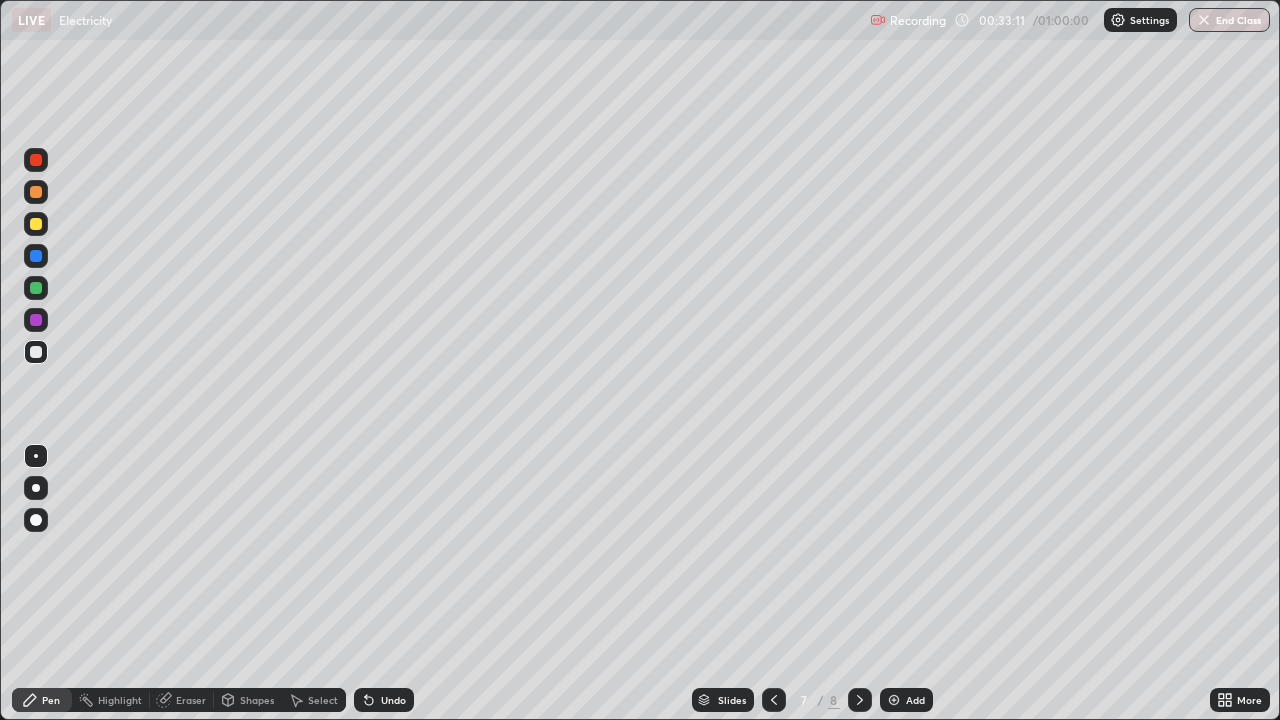 click 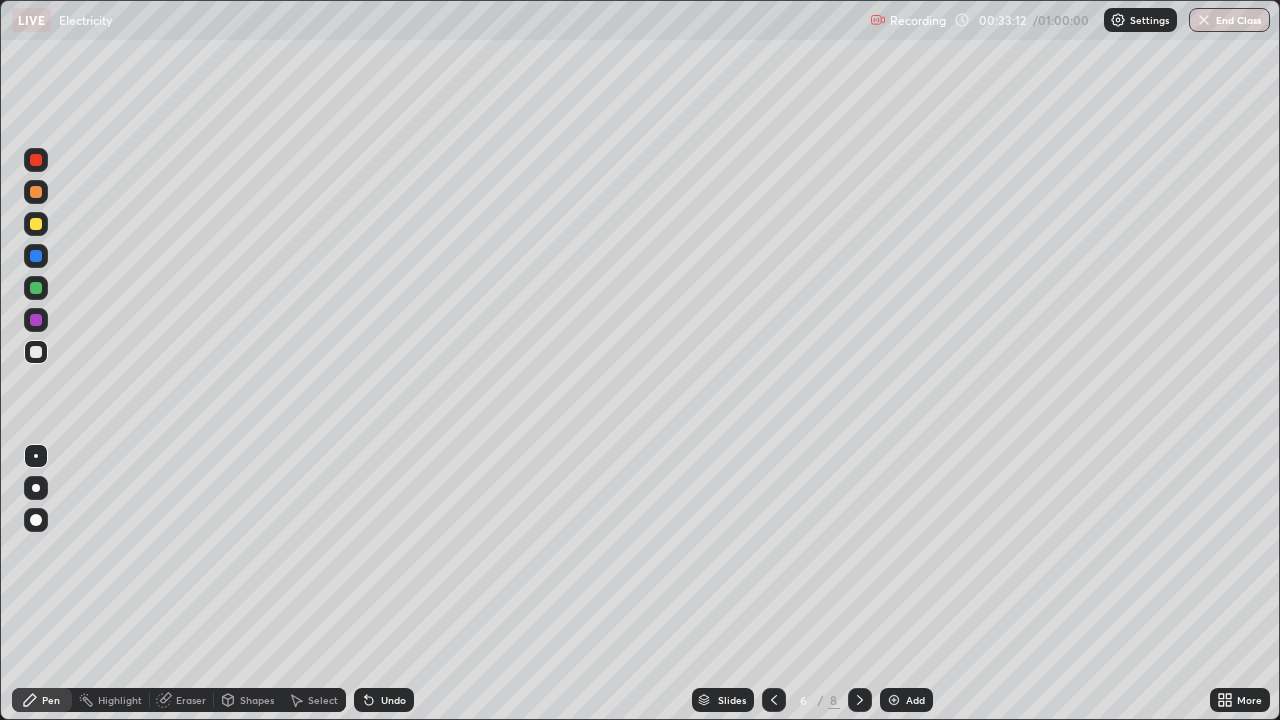 click at bounding box center (774, 700) 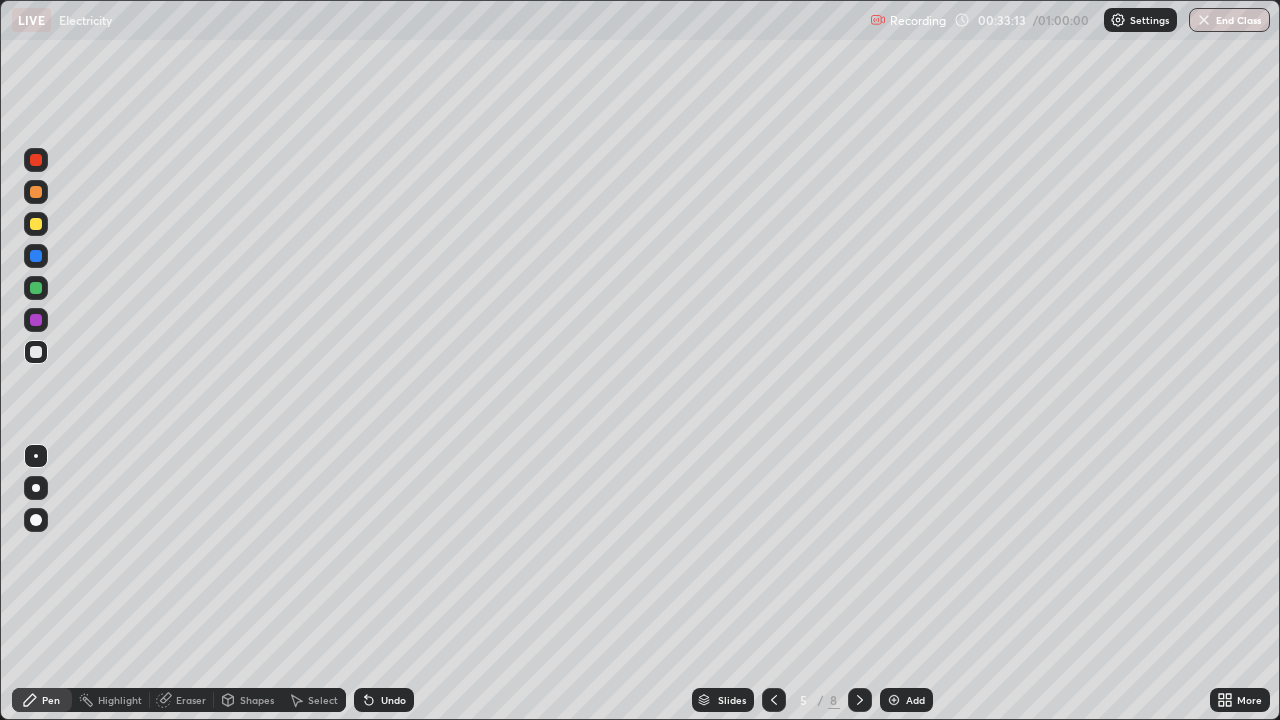 click at bounding box center [774, 700] 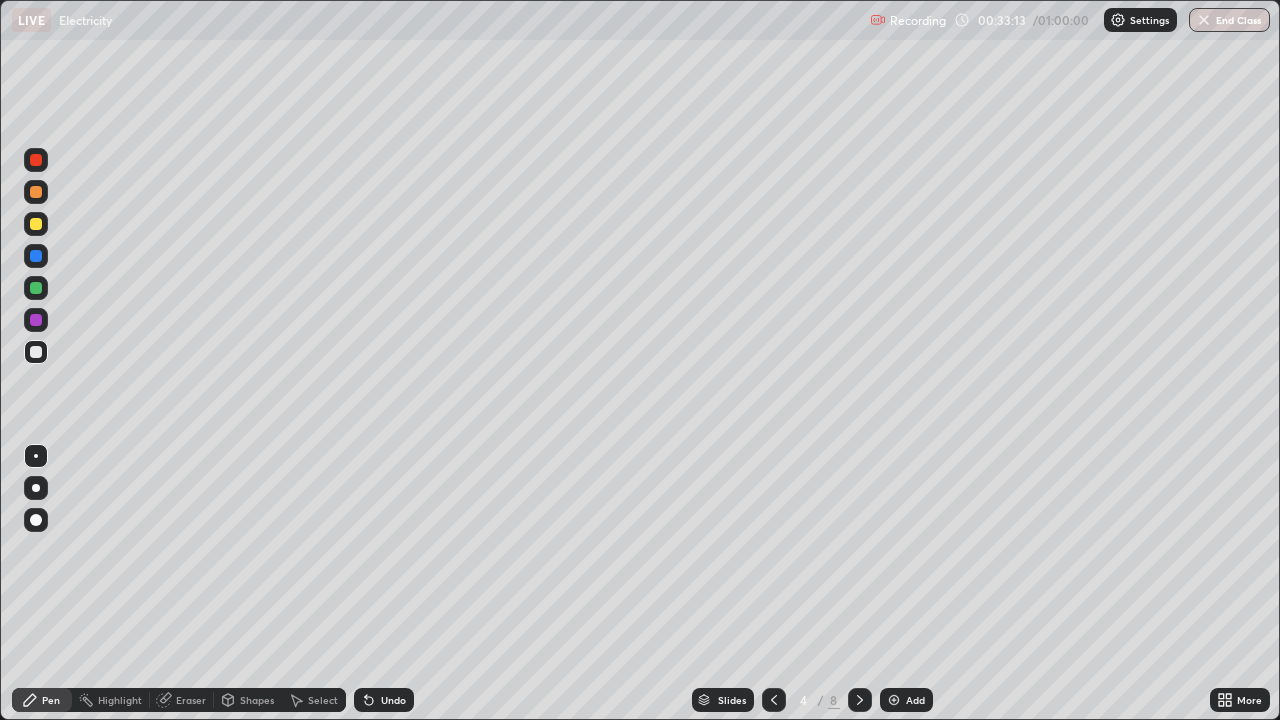 click at bounding box center (774, 700) 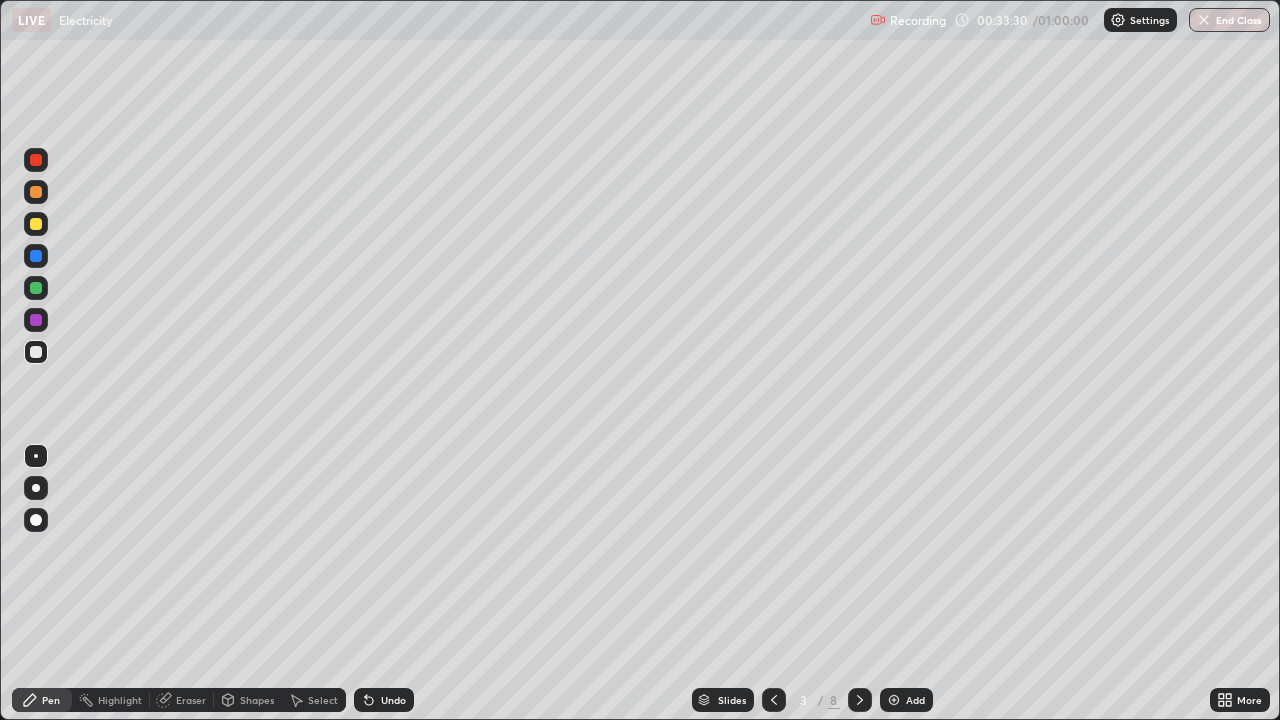 click 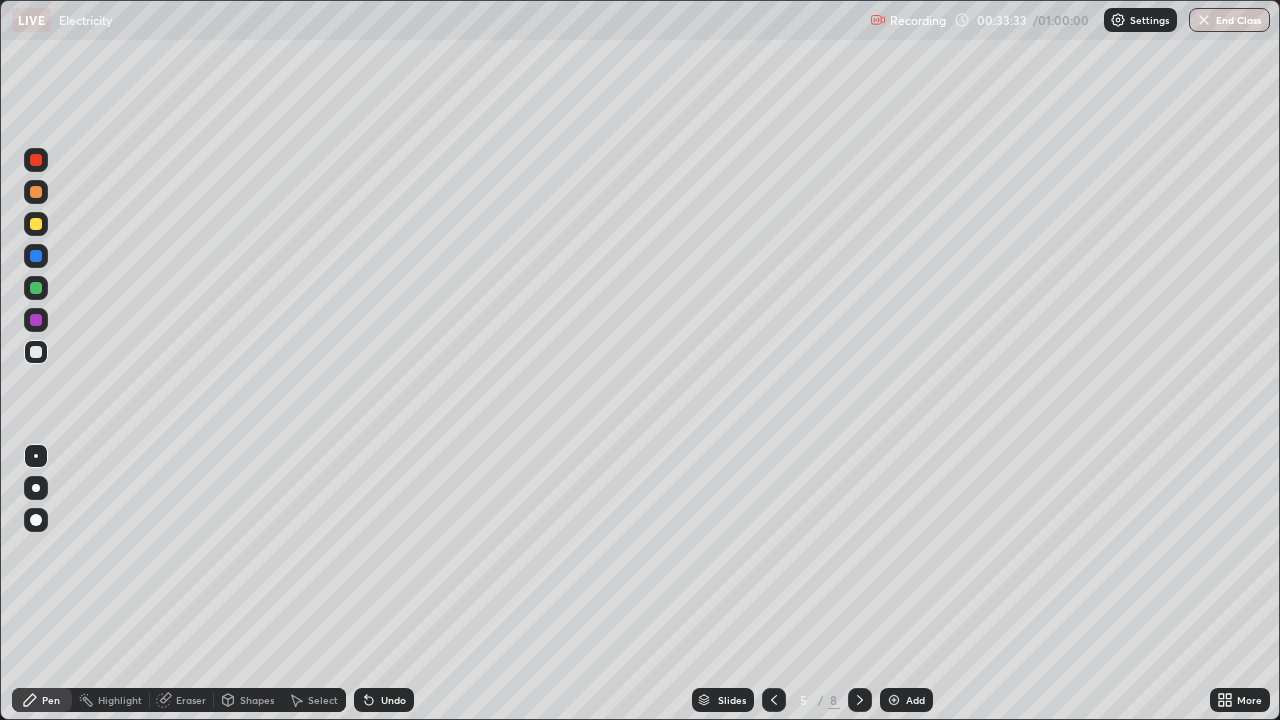 click 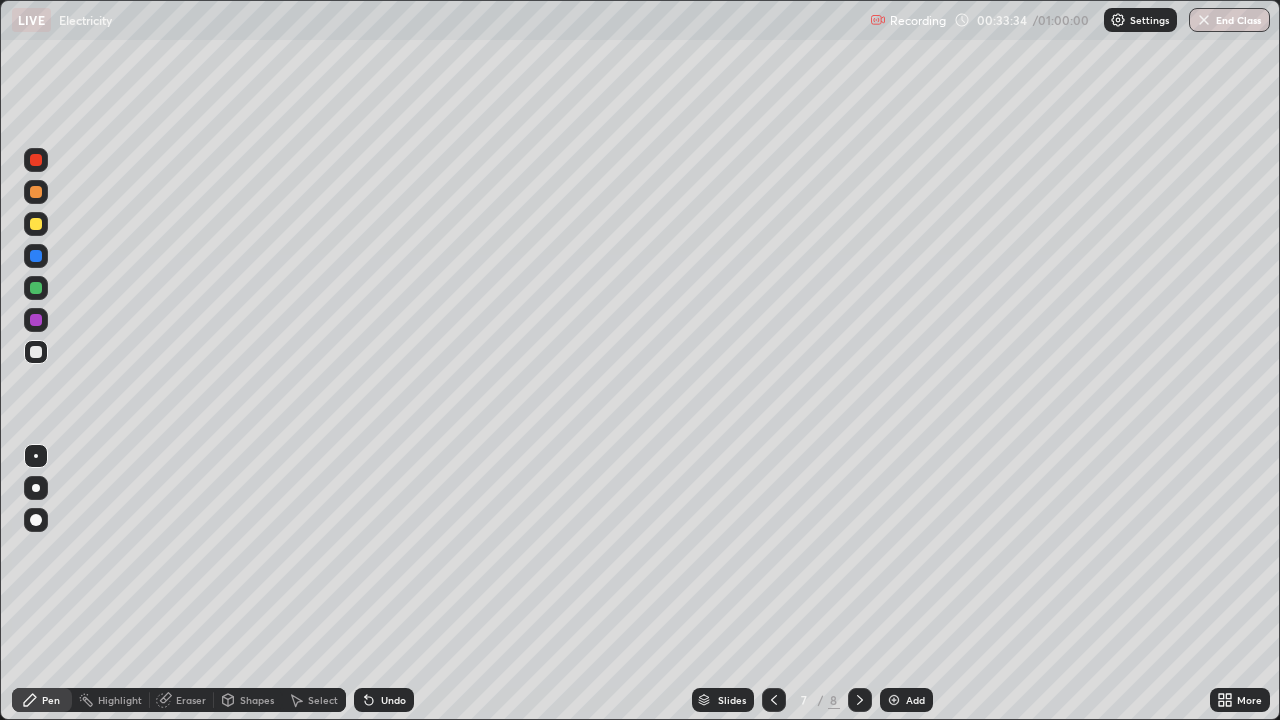 click 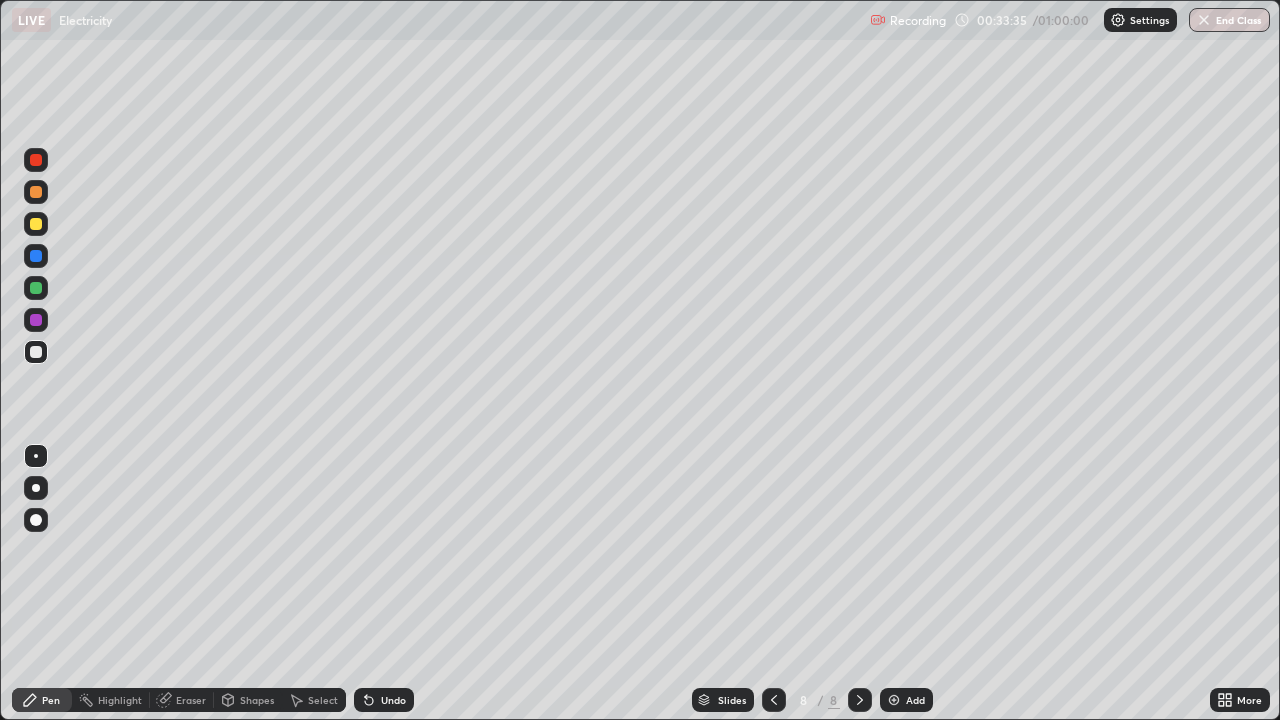 click at bounding box center [860, 700] 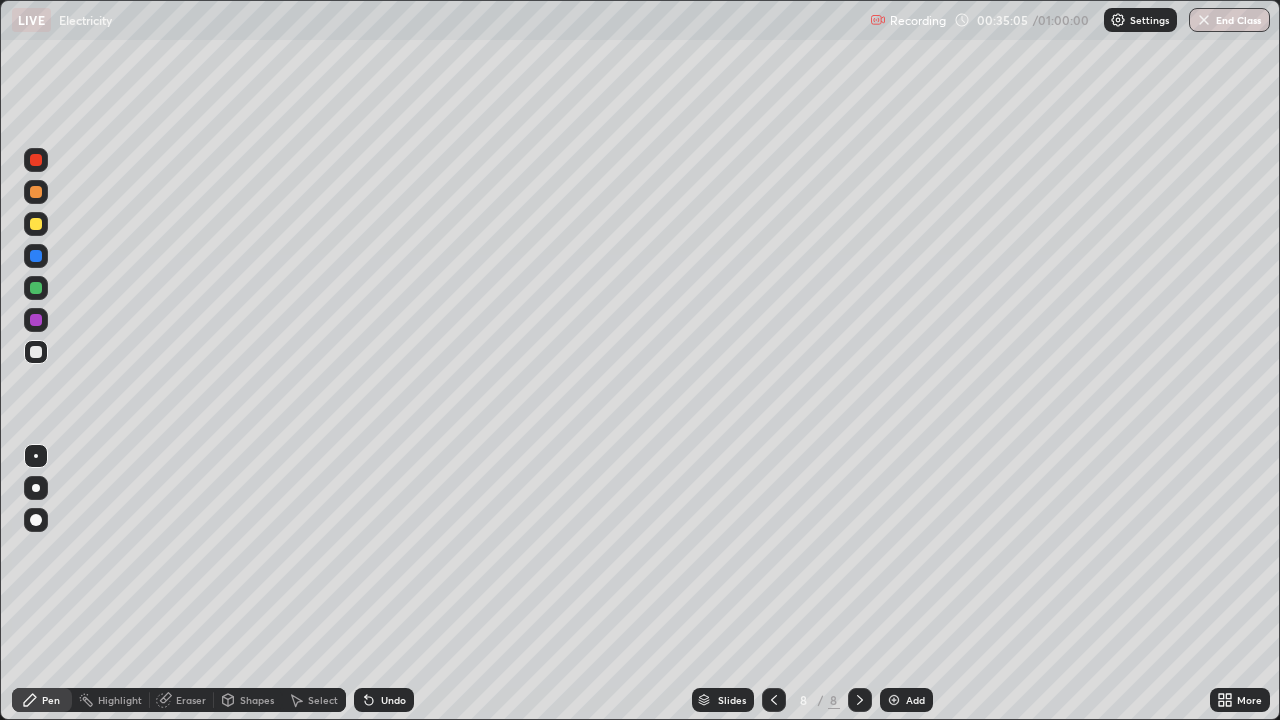 click at bounding box center [894, 700] 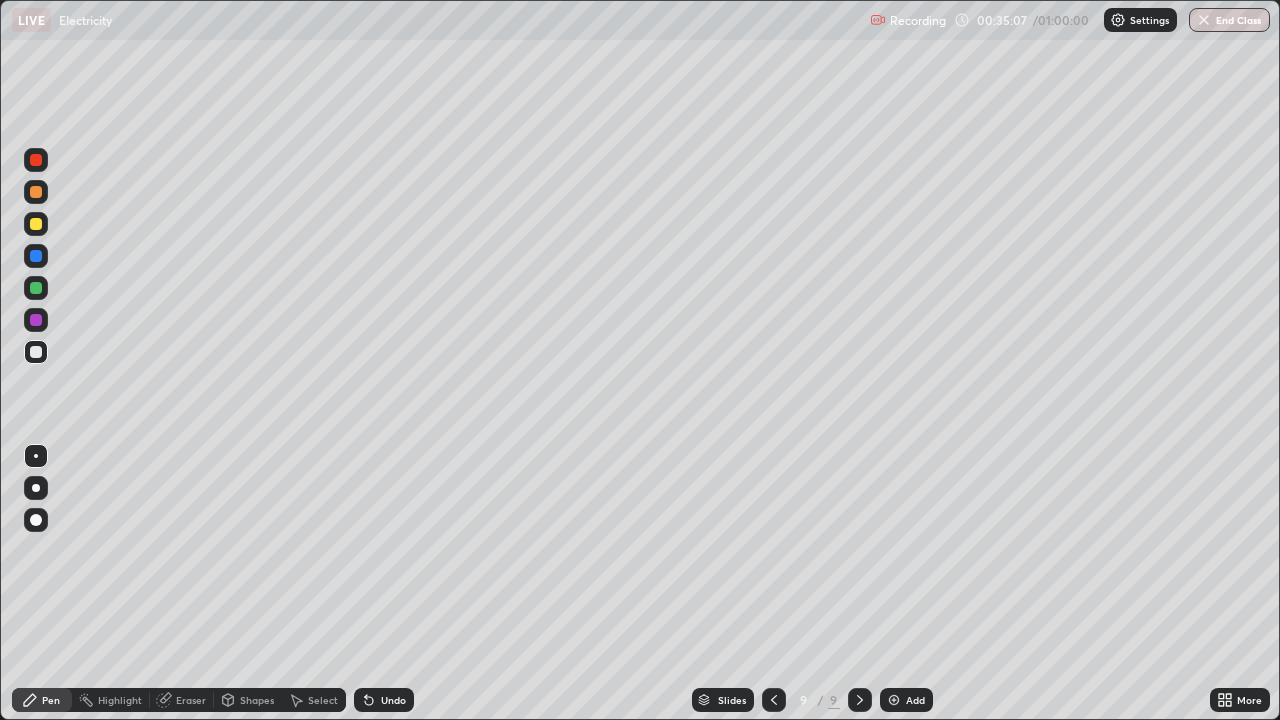click 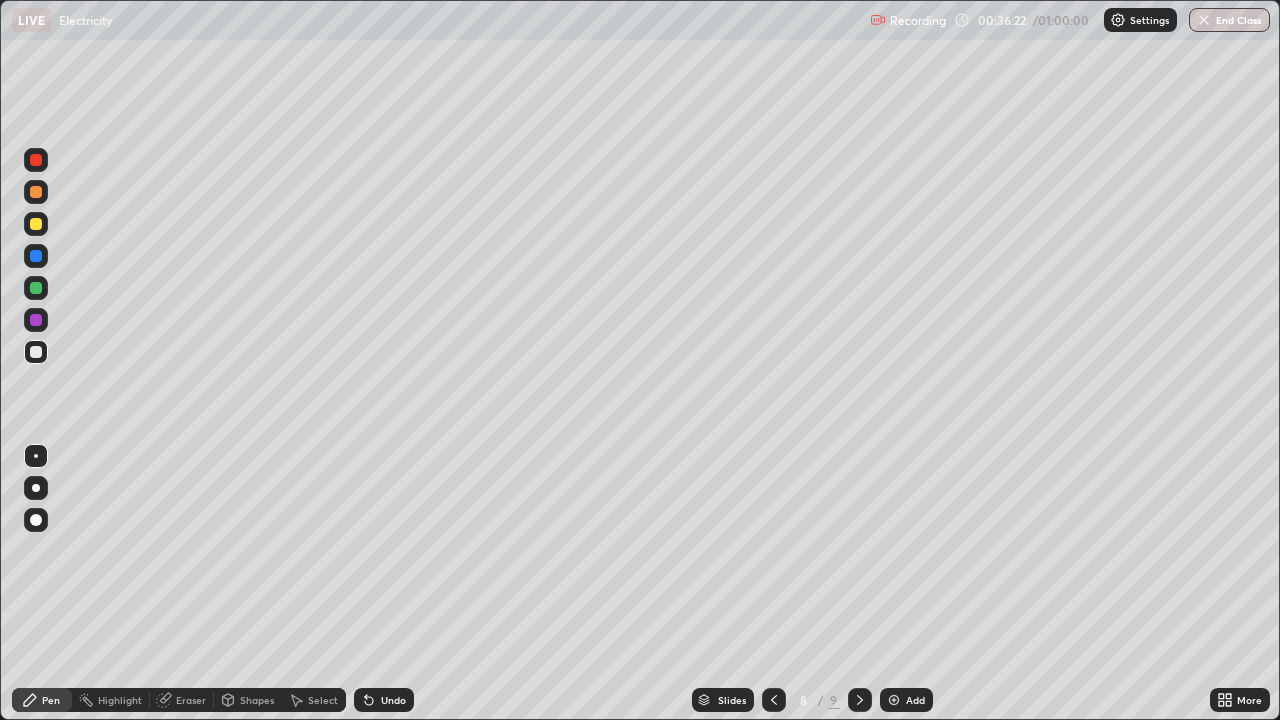 click at bounding box center [894, 700] 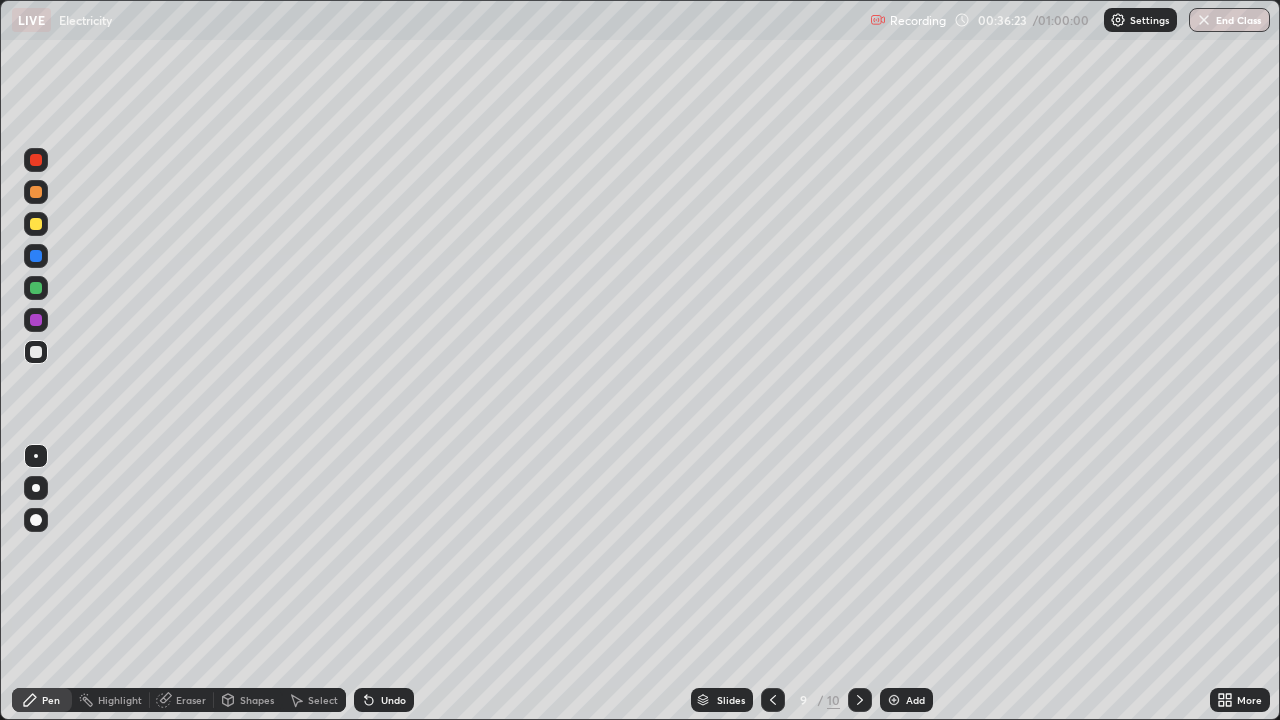 click 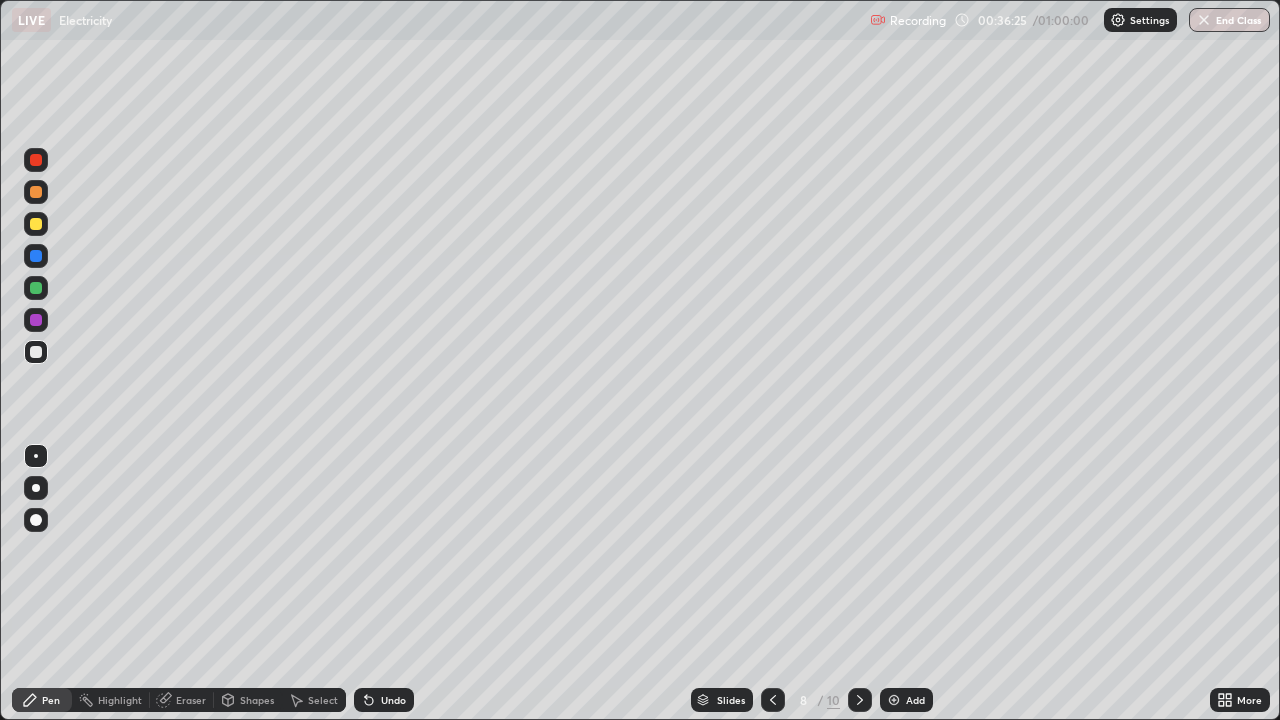 click 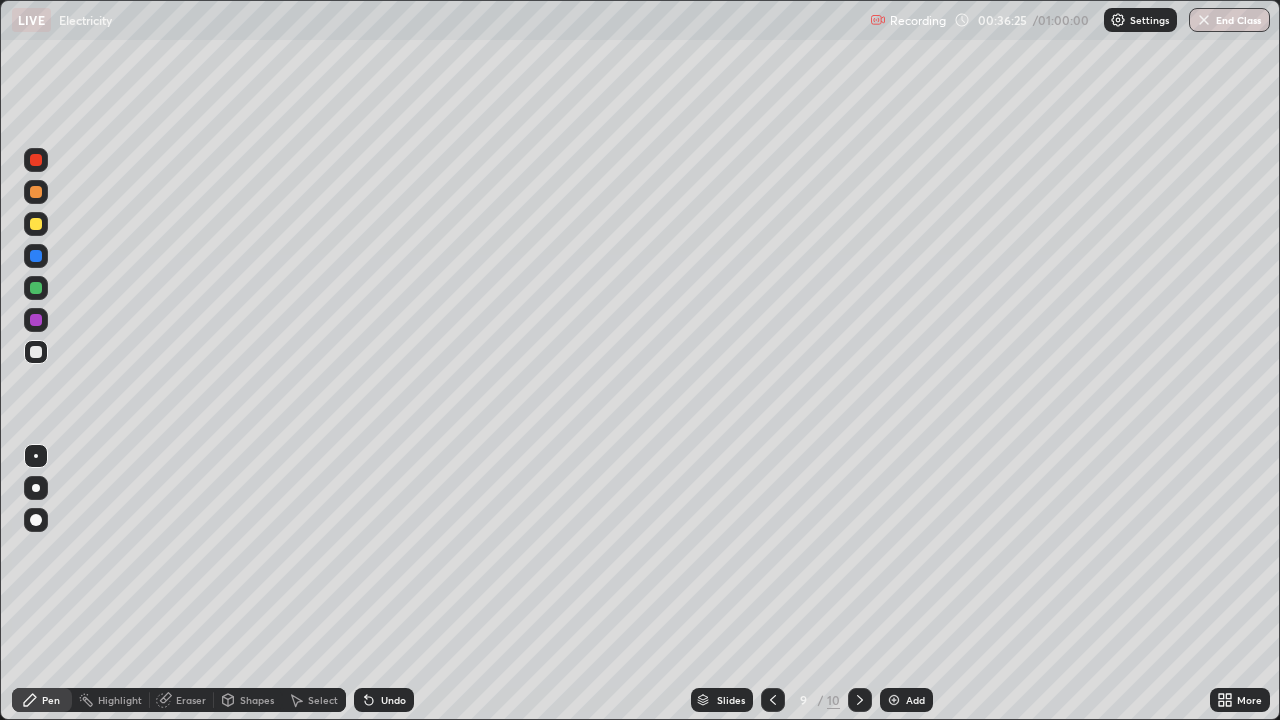 click at bounding box center [860, 700] 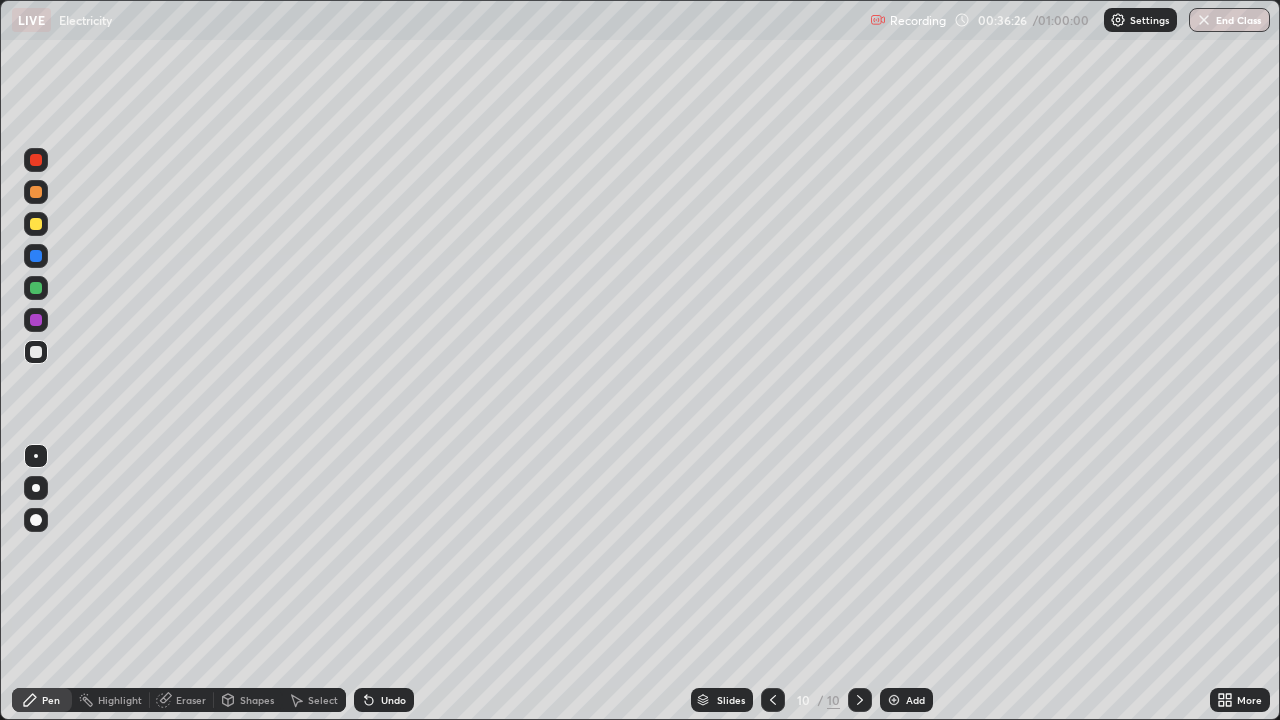 click at bounding box center [773, 700] 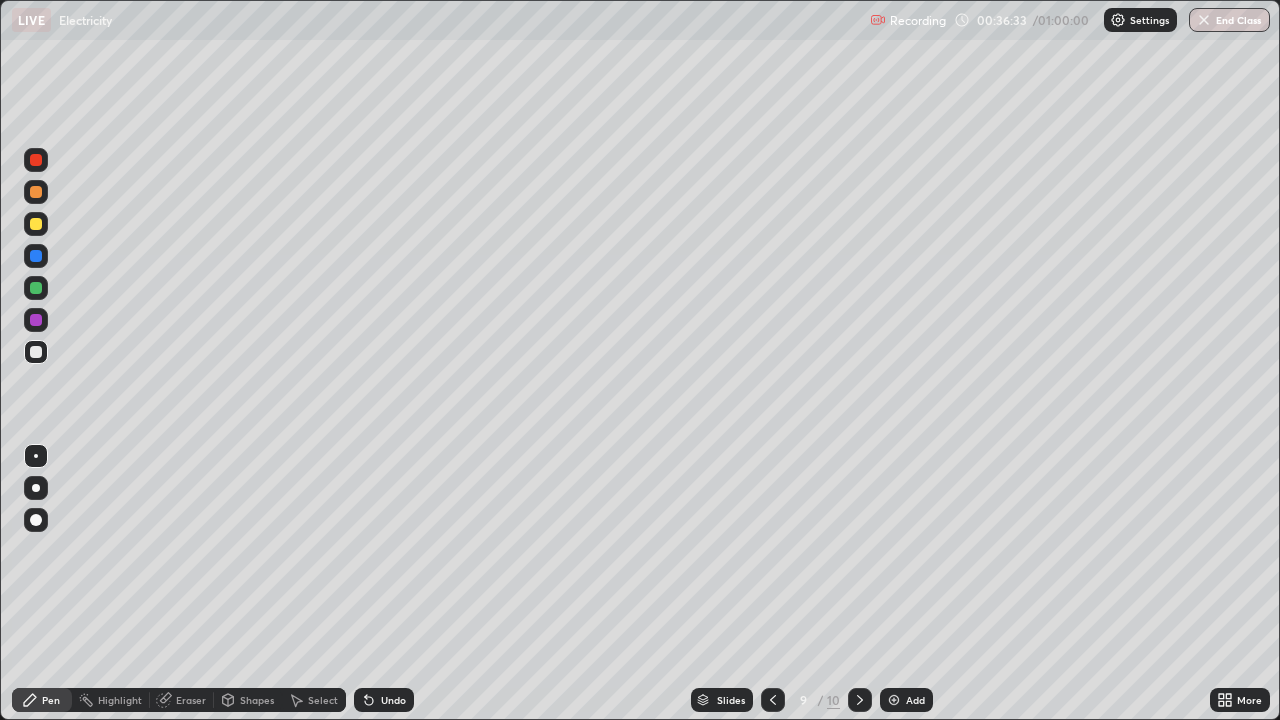click 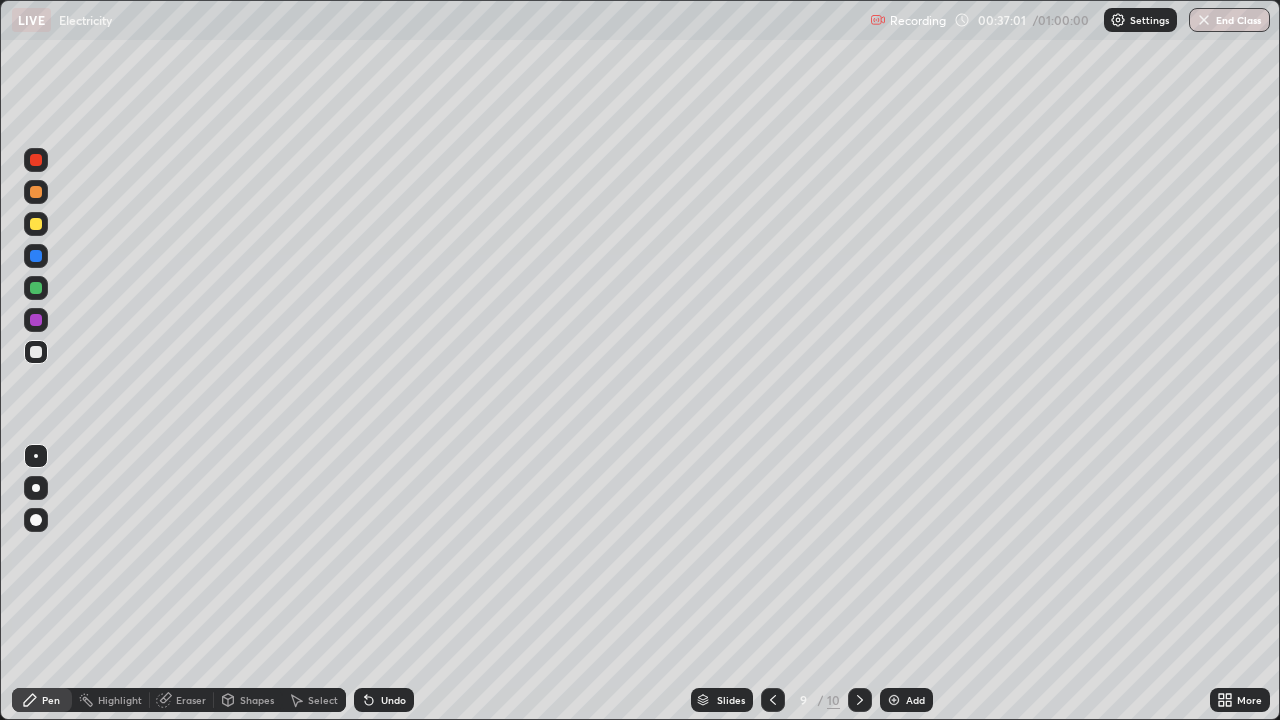 click on "Shapes" at bounding box center (257, 700) 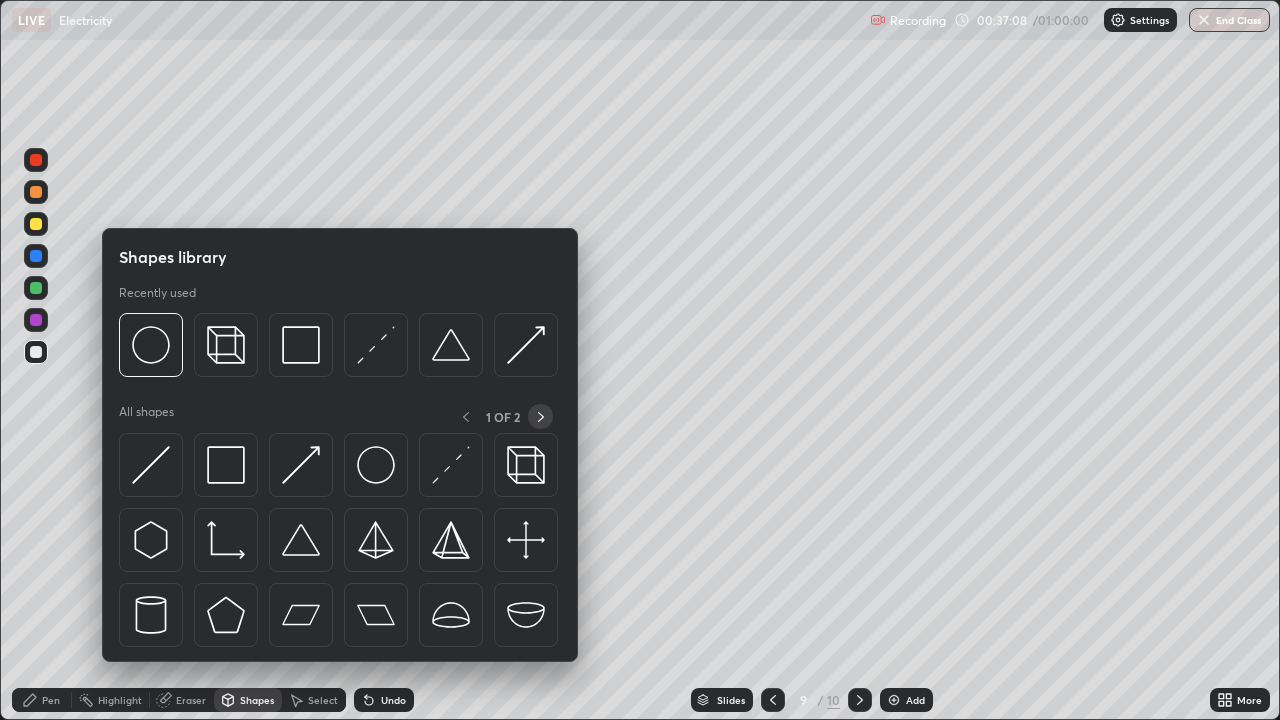 click 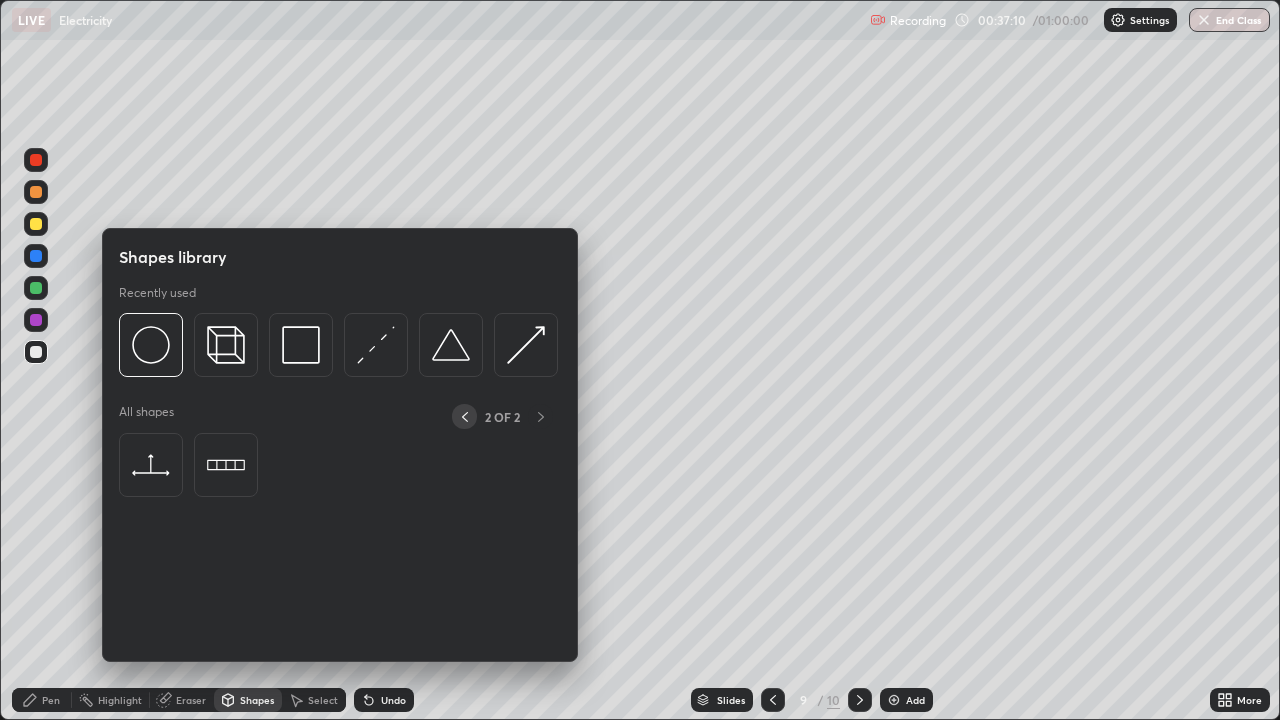 click 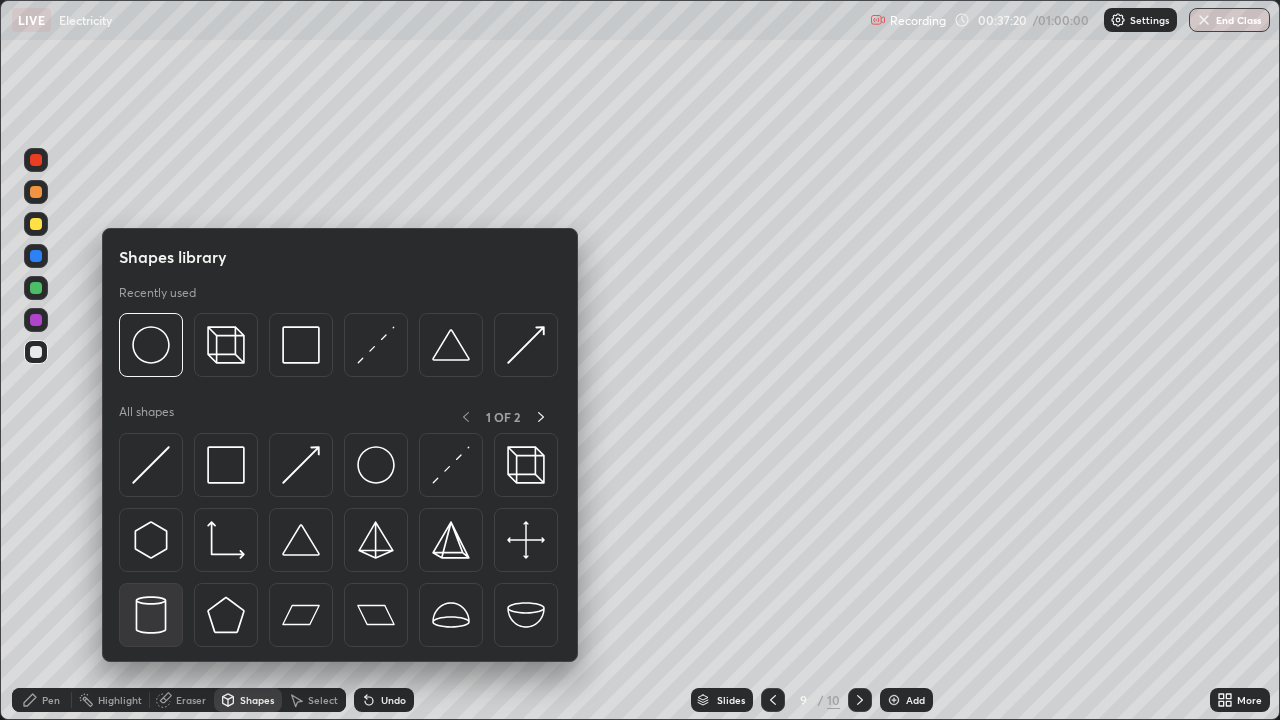 click at bounding box center (151, 615) 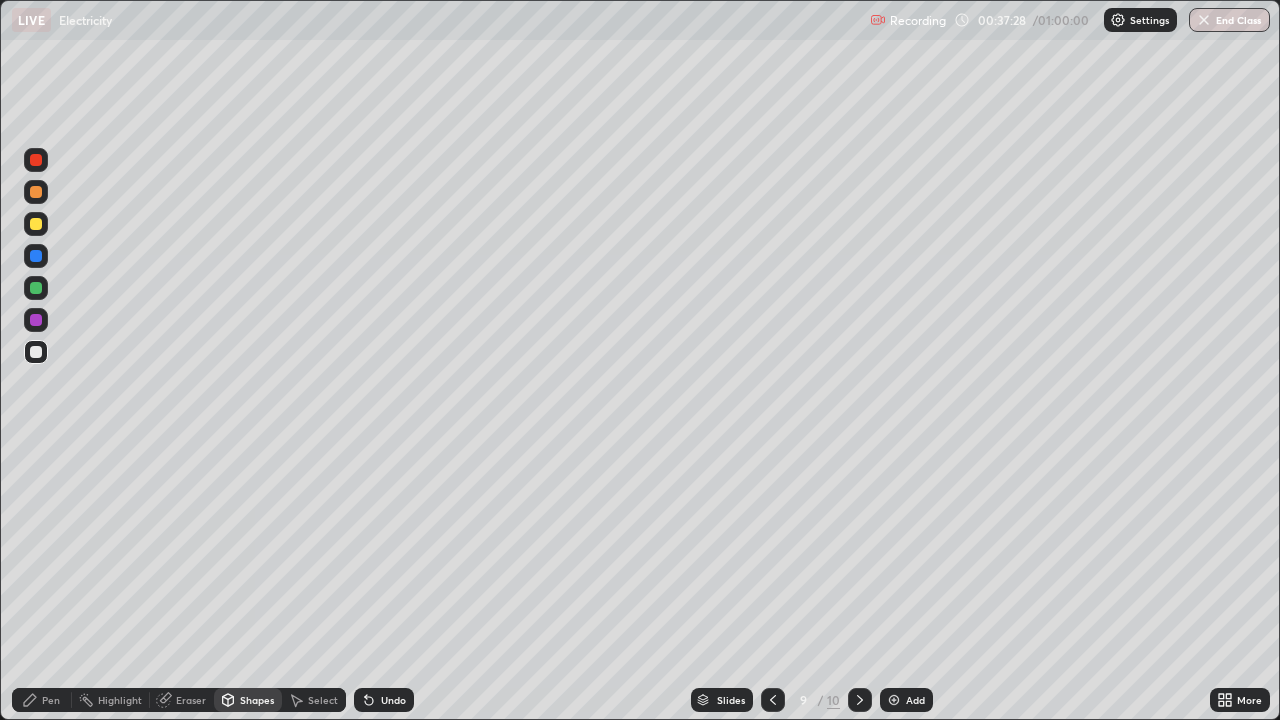 click 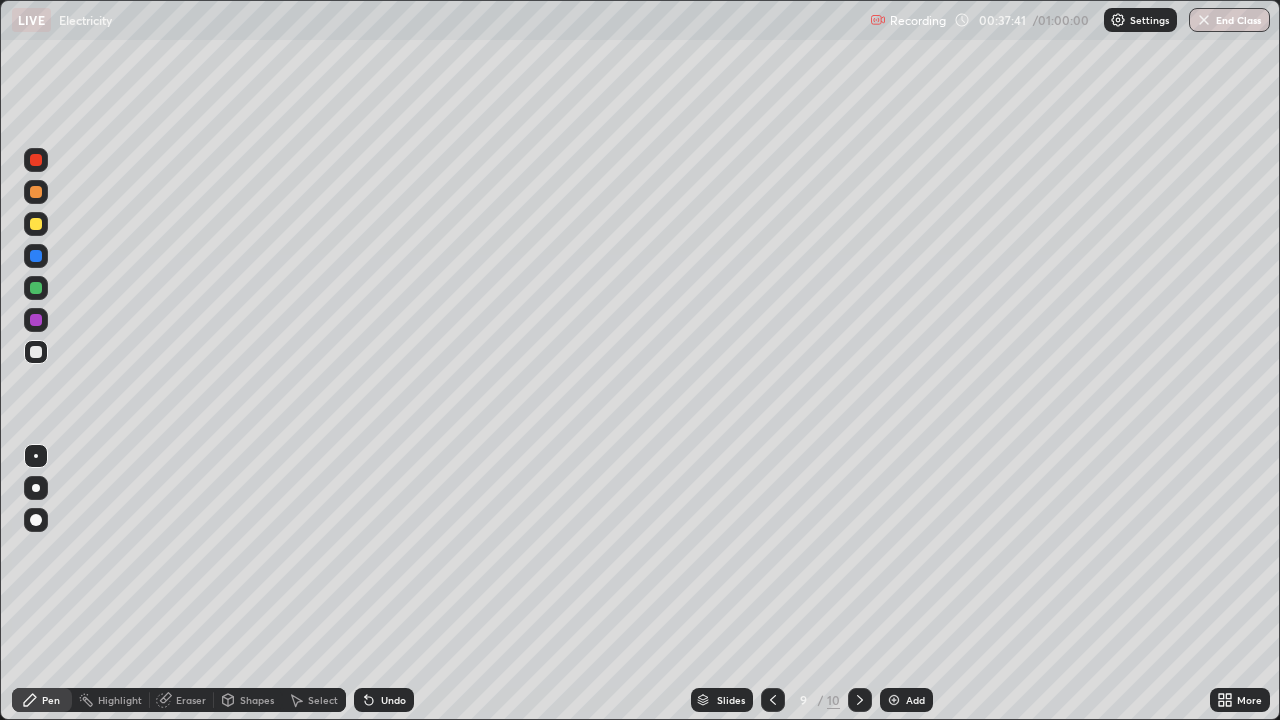 click on "Shapes" at bounding box center [257, 700] 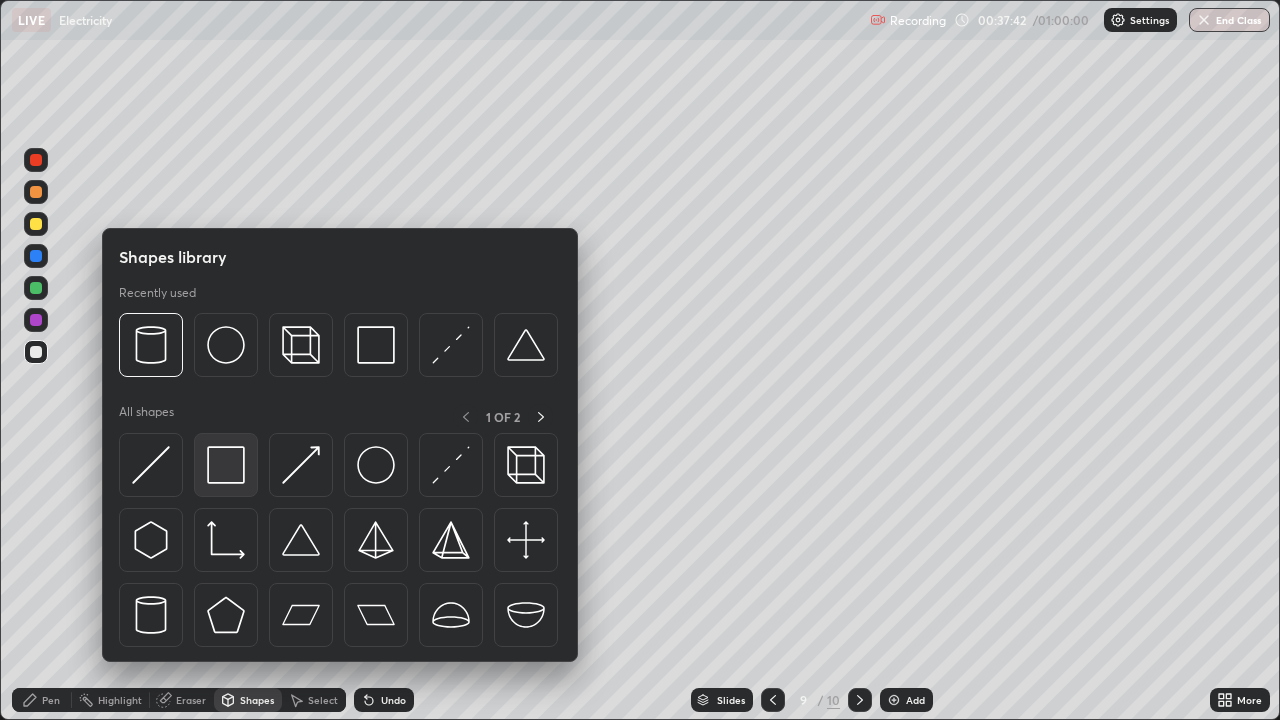 click at bounding box center [226, 465] 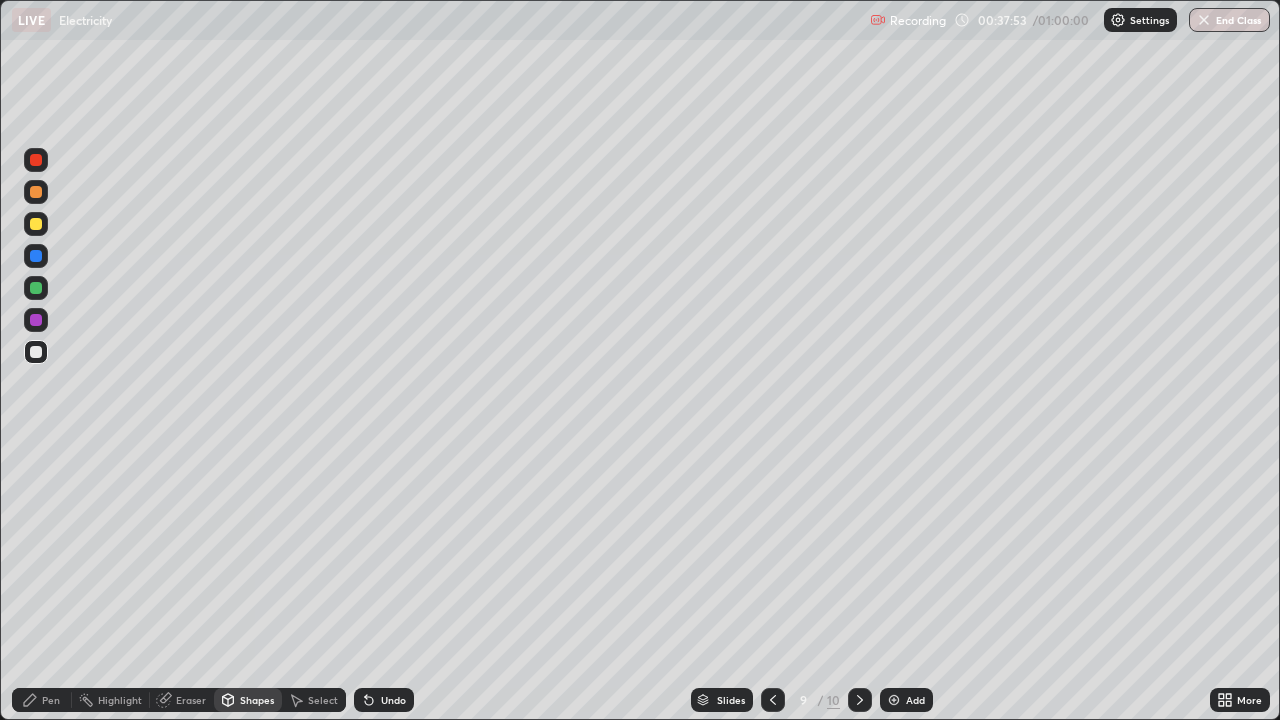 click 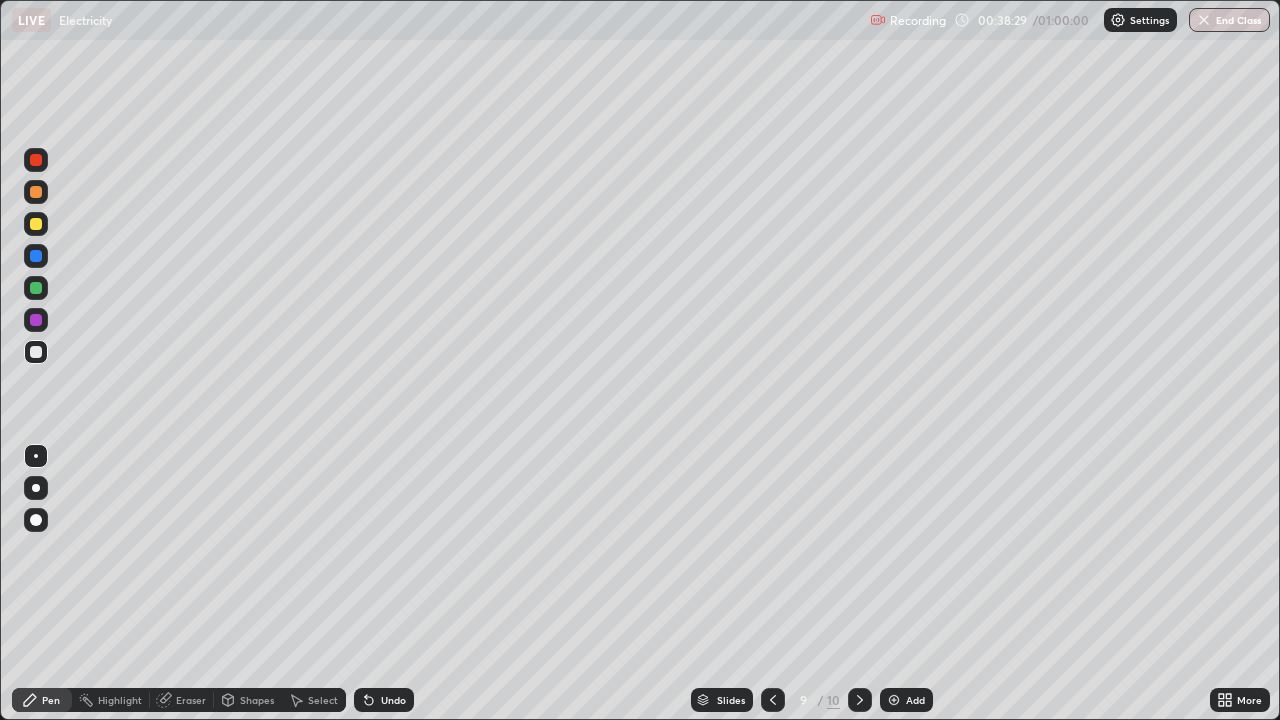 click 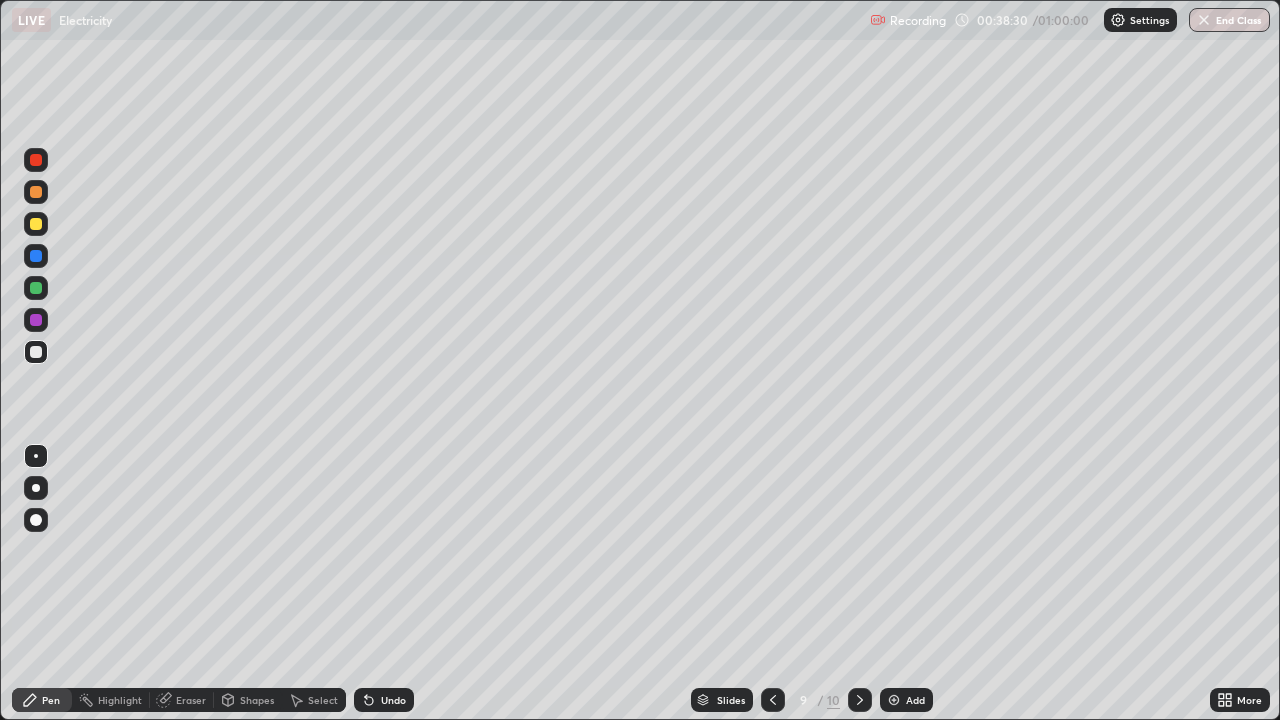 click 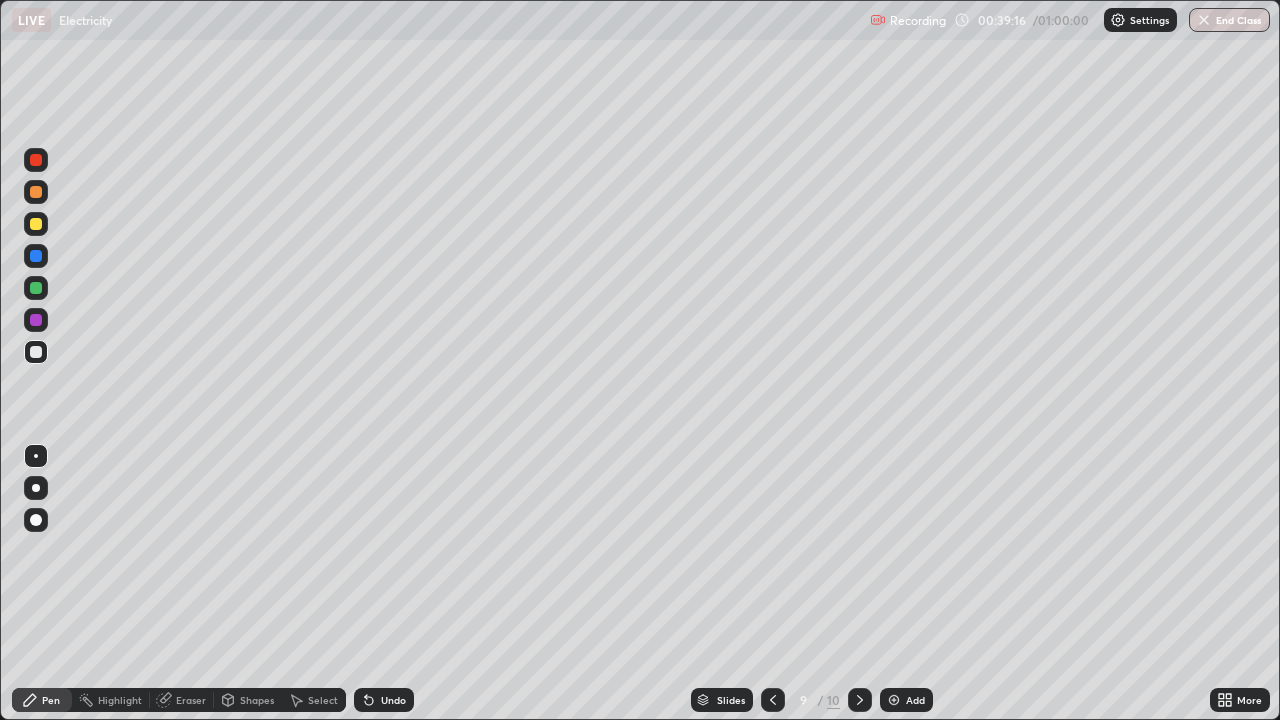 click 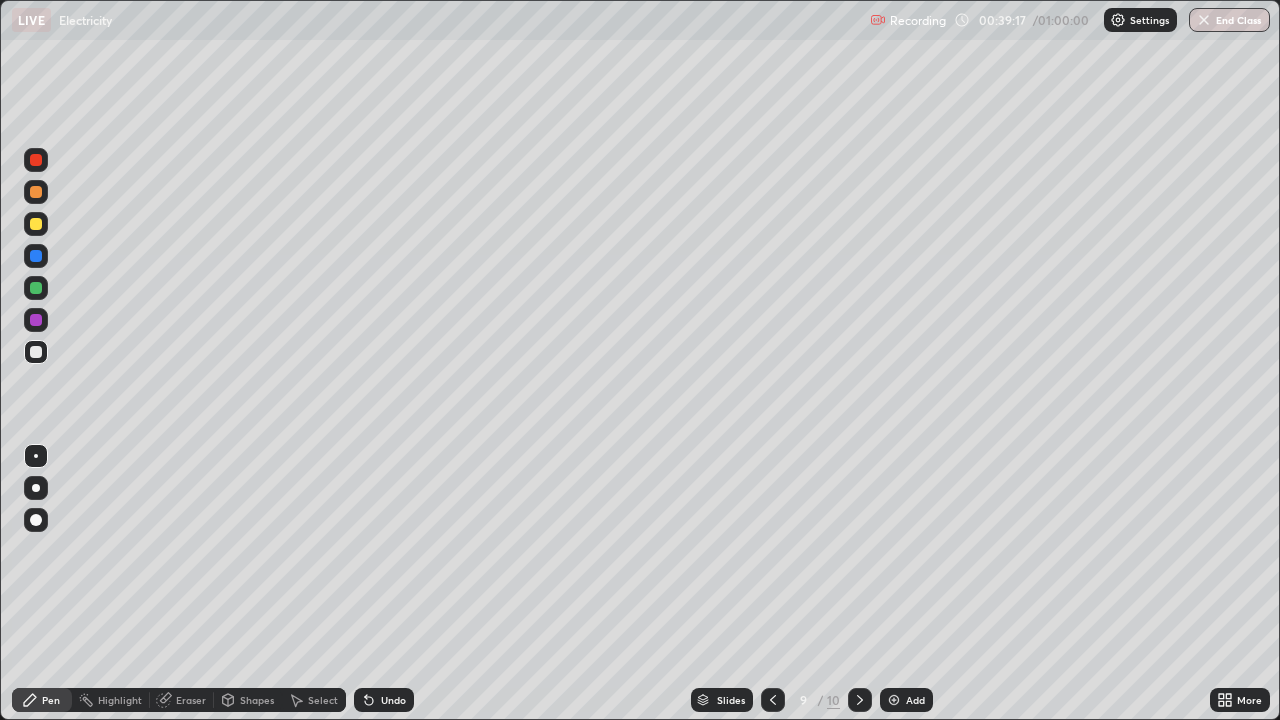 click on "Eraser" at bounding box center [191, 700] 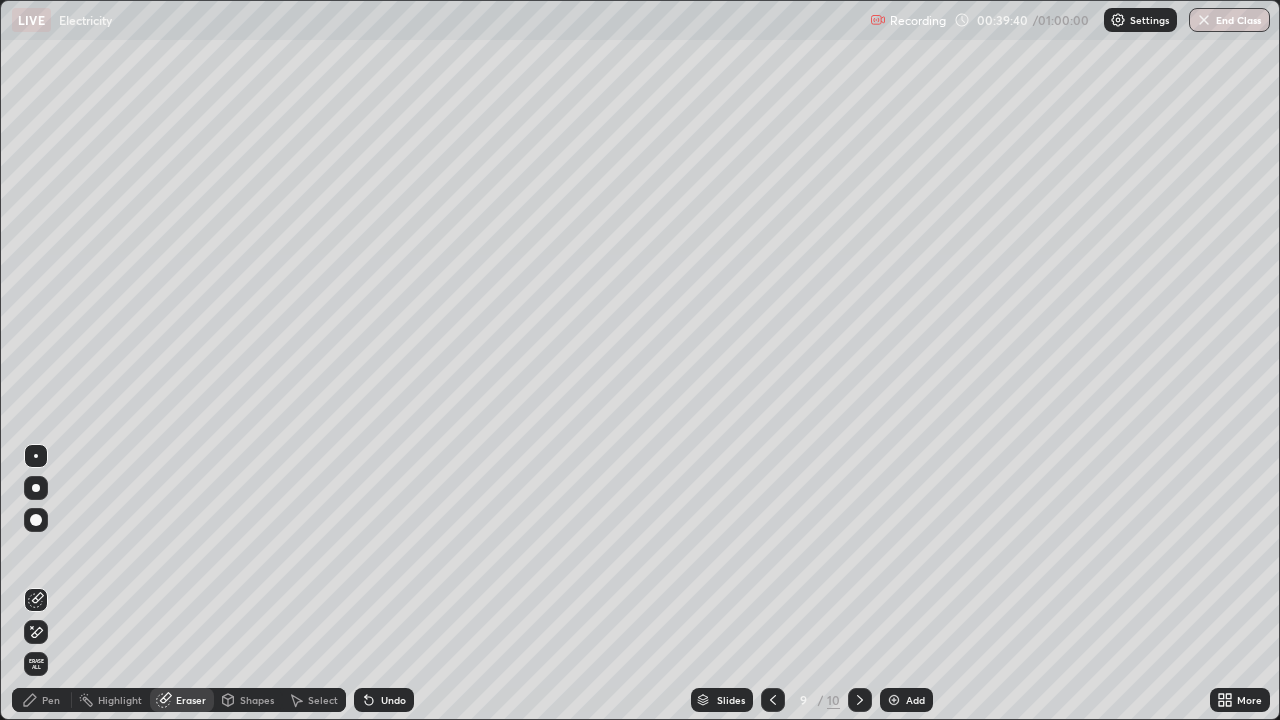 click on "Pen" at bounding box center [42, 700] 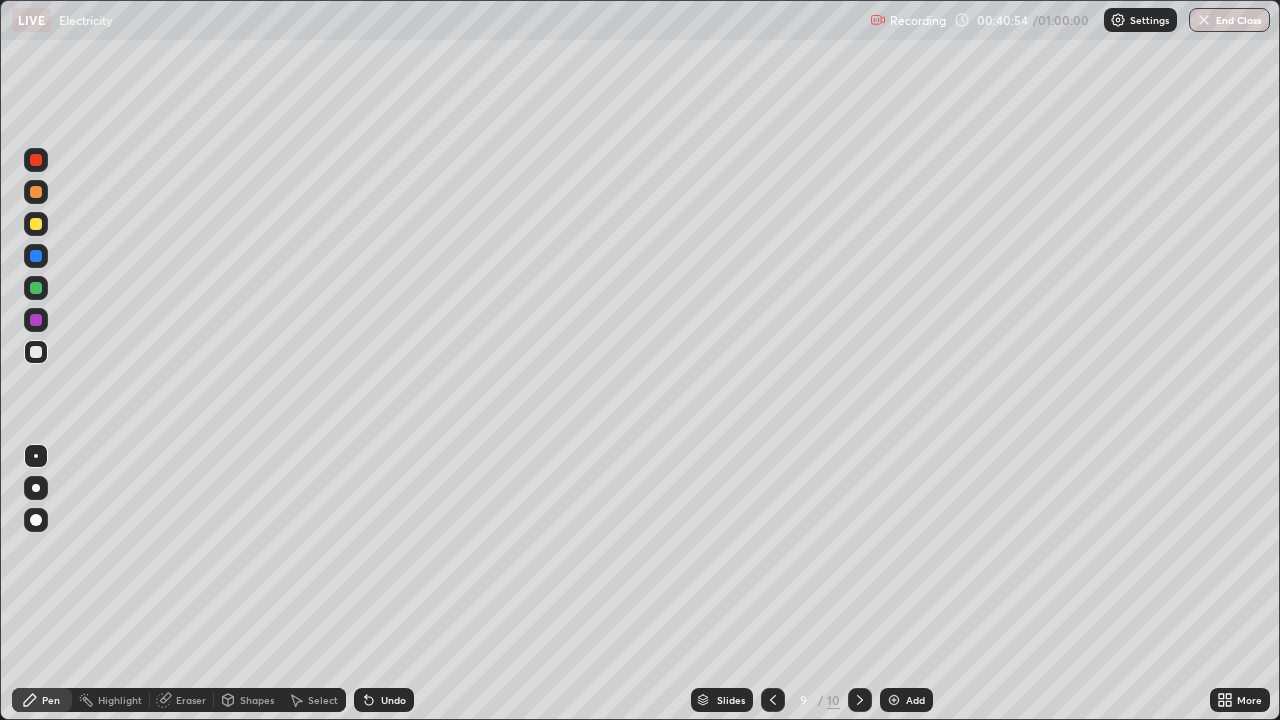 click at bounding box center [36, 160] 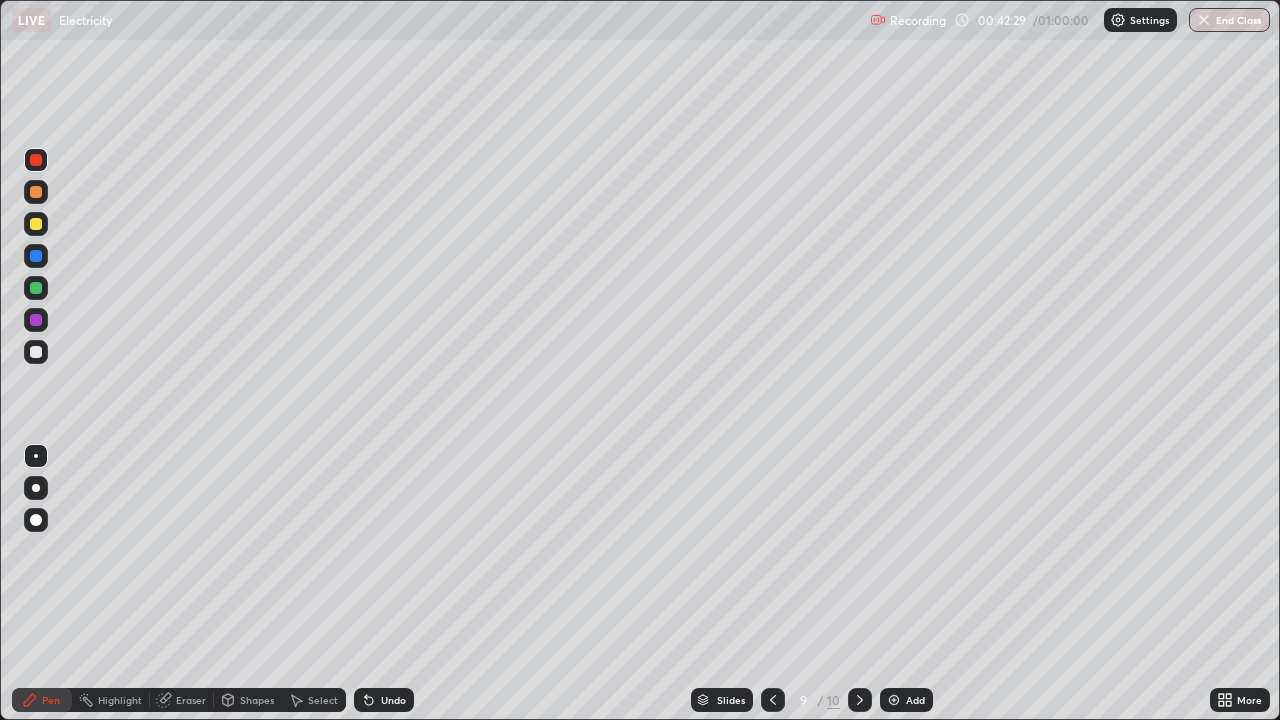 click at bounding box center (36, 192) 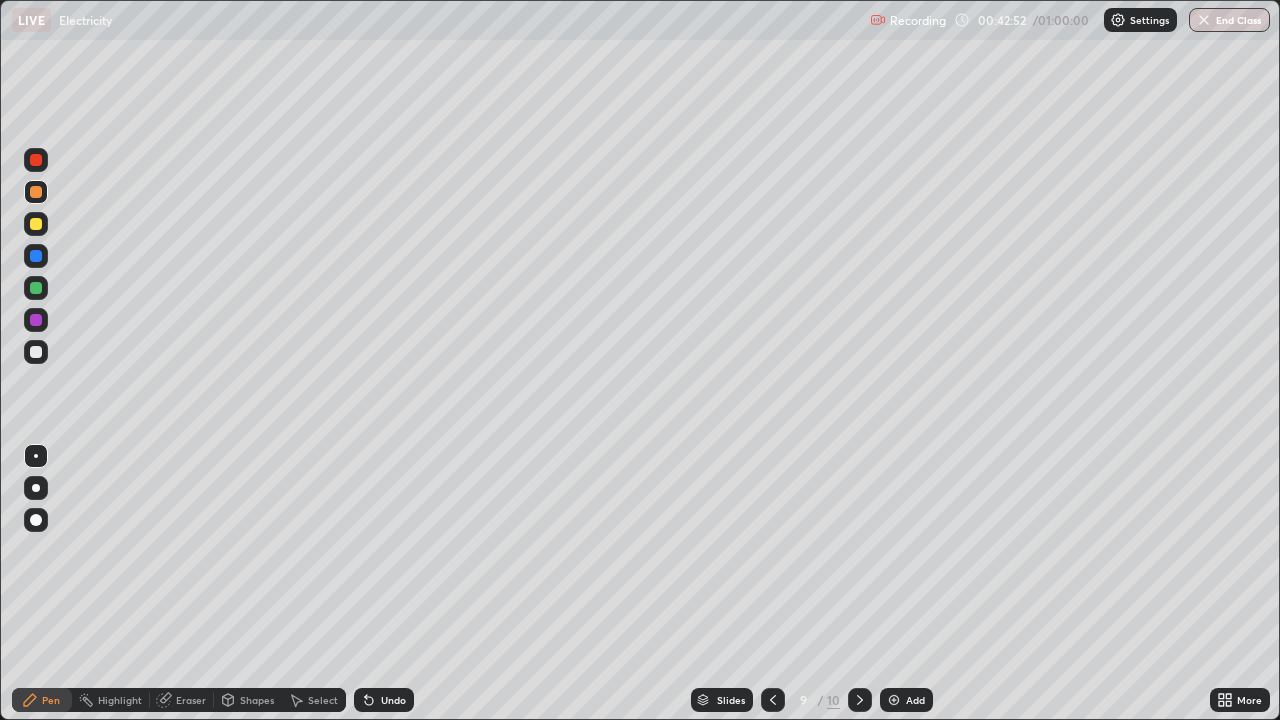 click at bounding box center [36, 352] 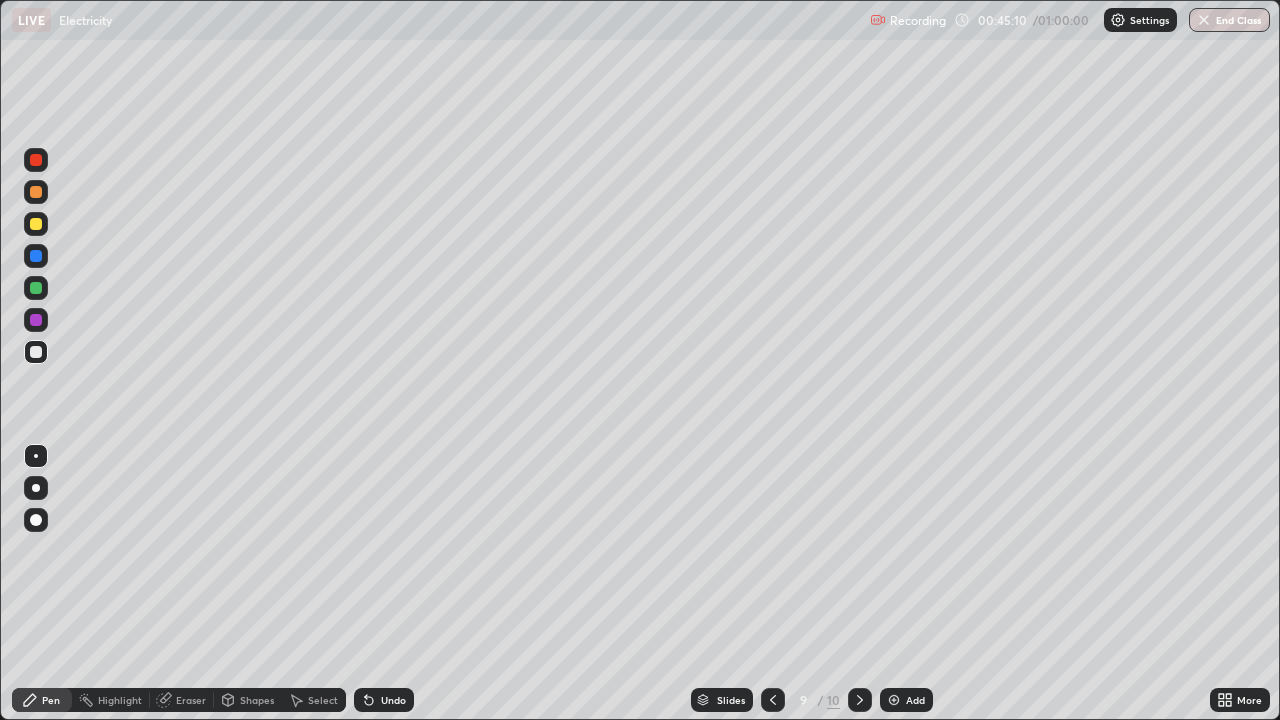 click on "Eraser" at bounding box center (191, 700) 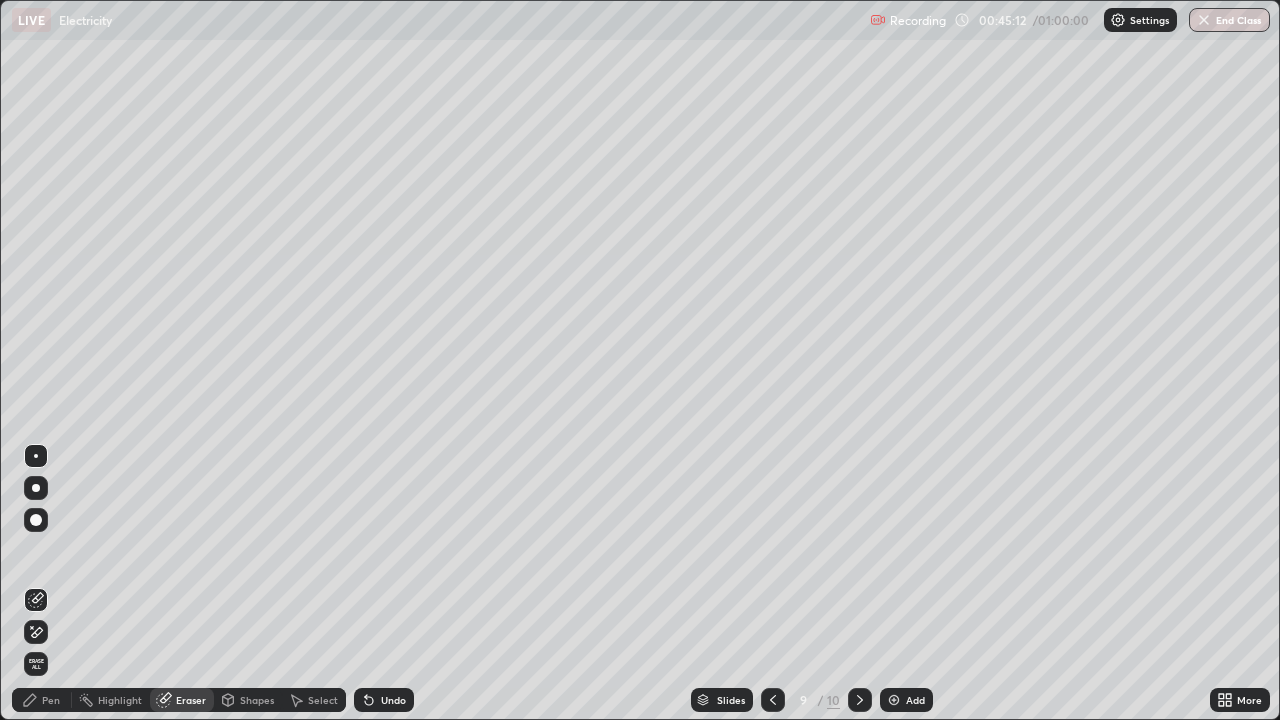 click 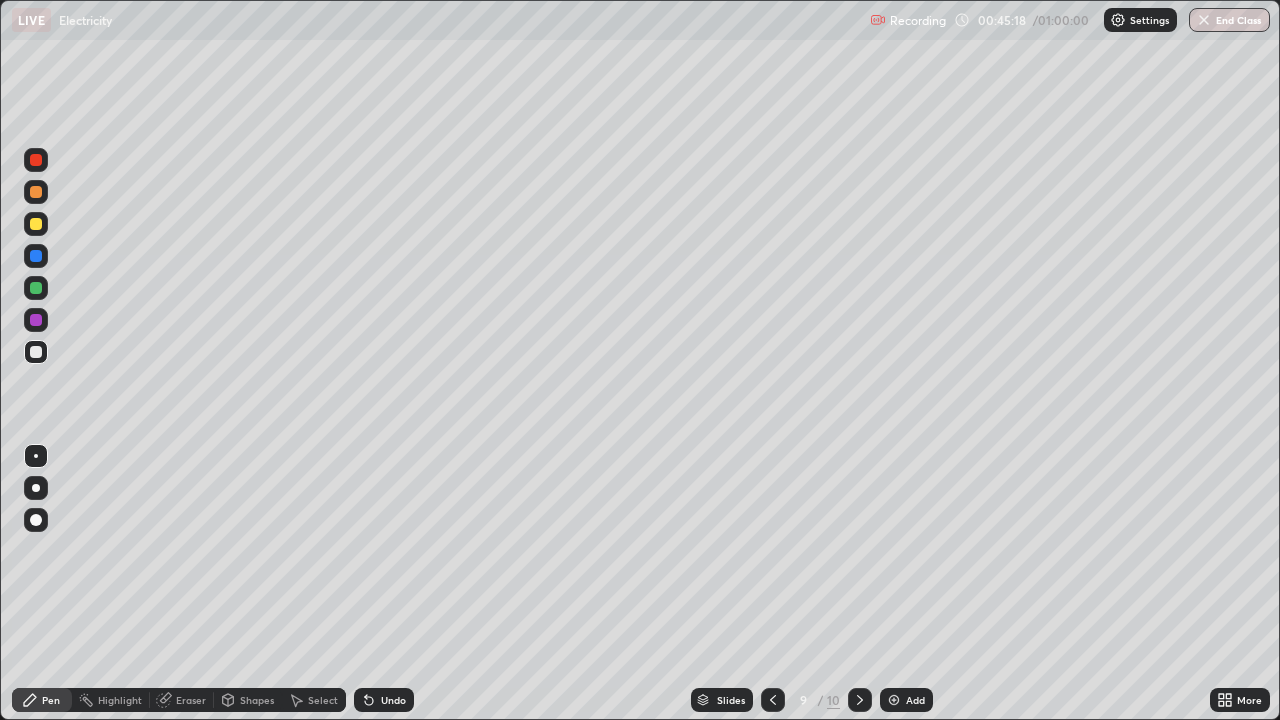 click at bounding box center (36, 160) 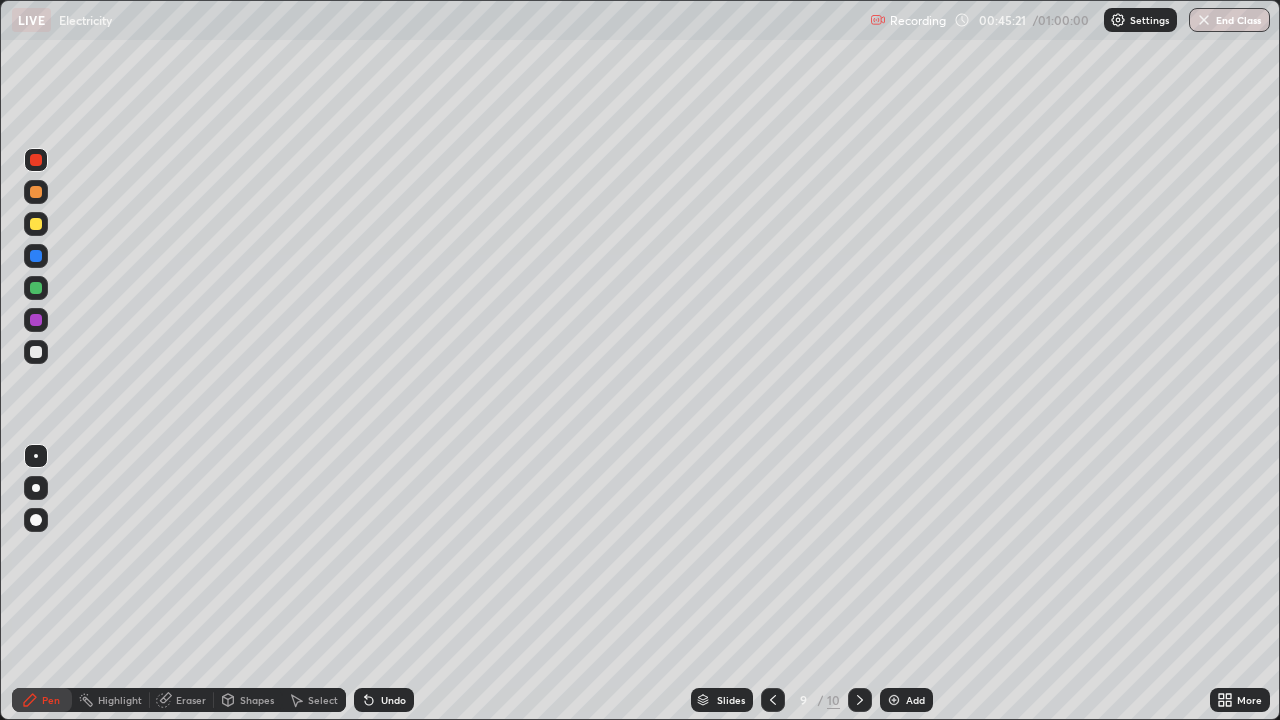 click on "Undo" at bounding box center [393, 700] 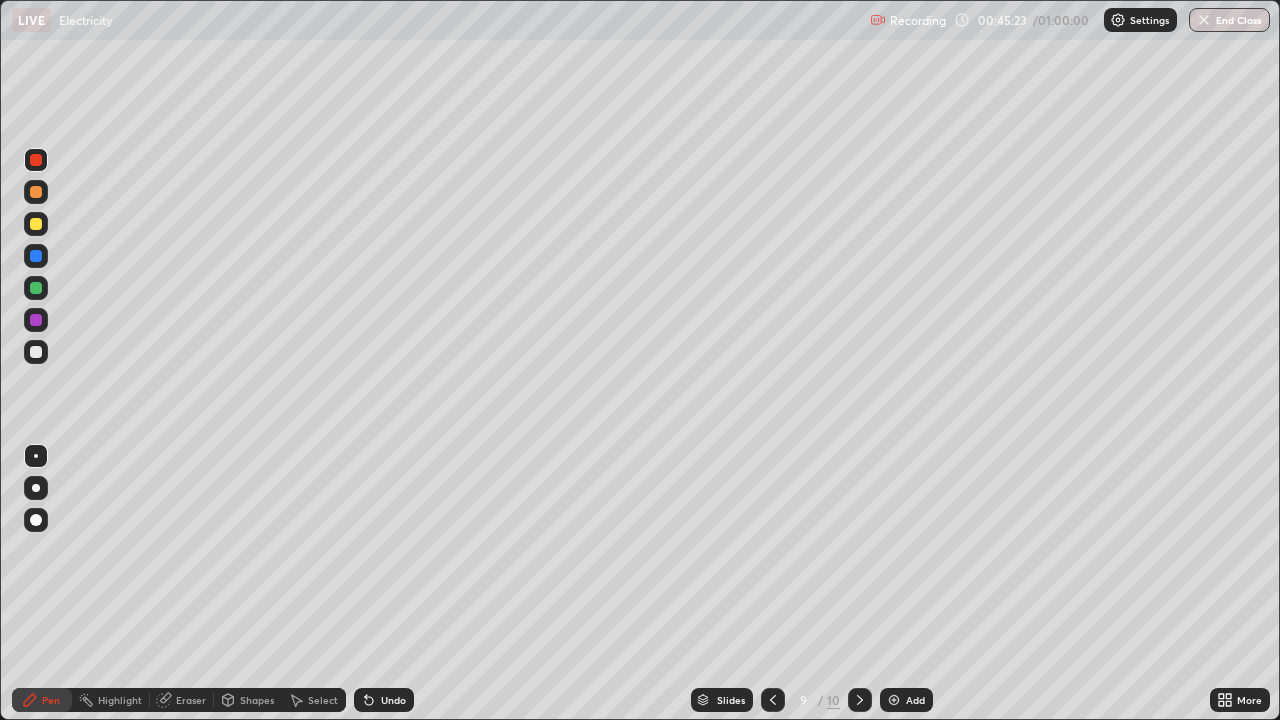 click on "Undo" at bounding box center [384, 700] 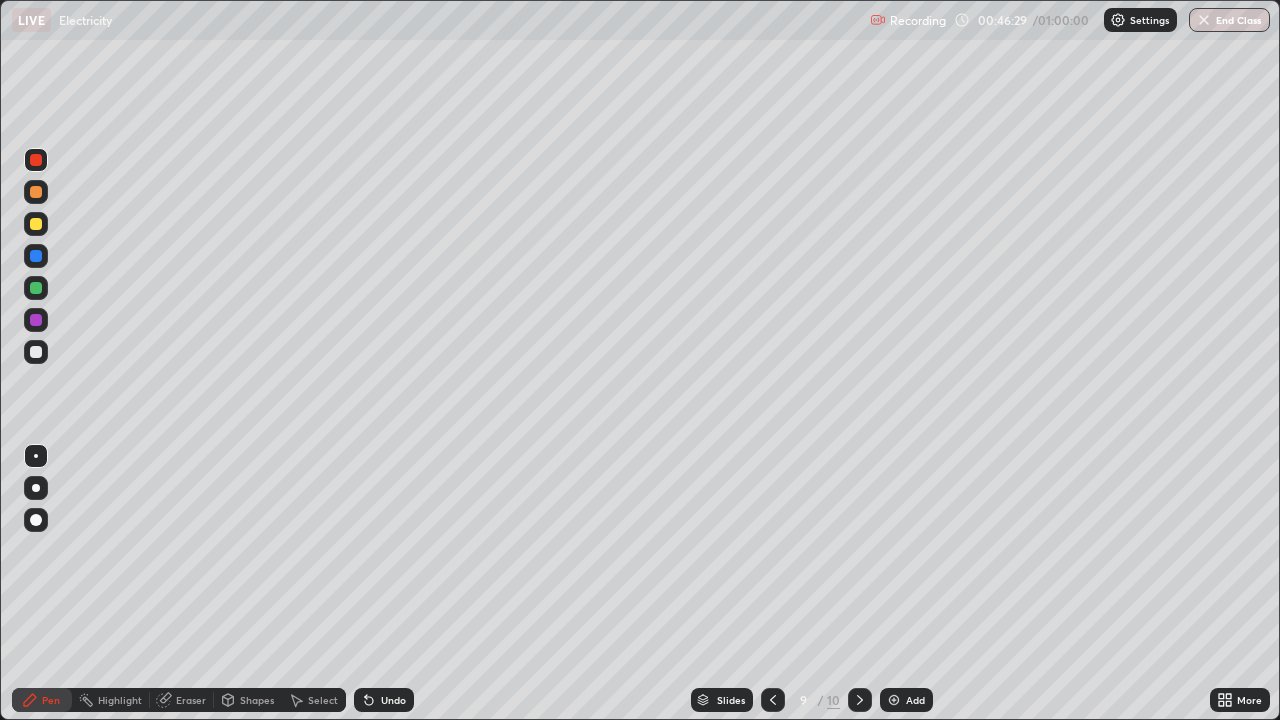 click on "Eraser" at bounding box center [191, 700] 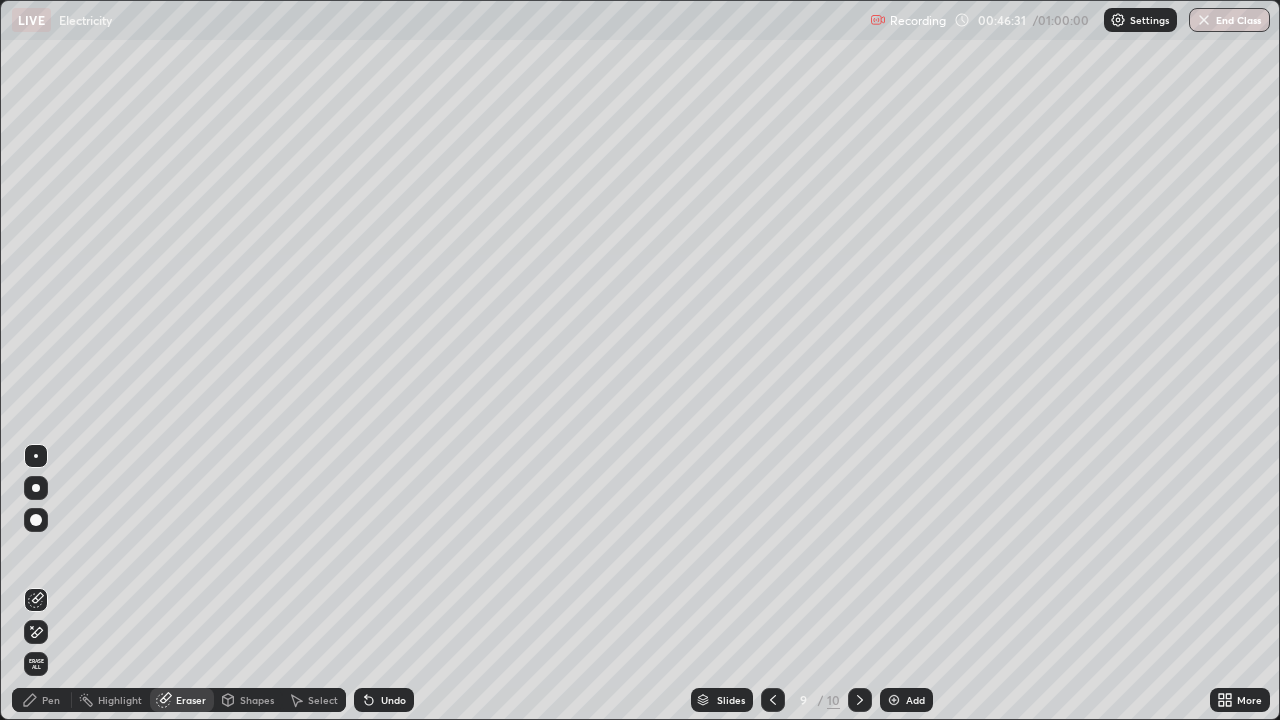 click 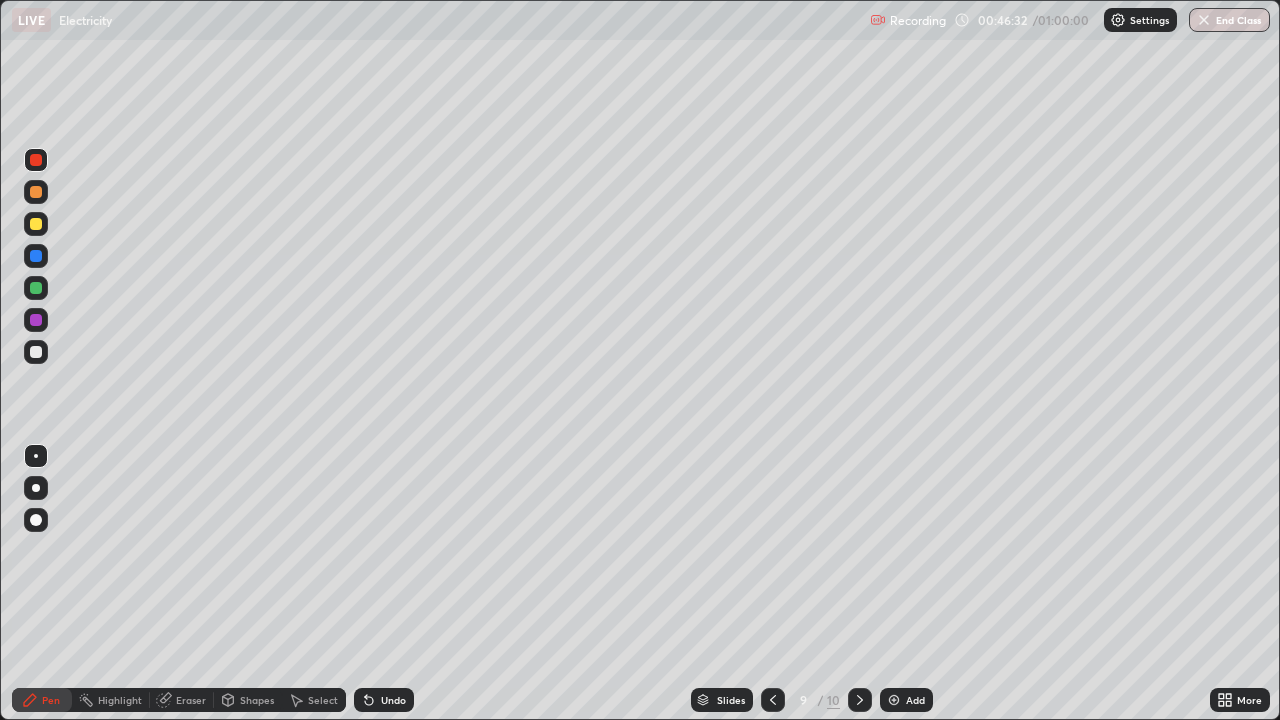 click at bounding box center (36, 352) 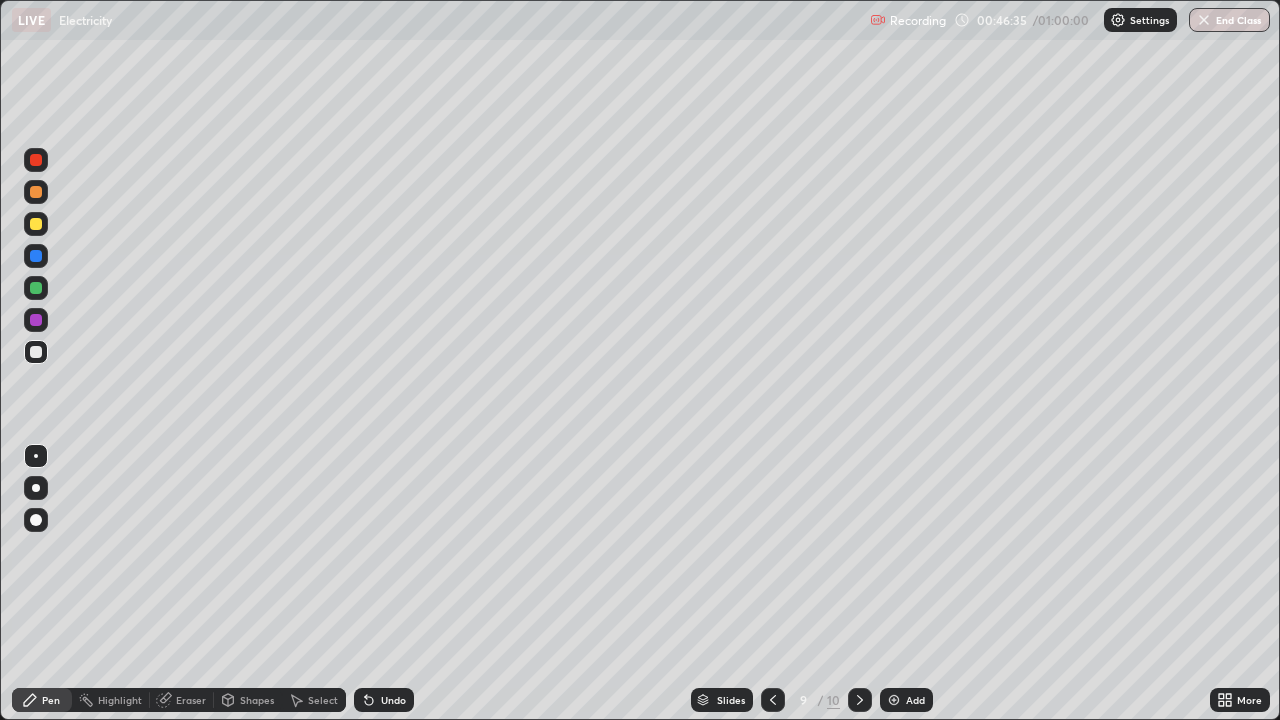 click on "Undo" at bounding box center (393, 700) 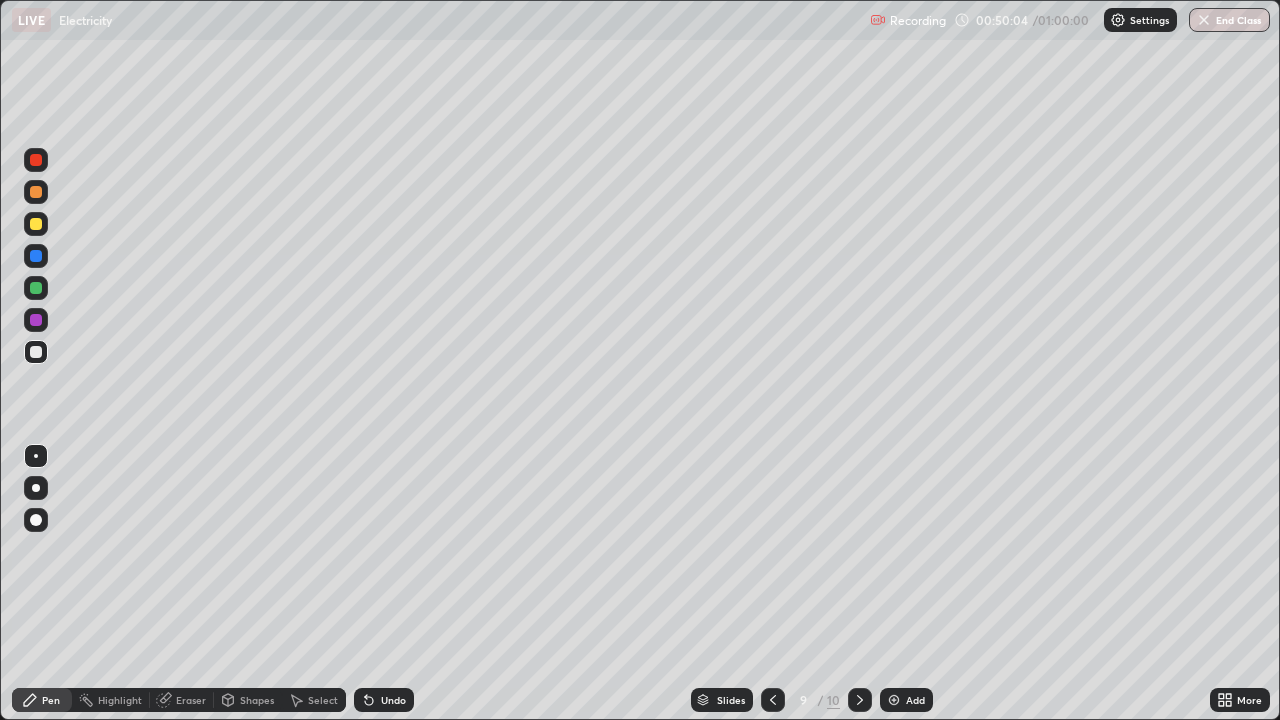 click 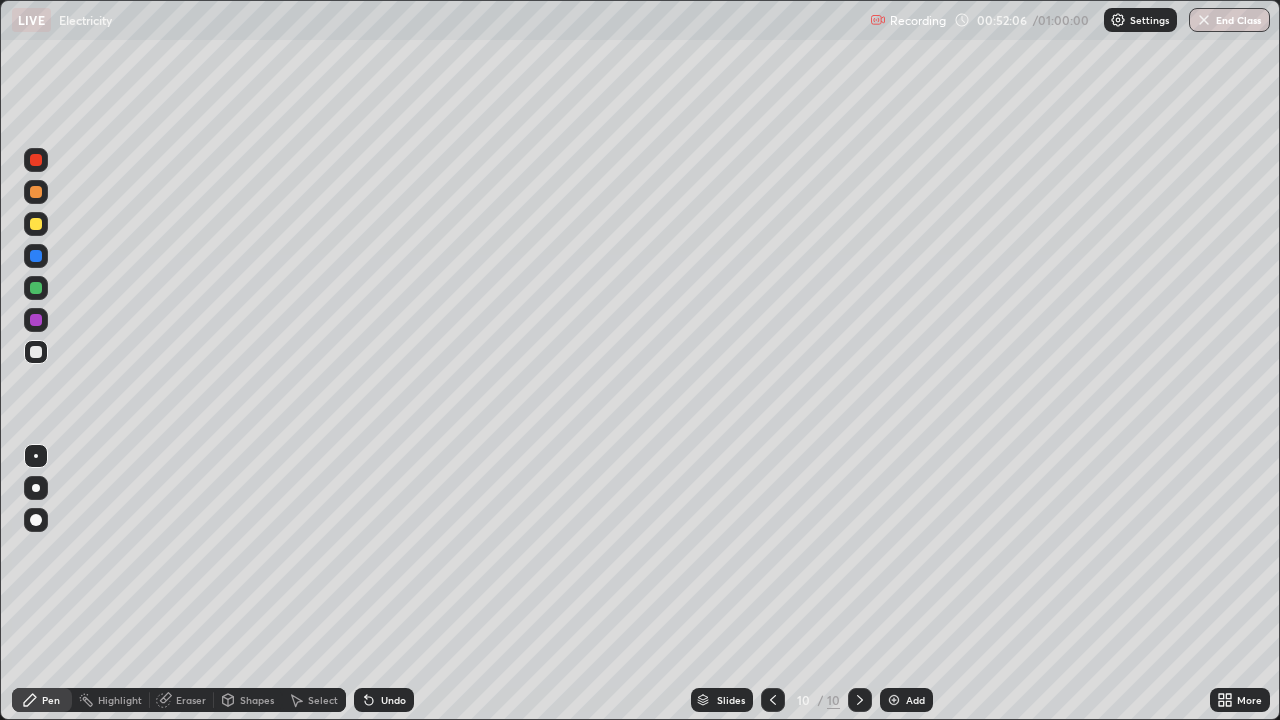 click 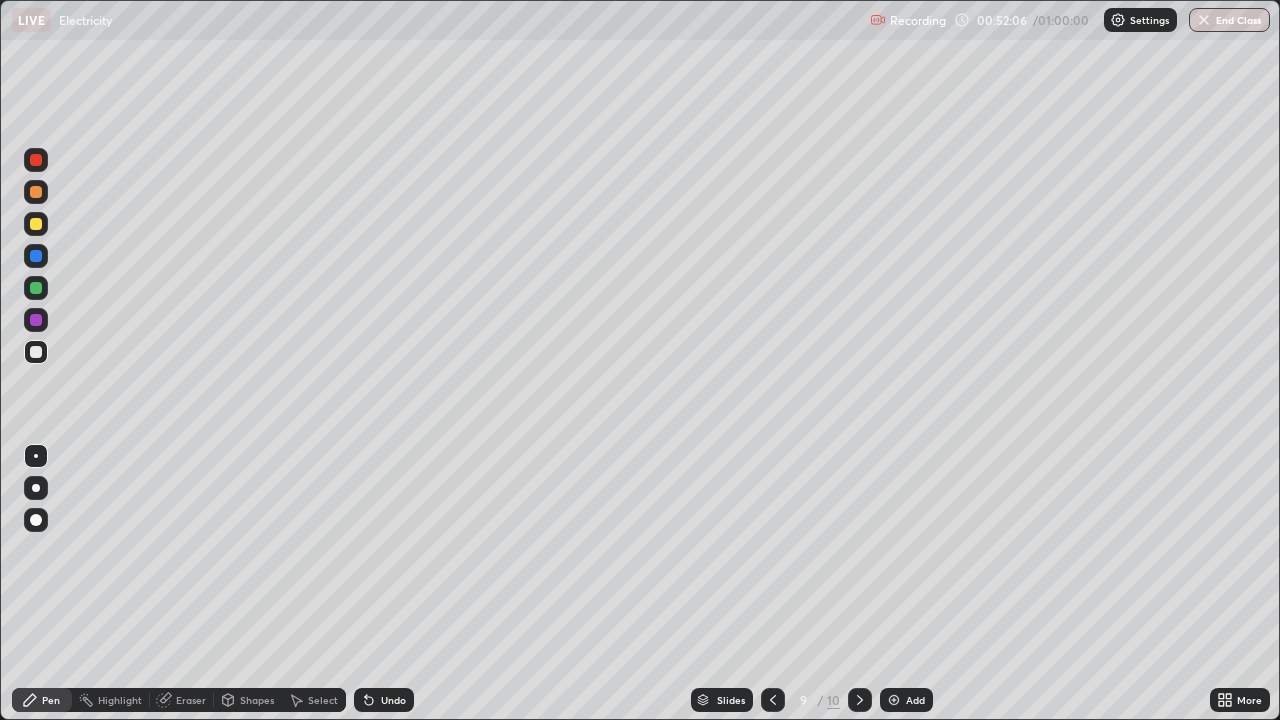 click at bounding box center [894, 700] 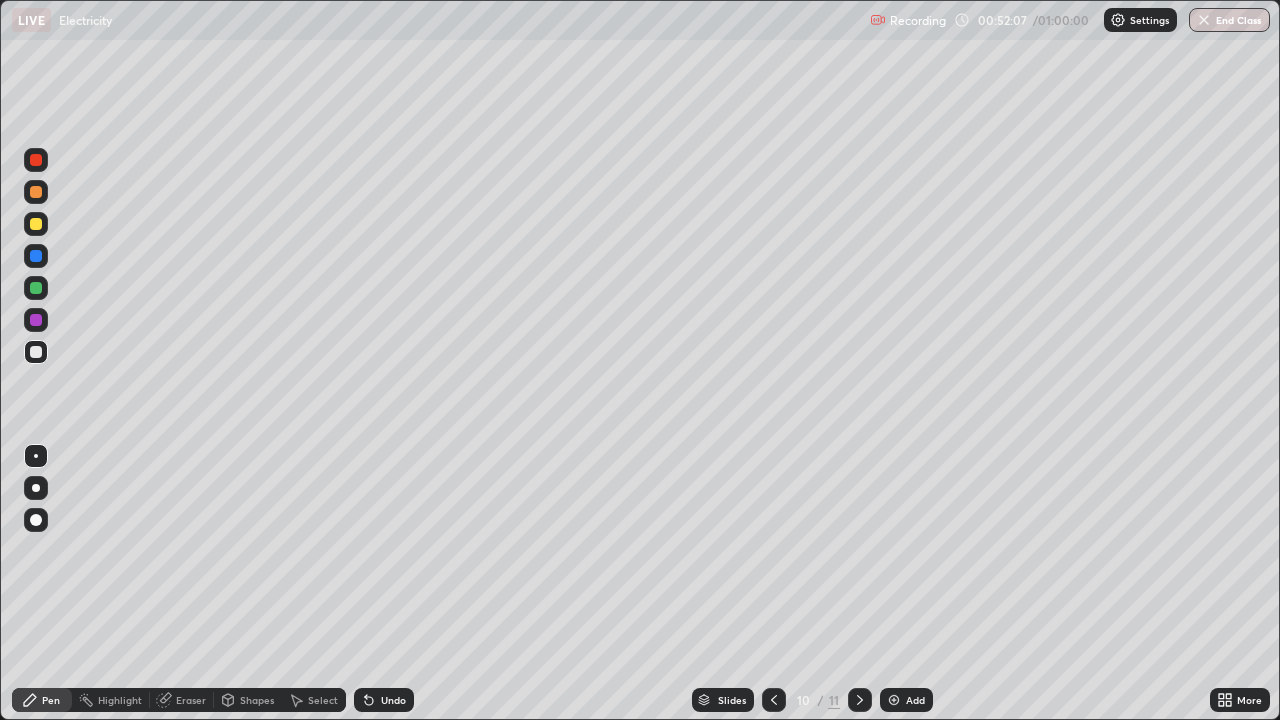 click 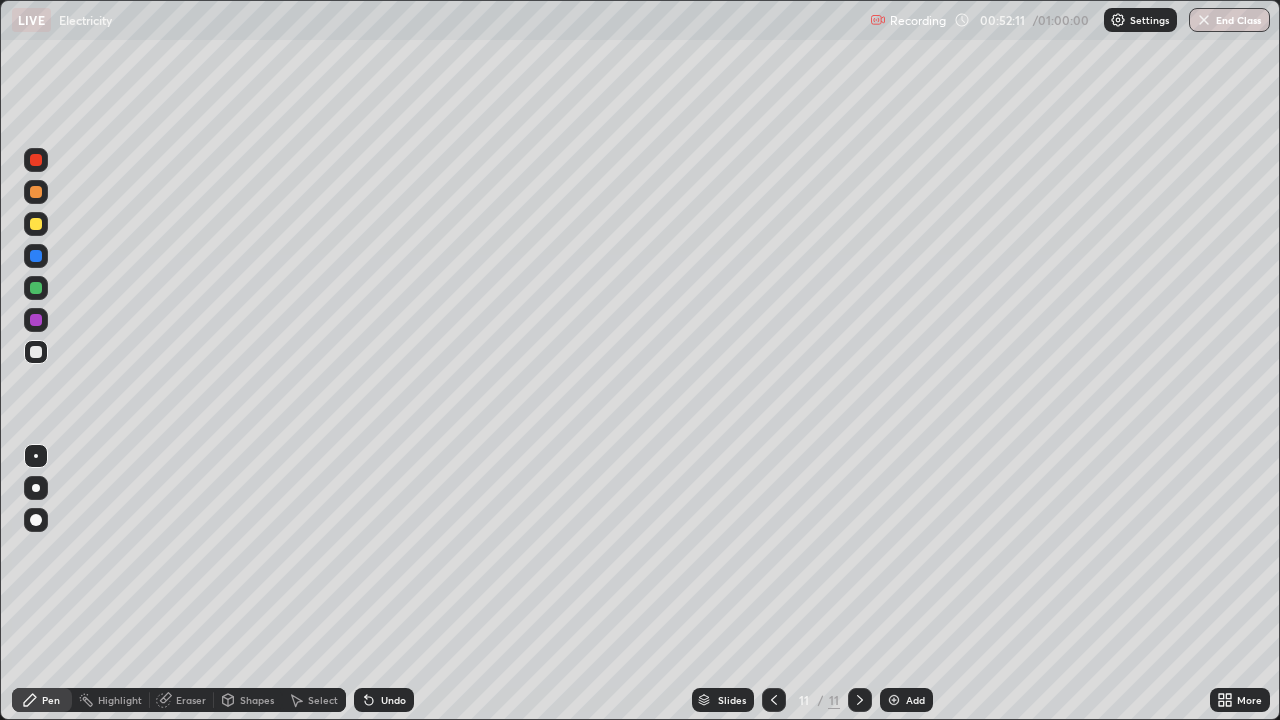 click at bounding box center (894, 700) 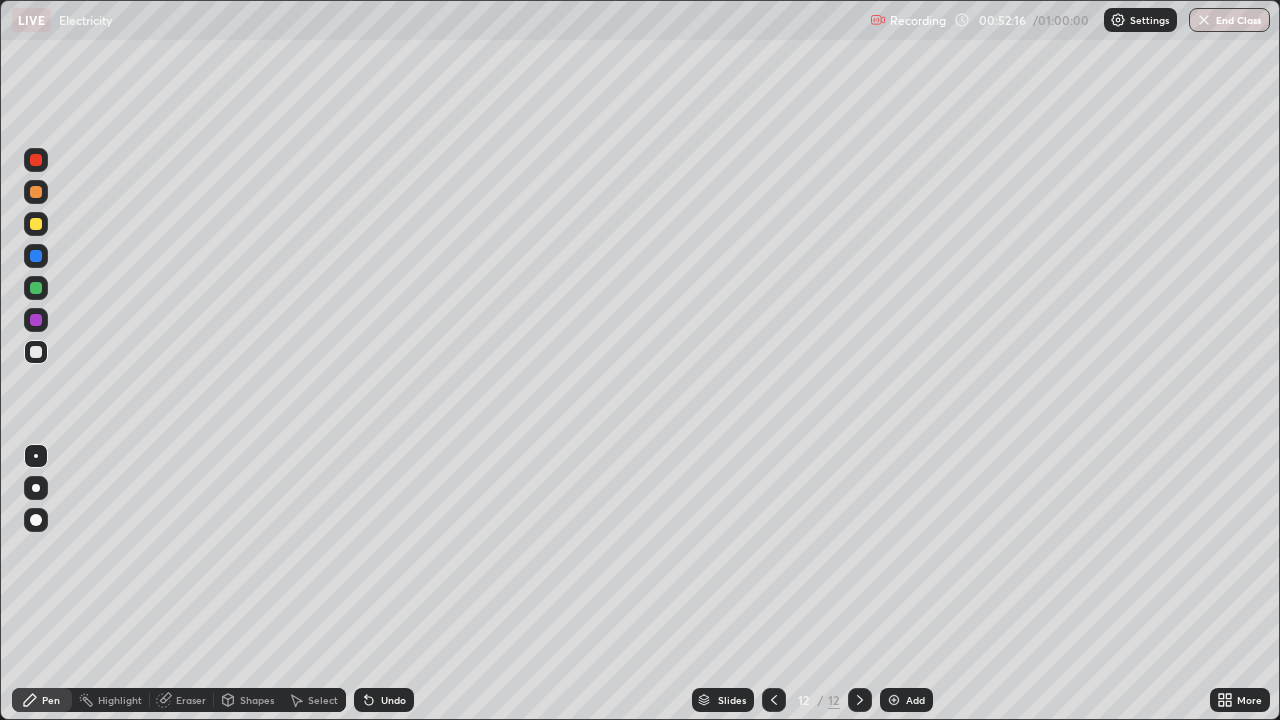 click 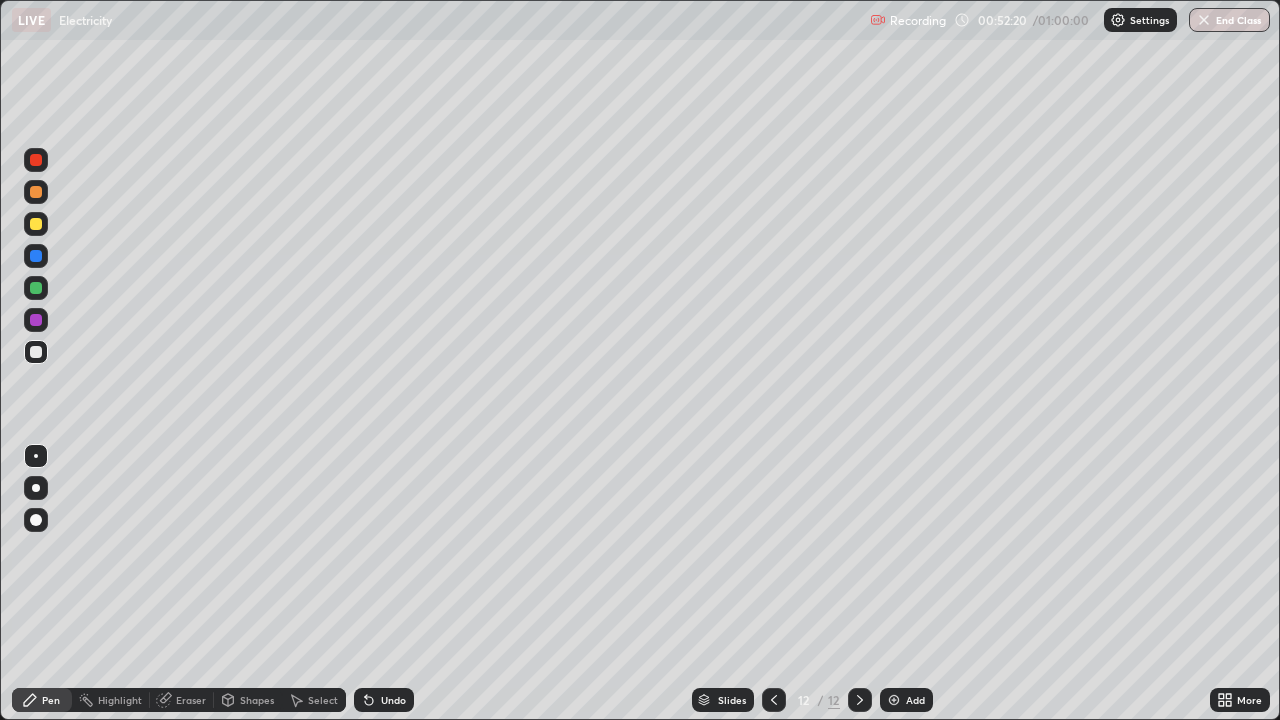 click on "Undo" at bounding box center [384, 700] 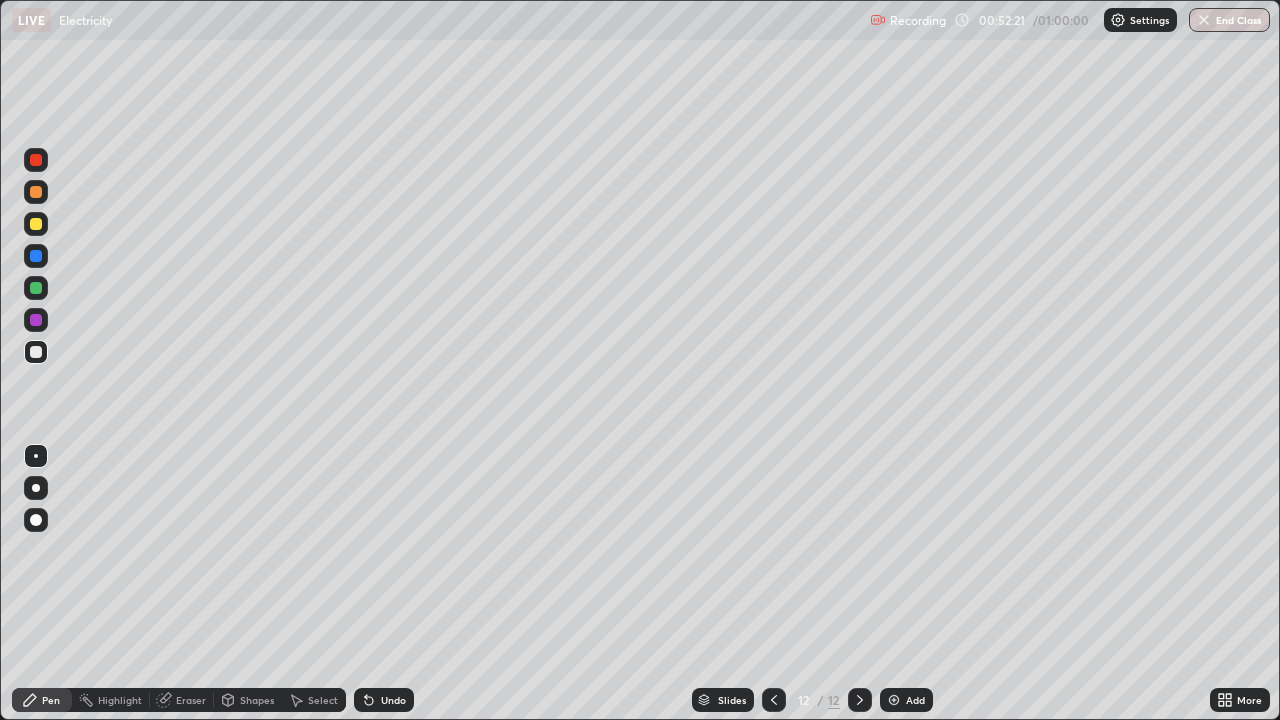 click on "Undo" at bounding box center [384, 700] 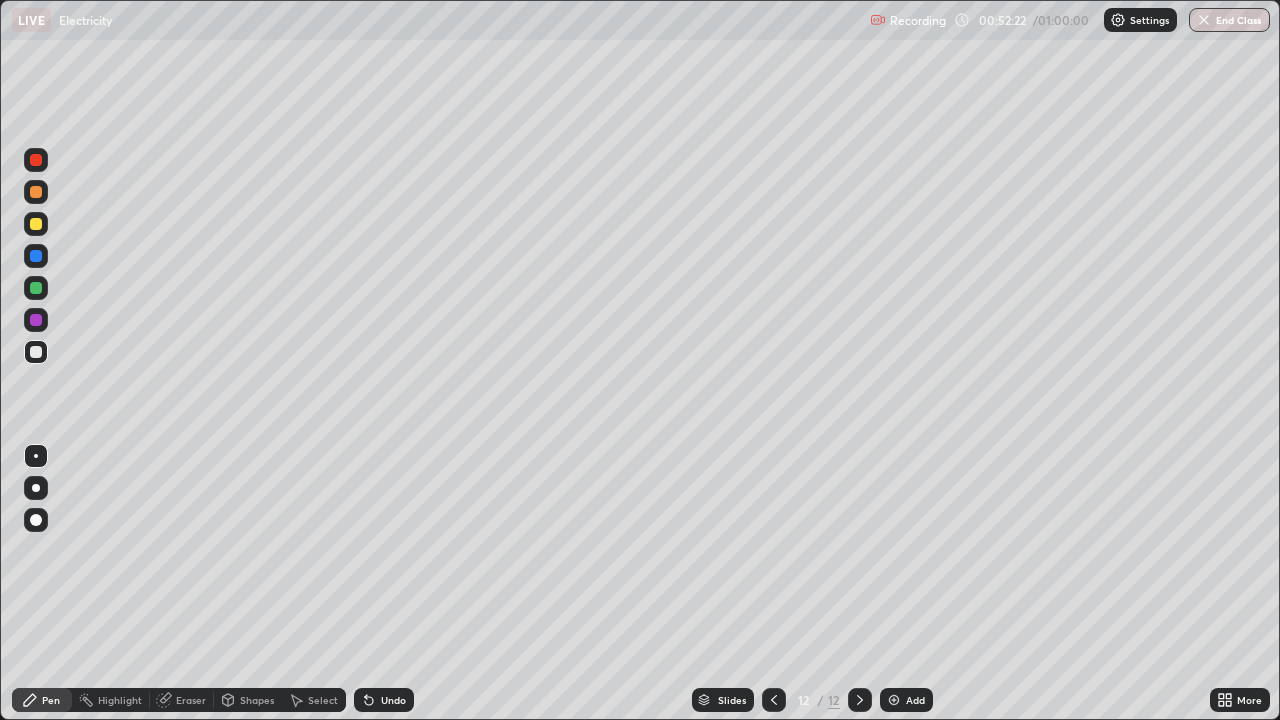 click on "Undo" at bounding box center (380, 700) 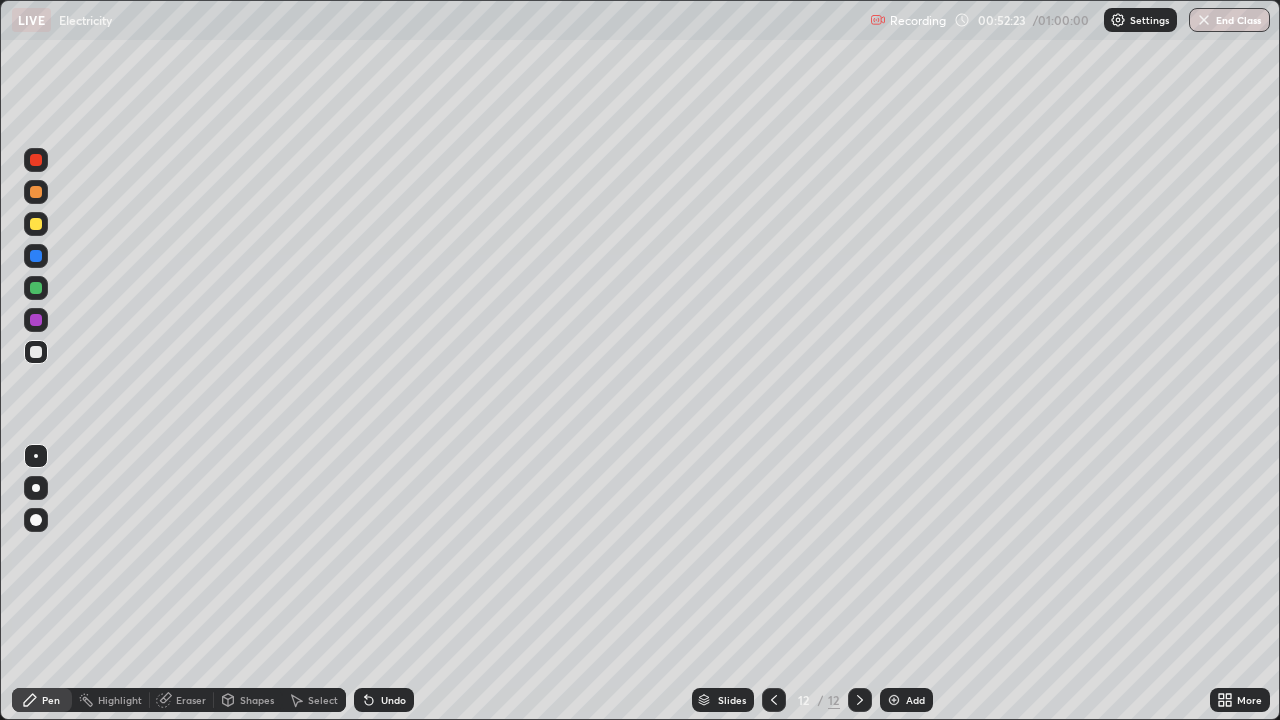 click on "Undo" at bounding box center (384, 700) 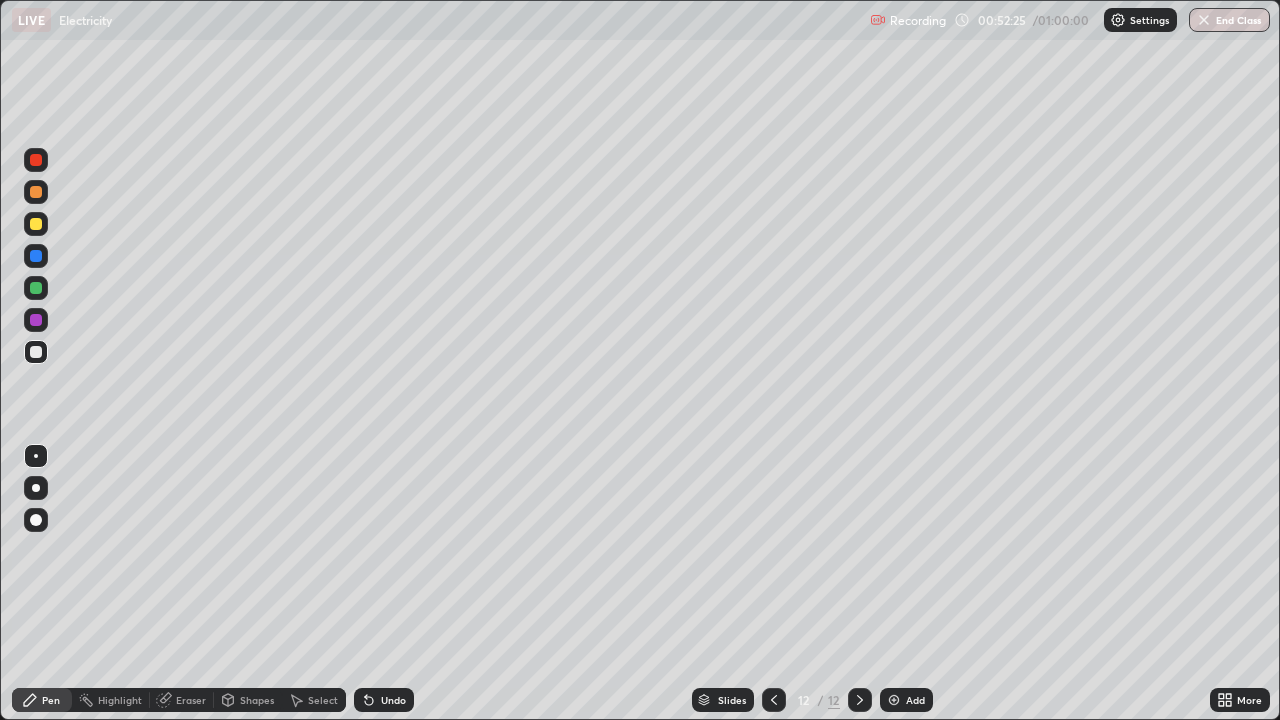 click 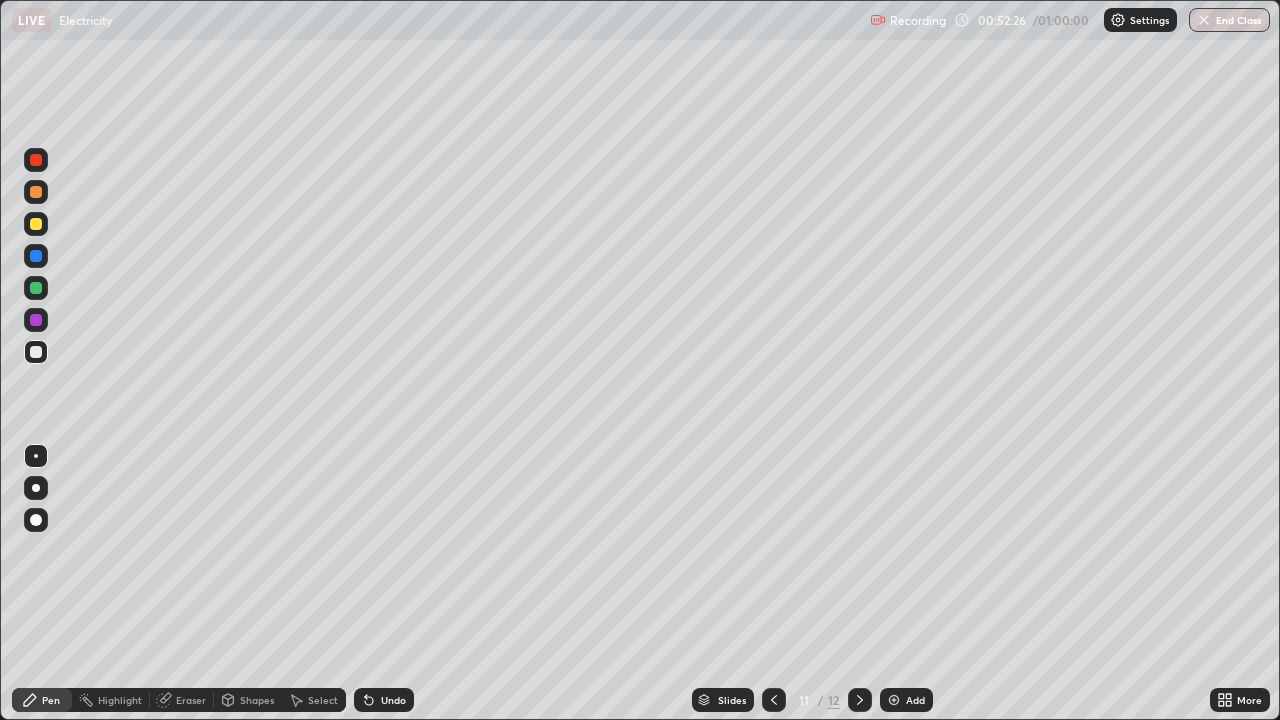 click on "Undo" at bounding box center (393, 700) 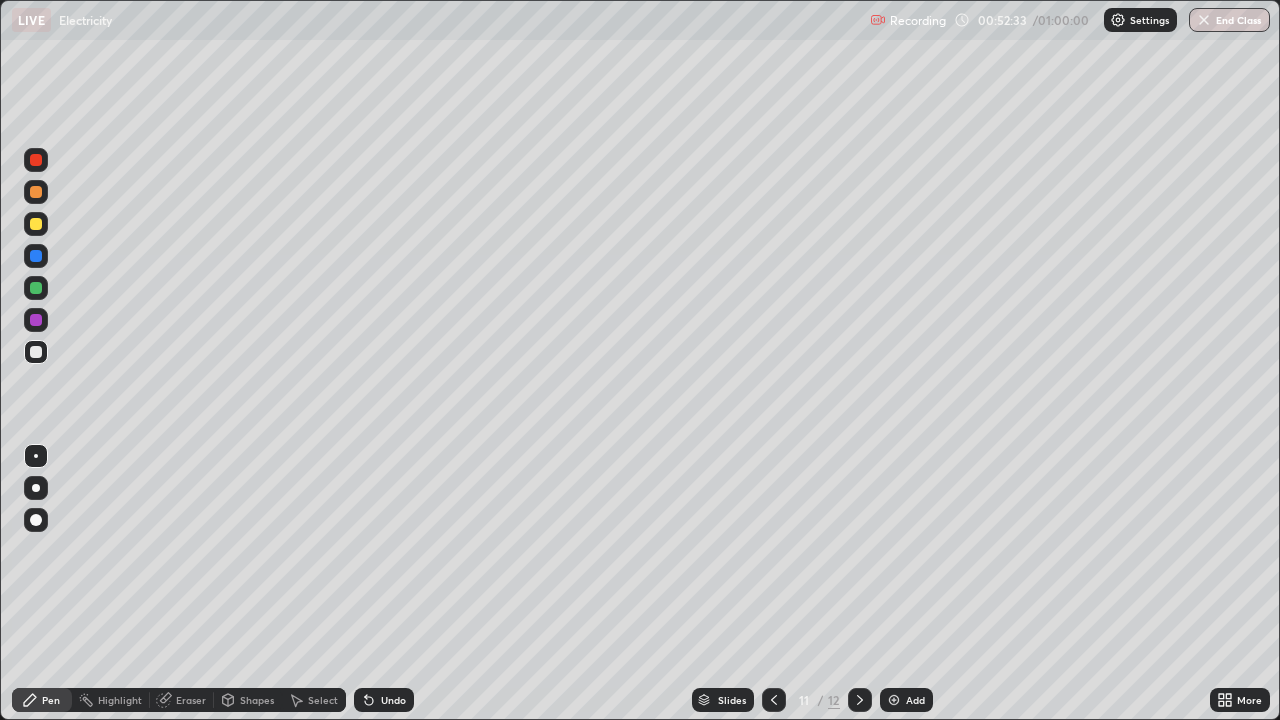 click on "Undo" at bounding box center [384, 700] 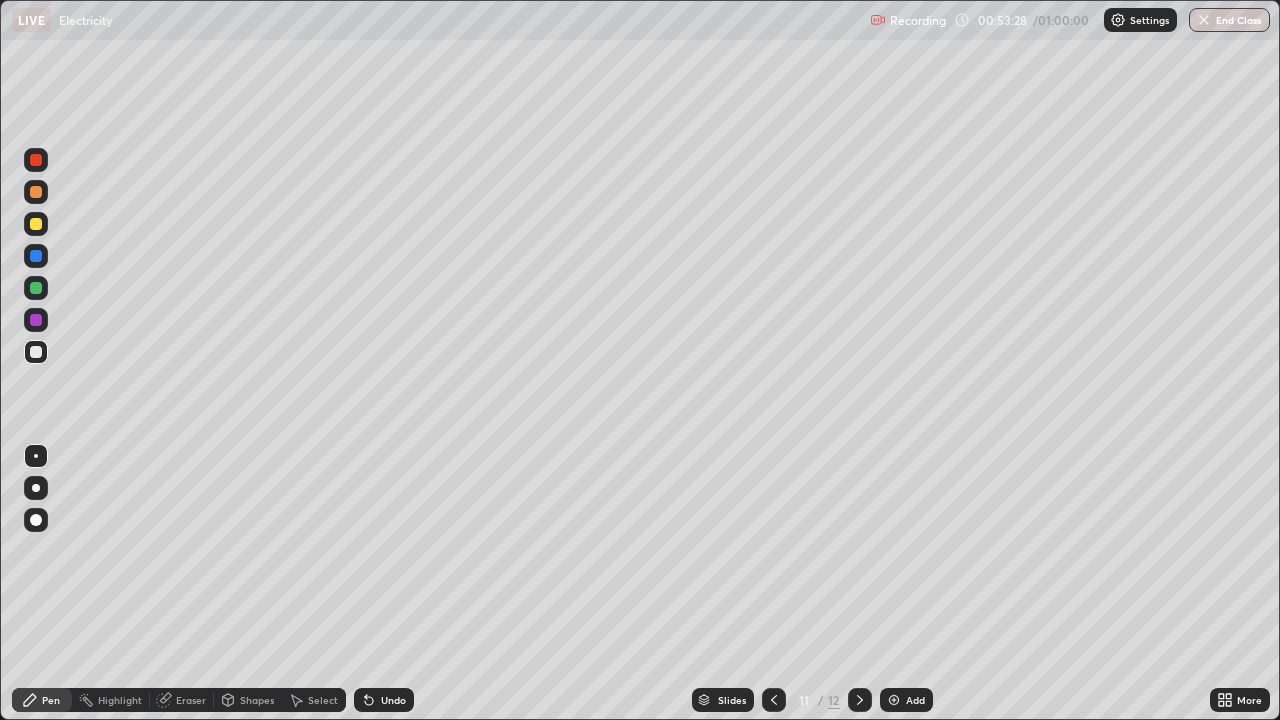 click 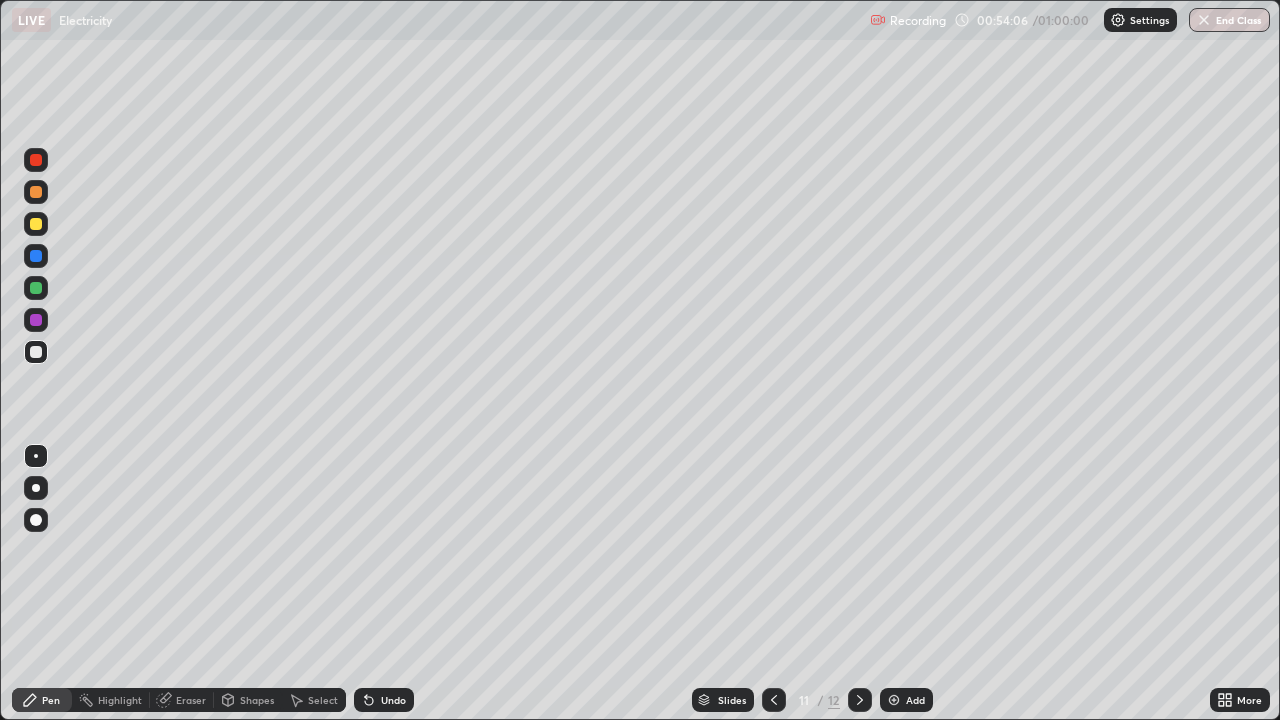 click on "Shapes" at bounding box center (248, 700) 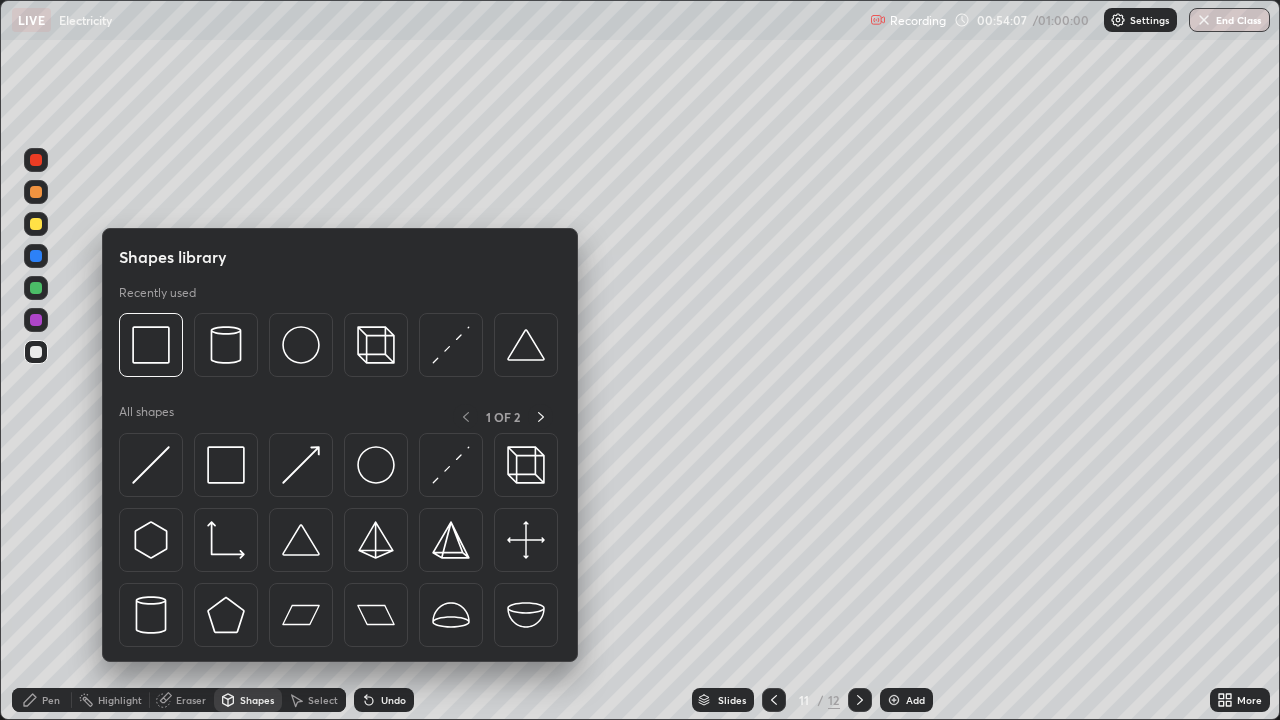 click on "Eraser" at bounding box center [191, 700] 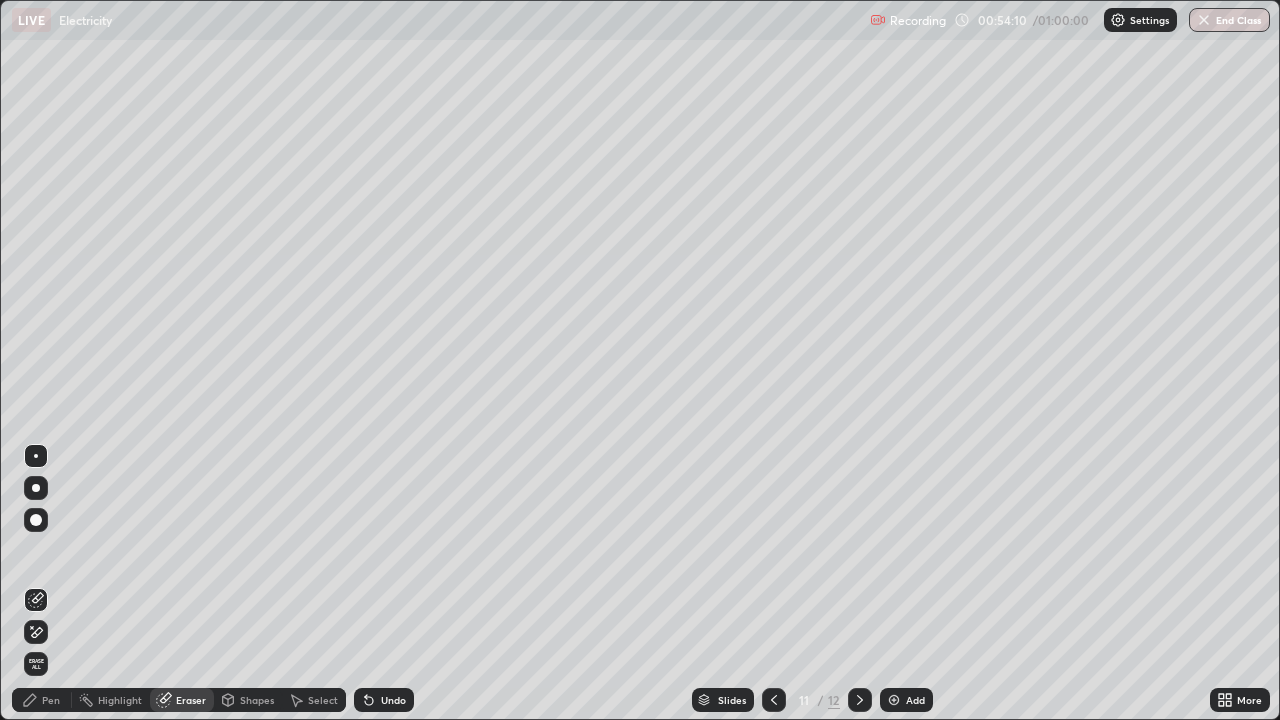 click 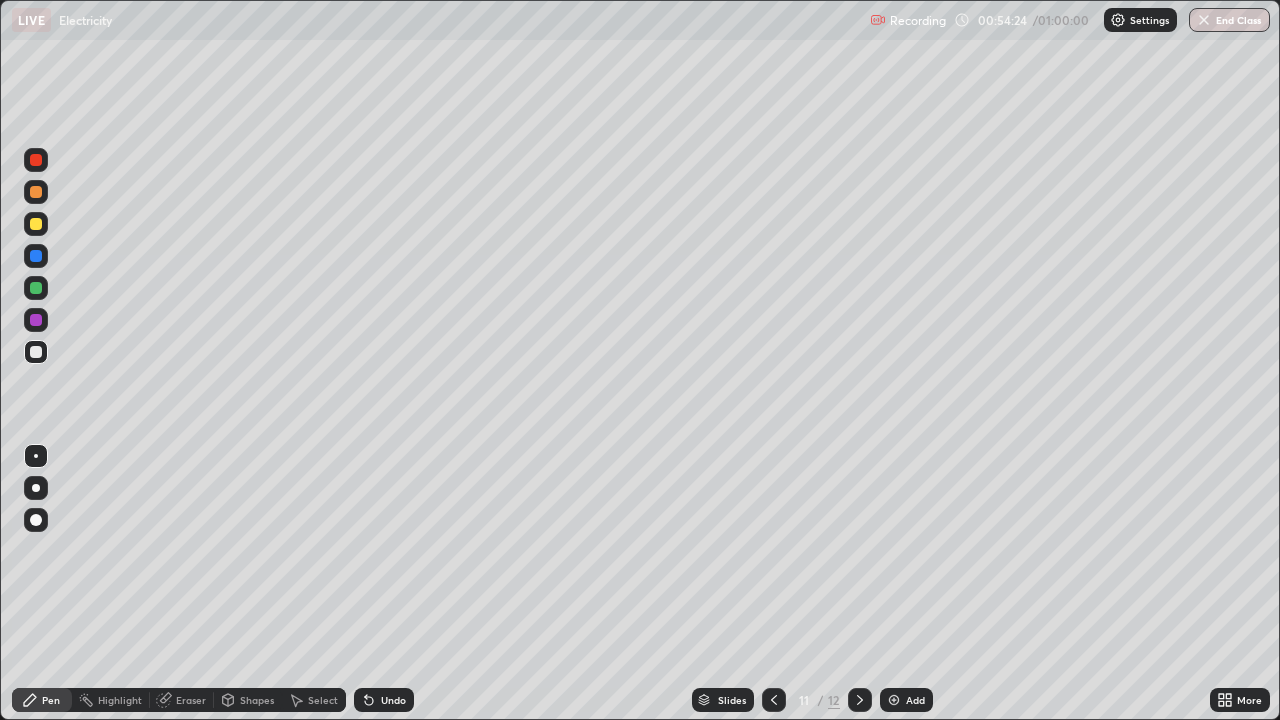 click 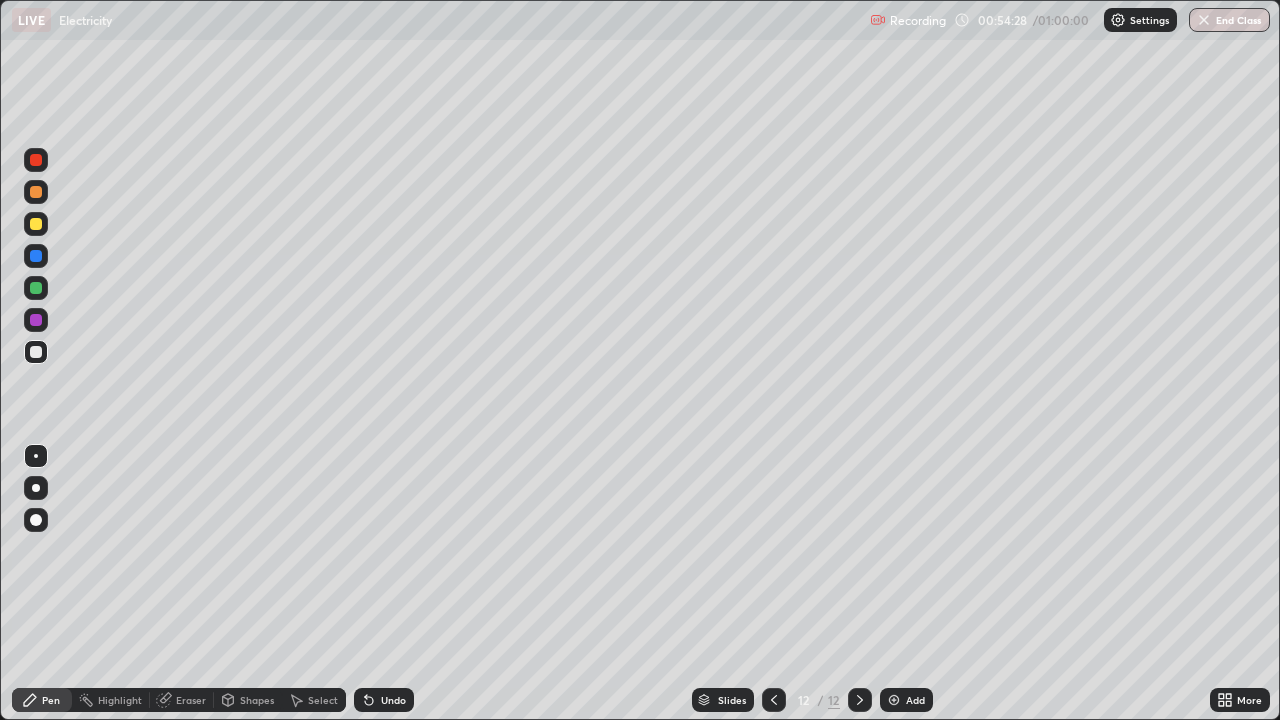 click at bounding box center (774, 700) 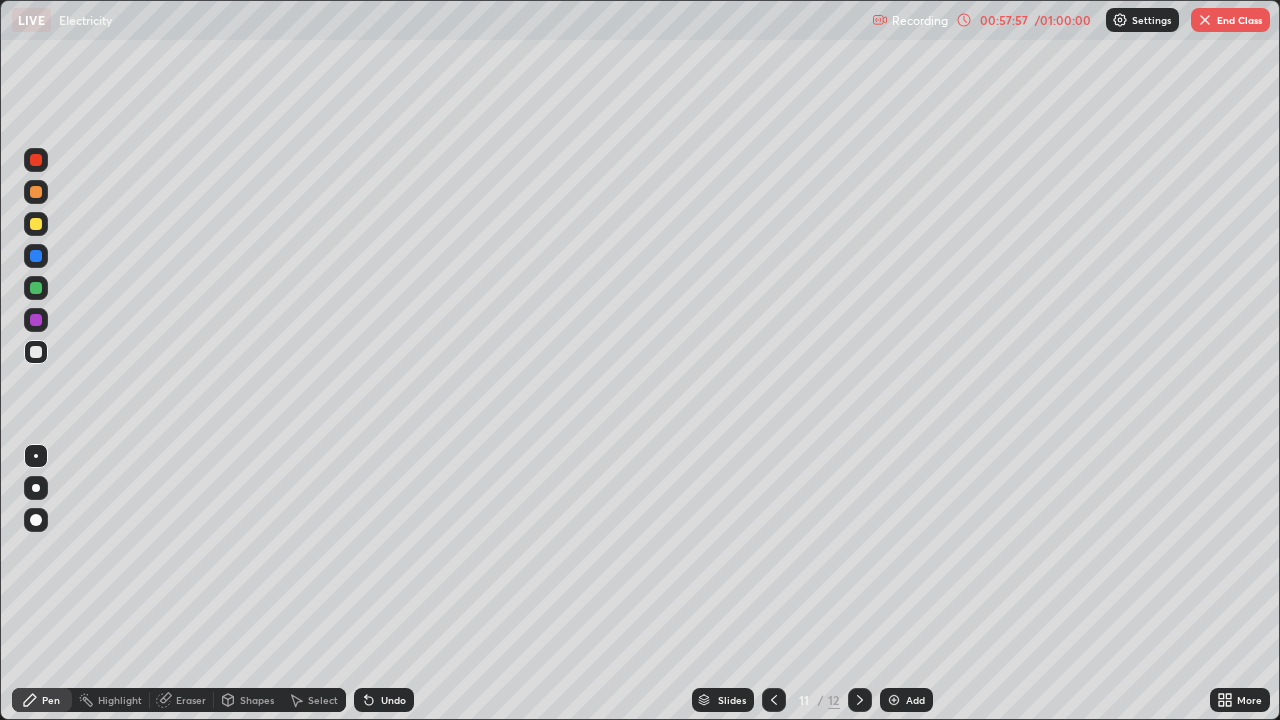 click on "Add" at bounding box center (906, 700) 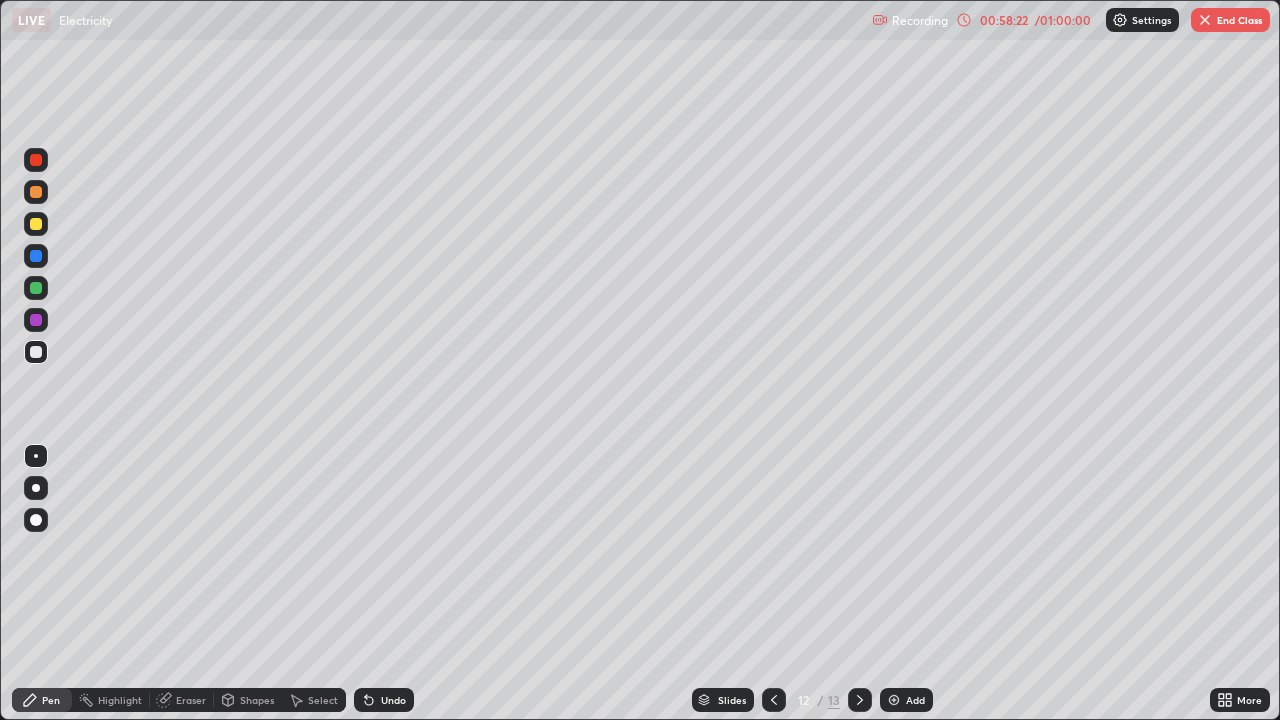 click on "Undo" at bounding box center (393, 700) 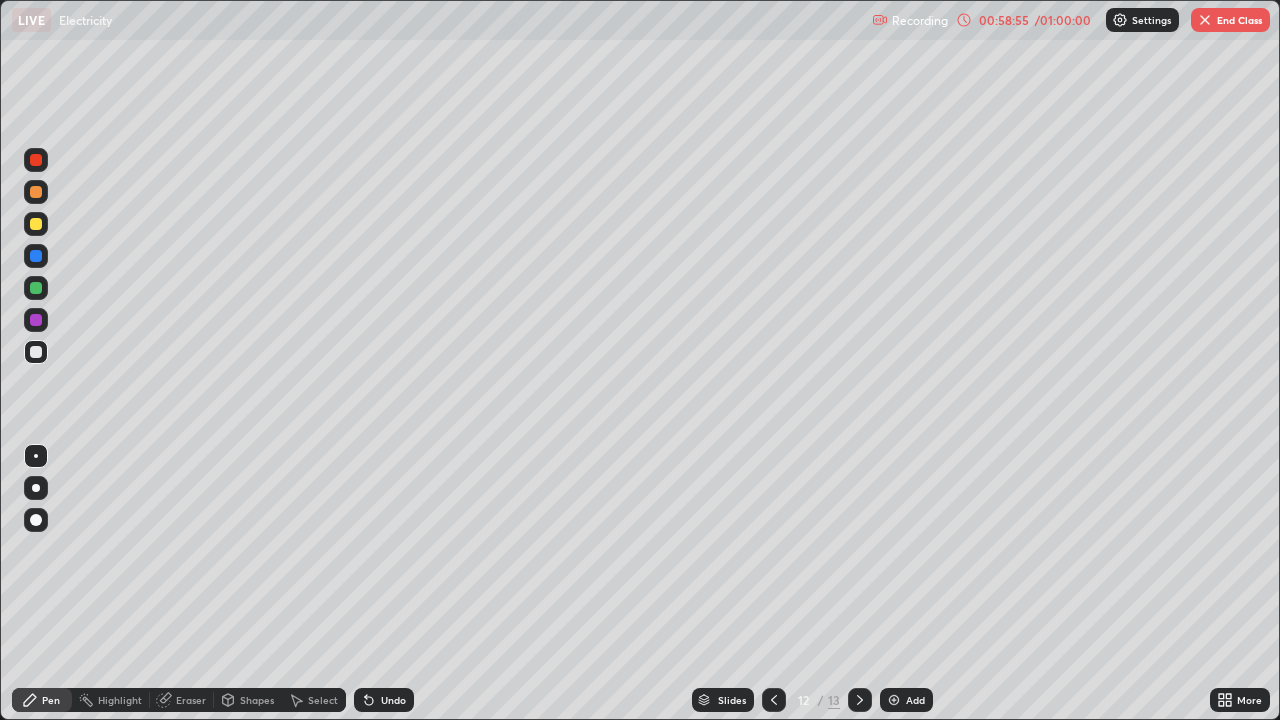click 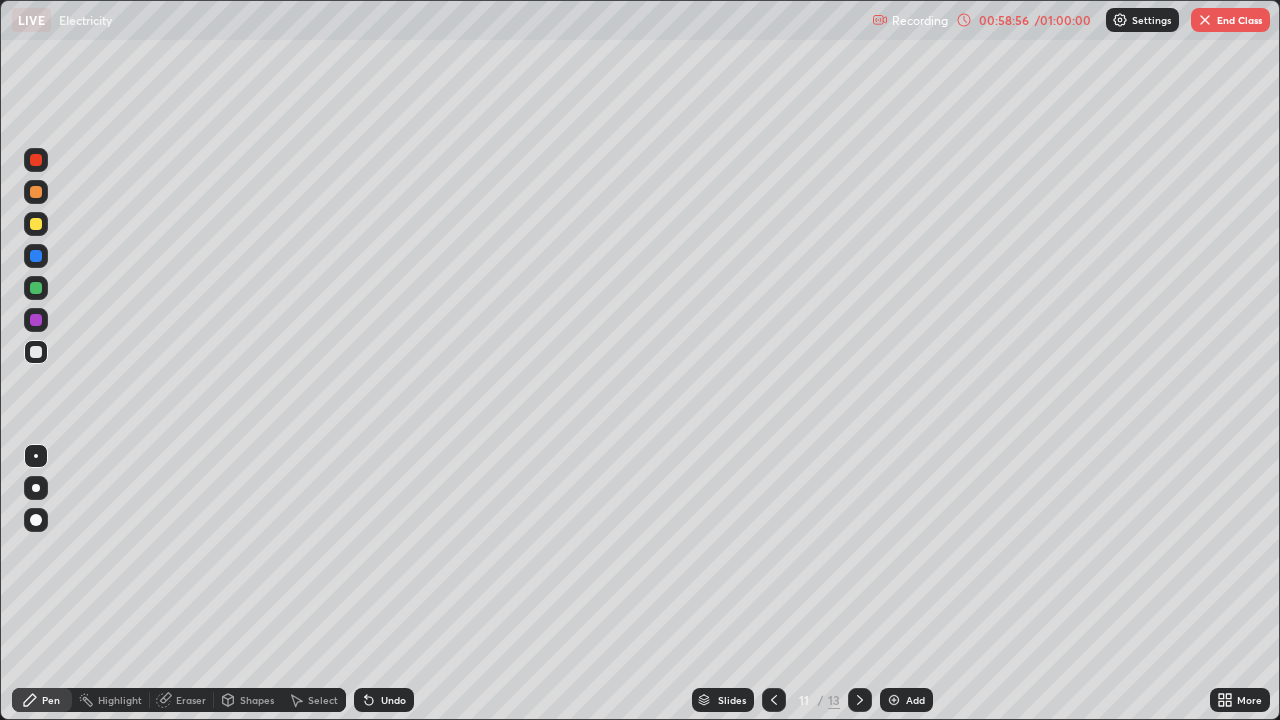 click 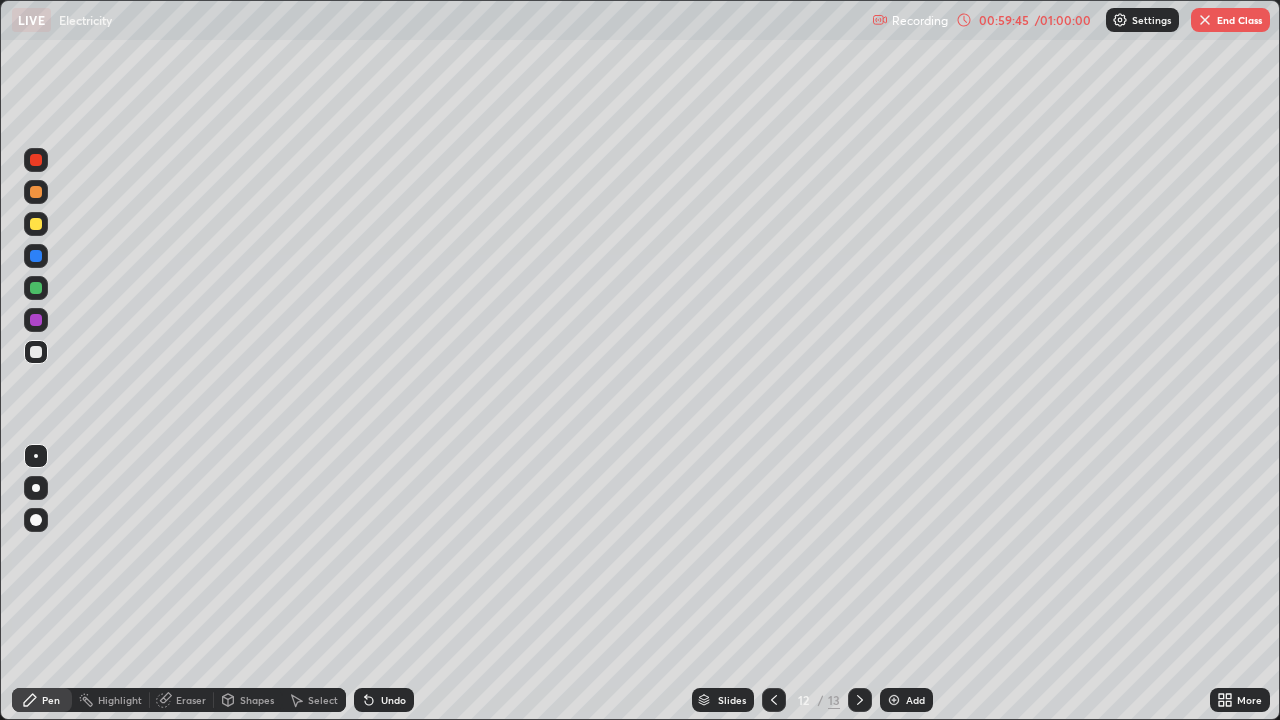 click 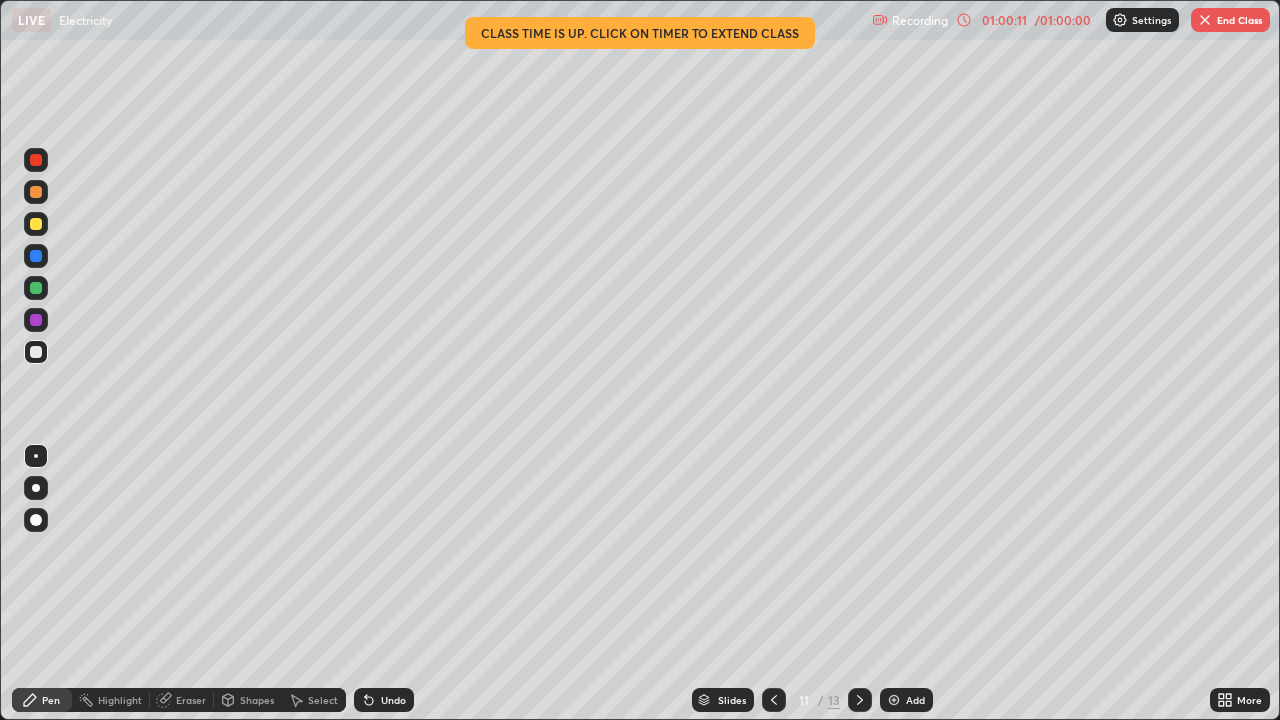 click at bounding box center (1205, 20) 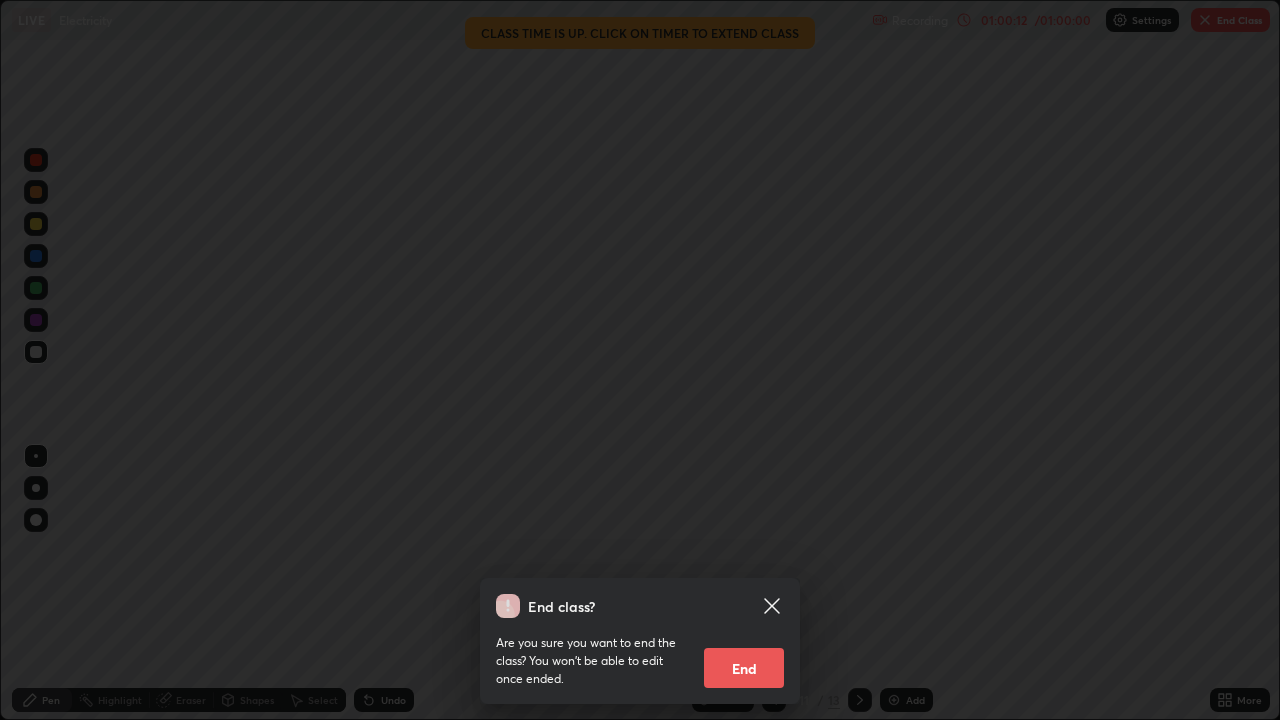 click on "End" at bounding box center [744, 668] 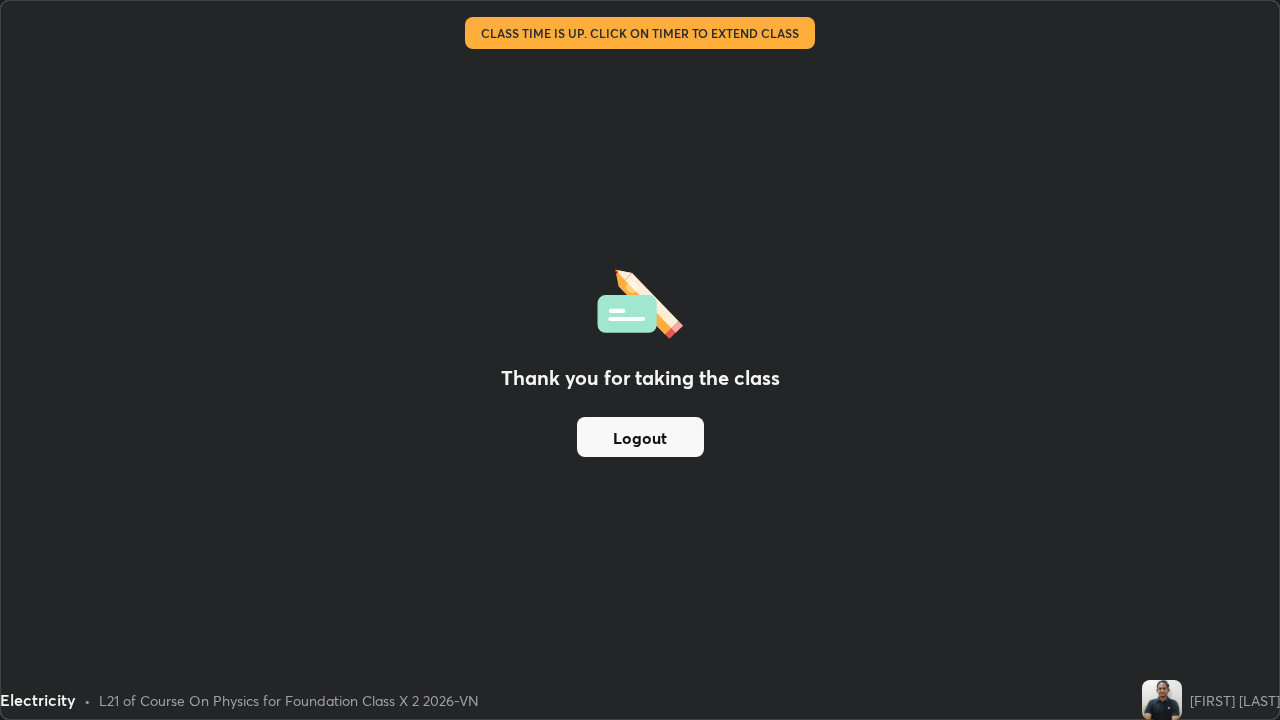 click on "Logout" at bounding box center (640, 437) 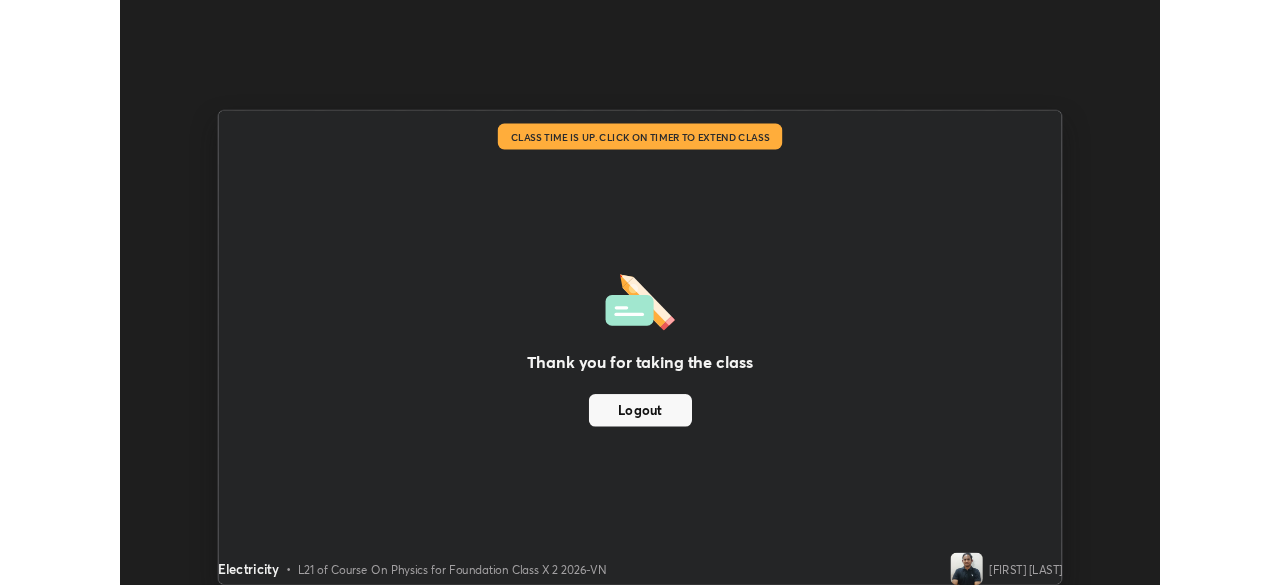 scroll, scrollTop: 585, scrollLeft: 1280, axis: both 